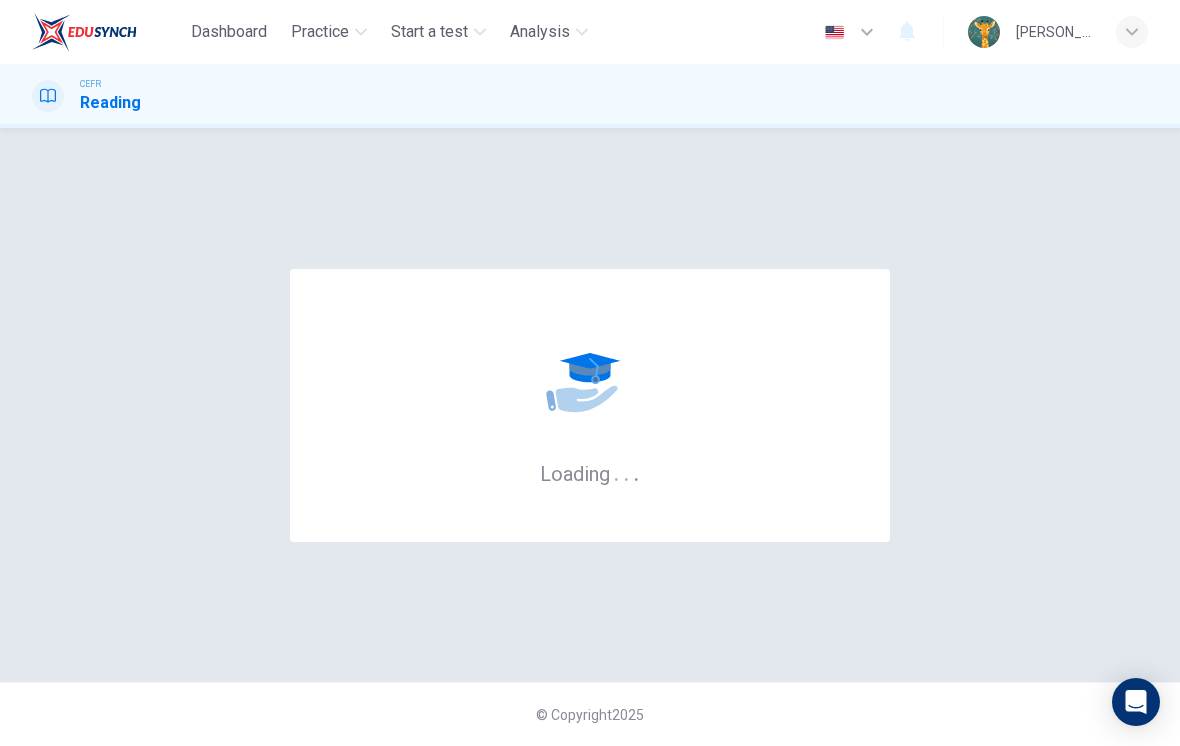 scroll, scrollTop: 0, scrollLeft: 0, axis: both 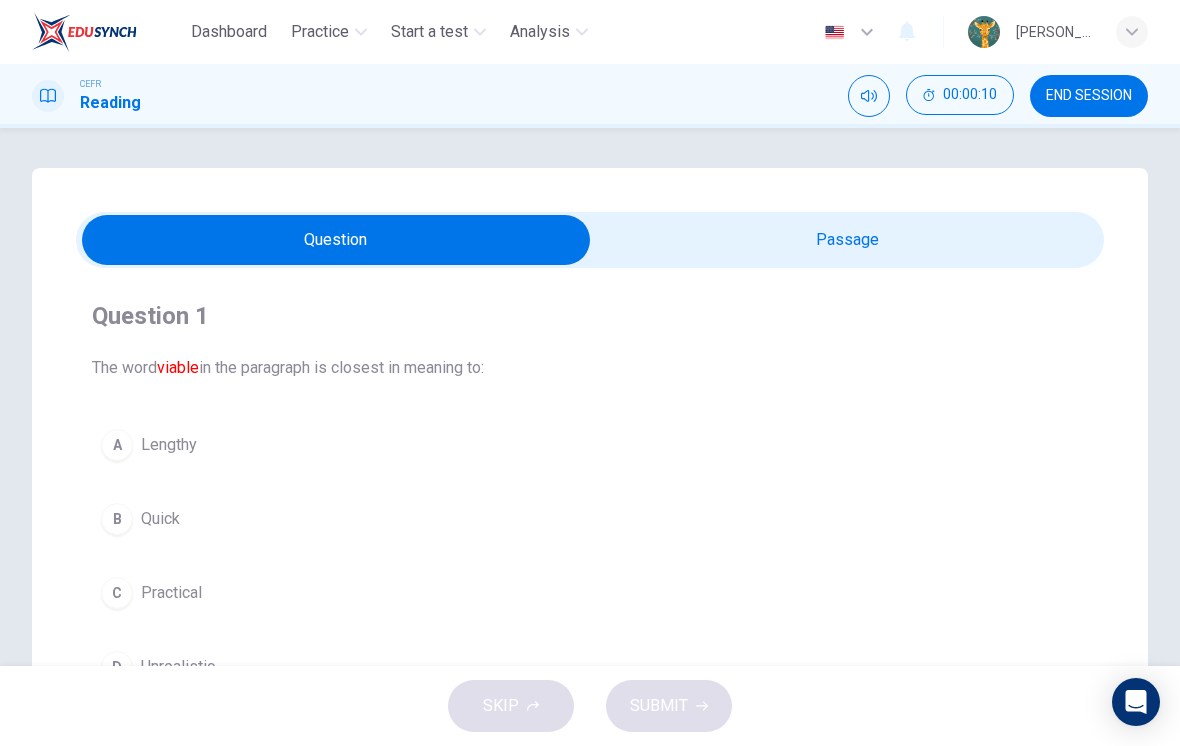 click at bounding box center [336, 240] 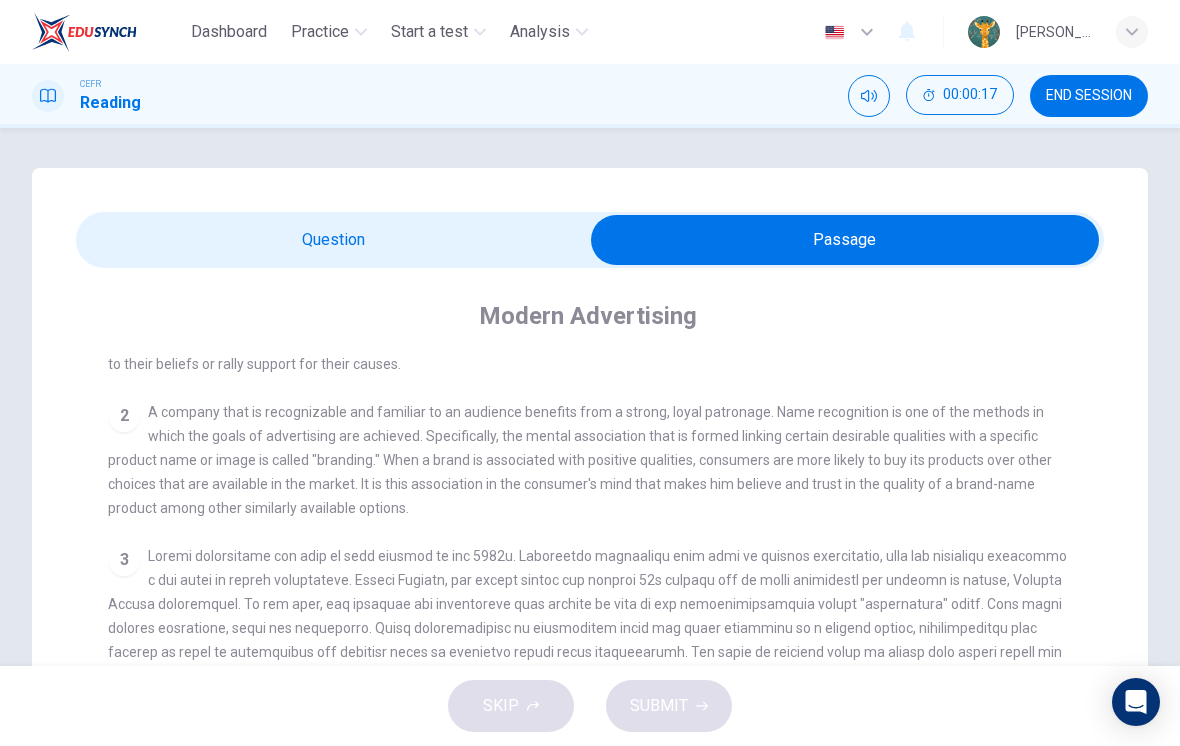 scroll, scrollTop: 229, scrollLeft: 0, axis: vertical 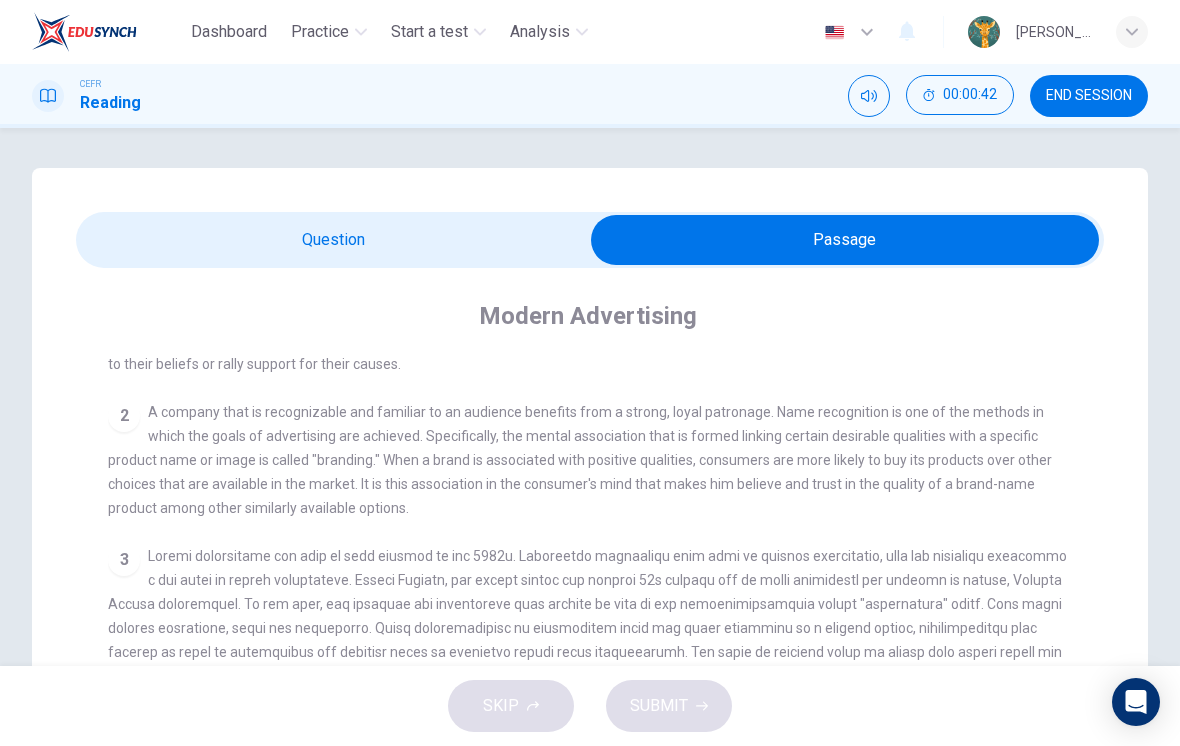 click at bounding box center (845, 240) 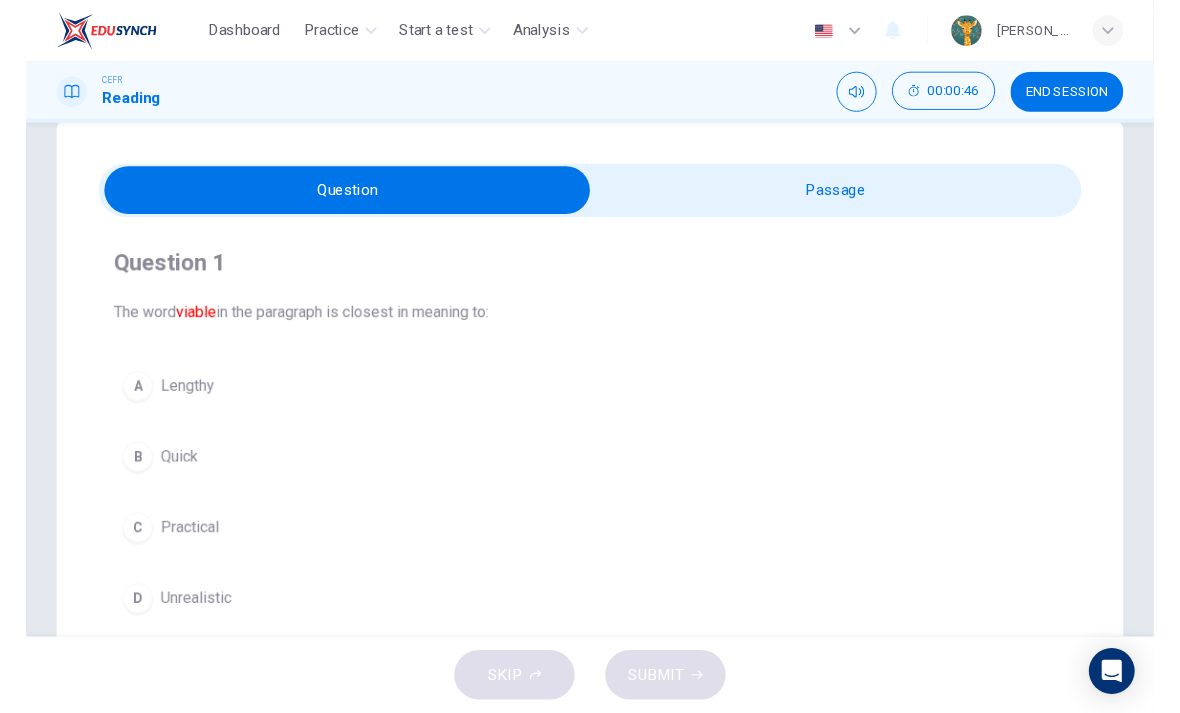 scroll, scrollTop: 40, scrollLeft: 0, axis: vertical 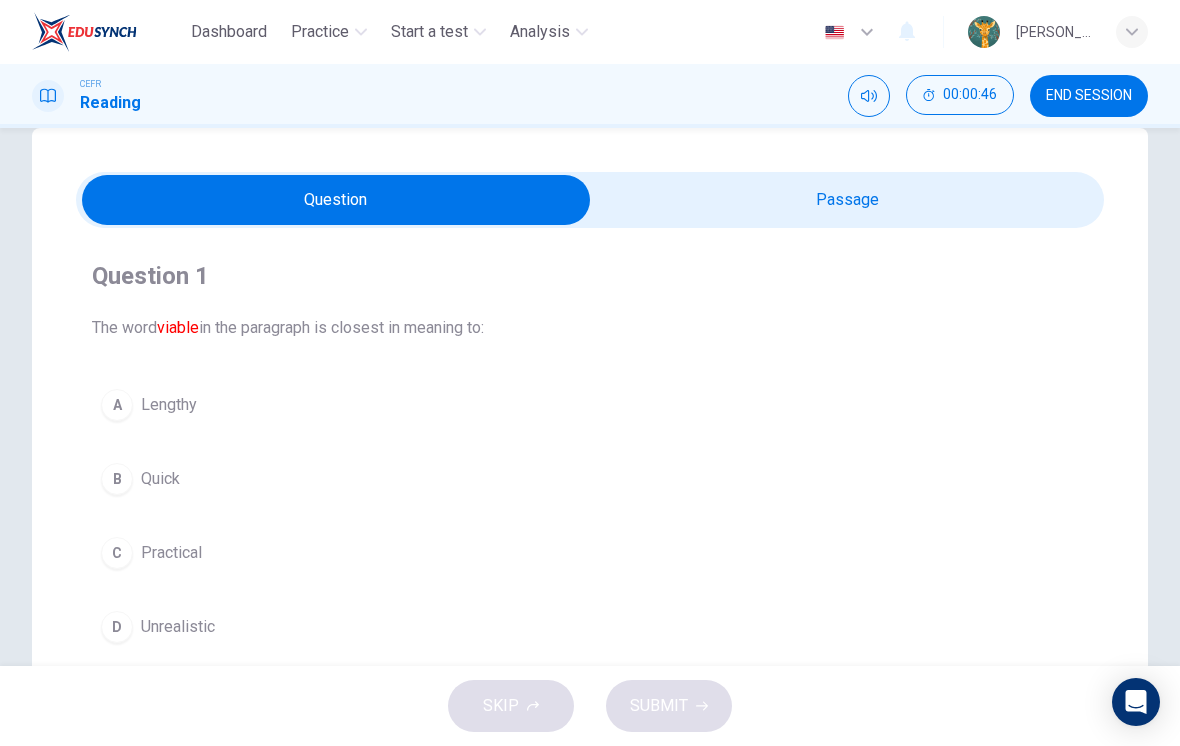 click at bounding box center (336, 200) 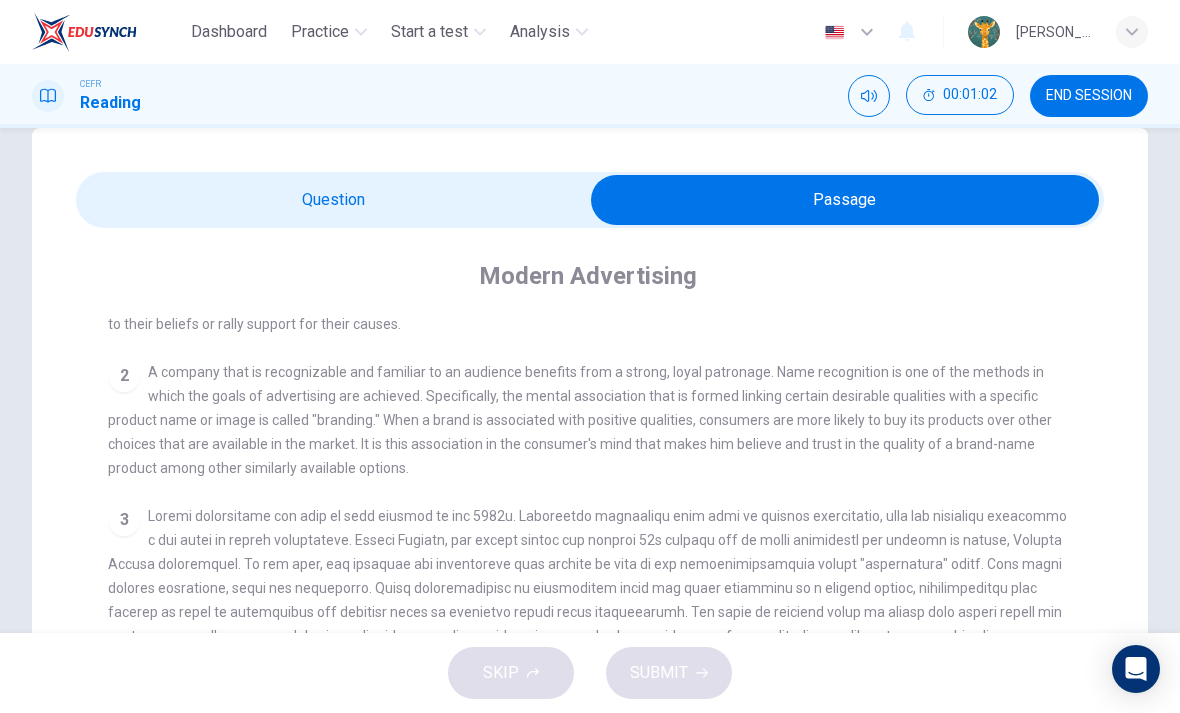 click at bounding box center (845, 200) 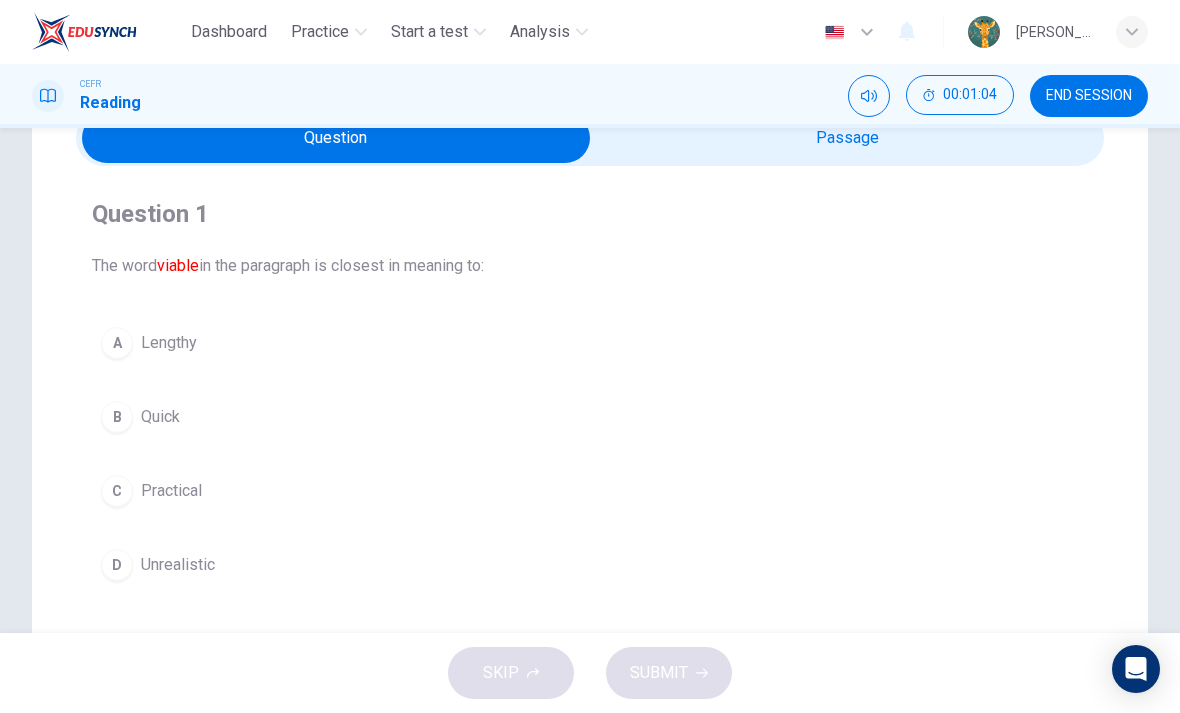 scroll, scrollTop: 111, scrollLeft: 0, axis: vertical 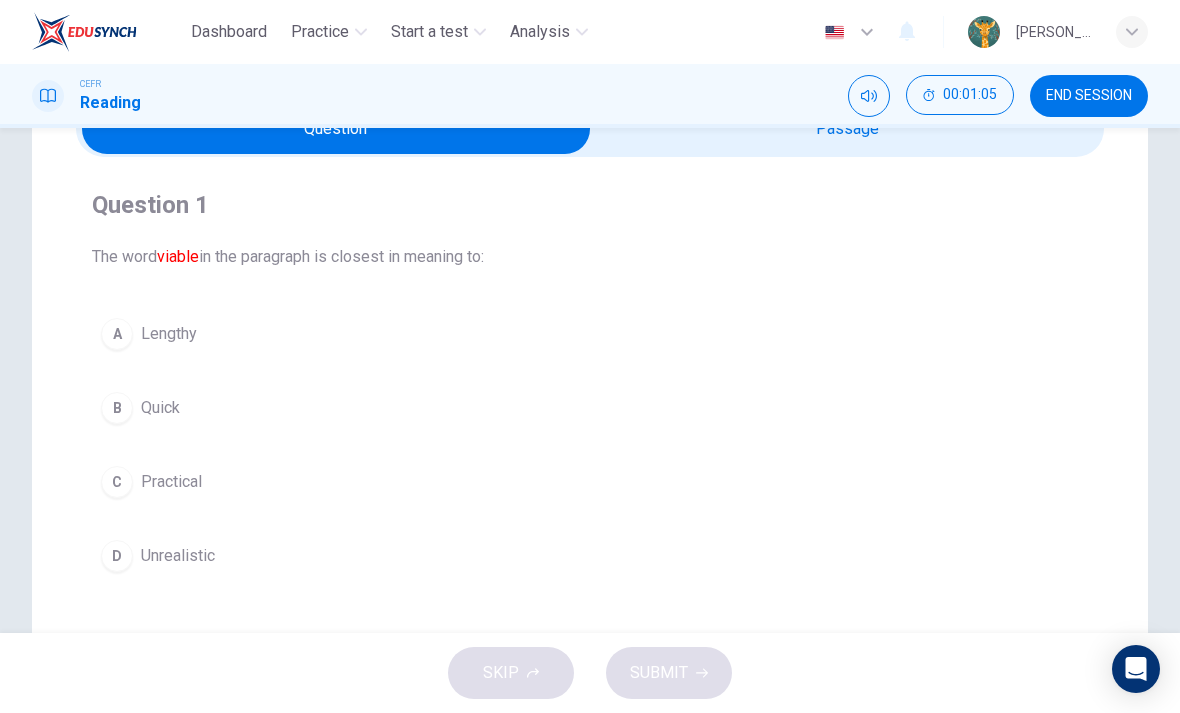 click on "C" at bounding box center (117, 482) 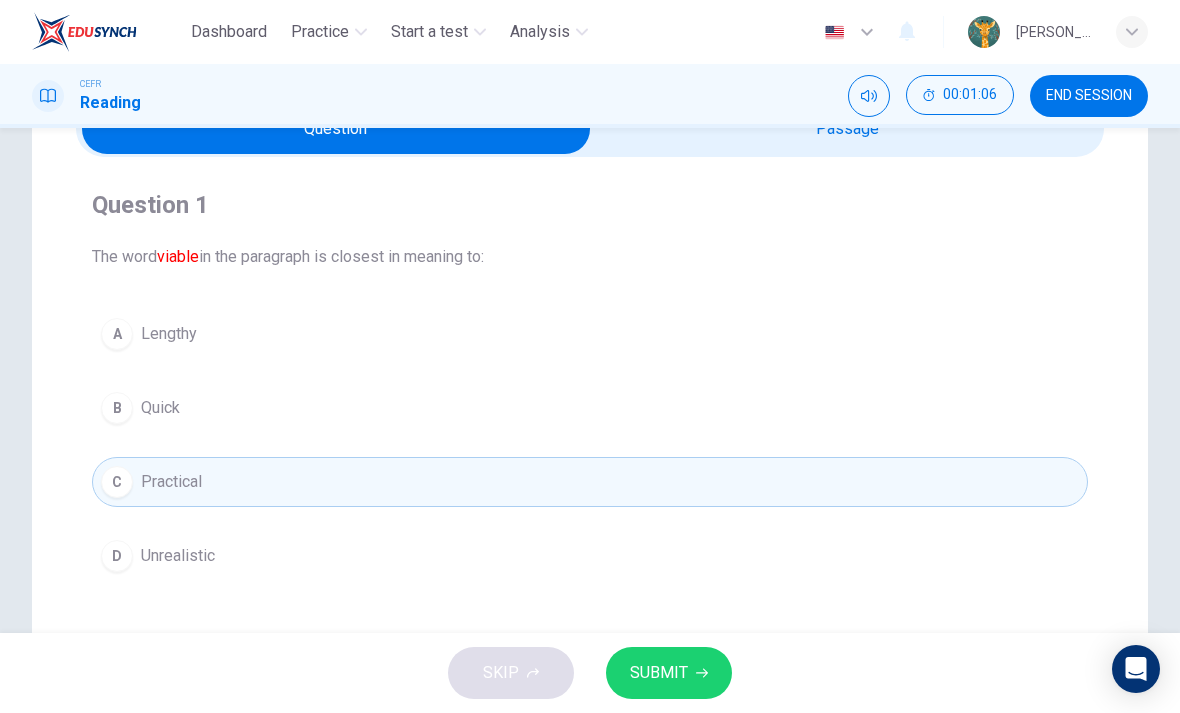 click on "SUBMIT" at bounding box center (669, 673) 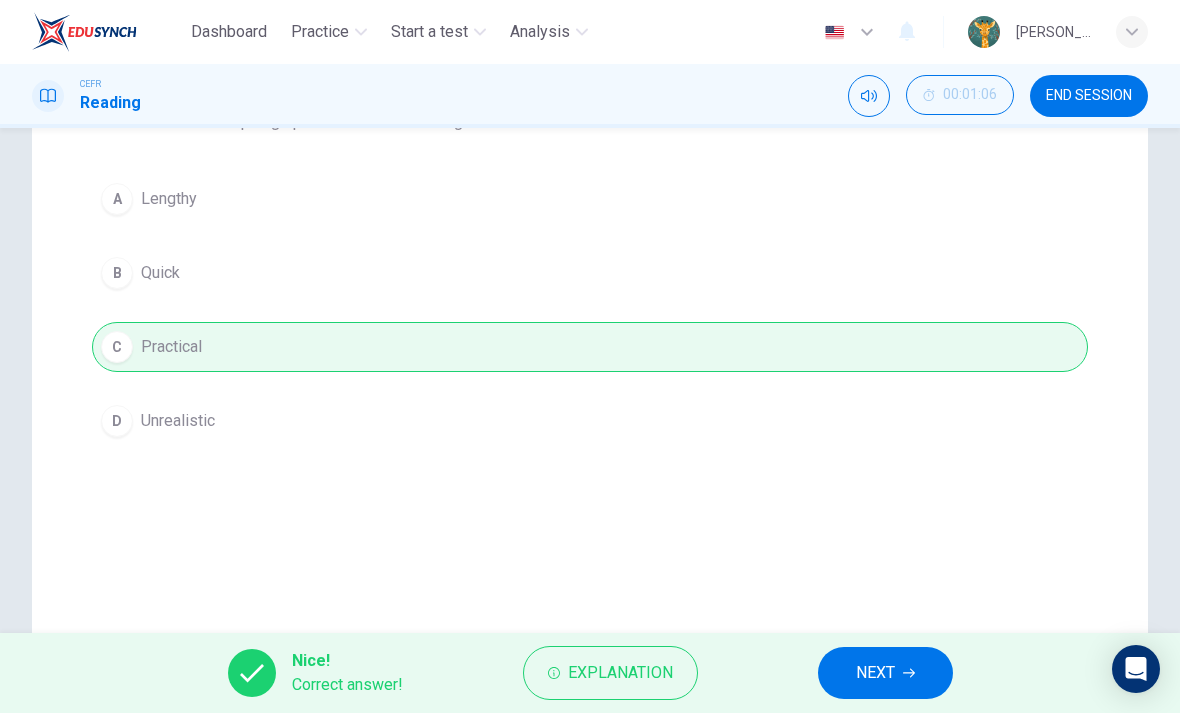 scroll, scrollTop: 252, scrollLeft: 0, axis: vertical 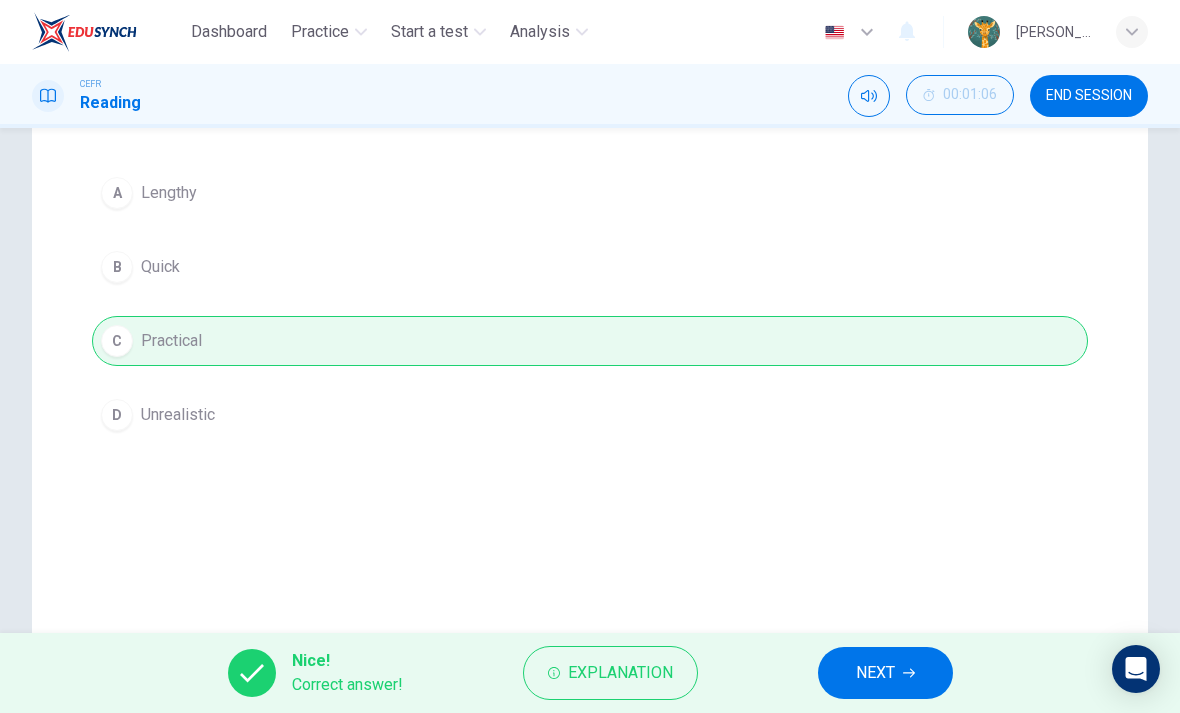 click 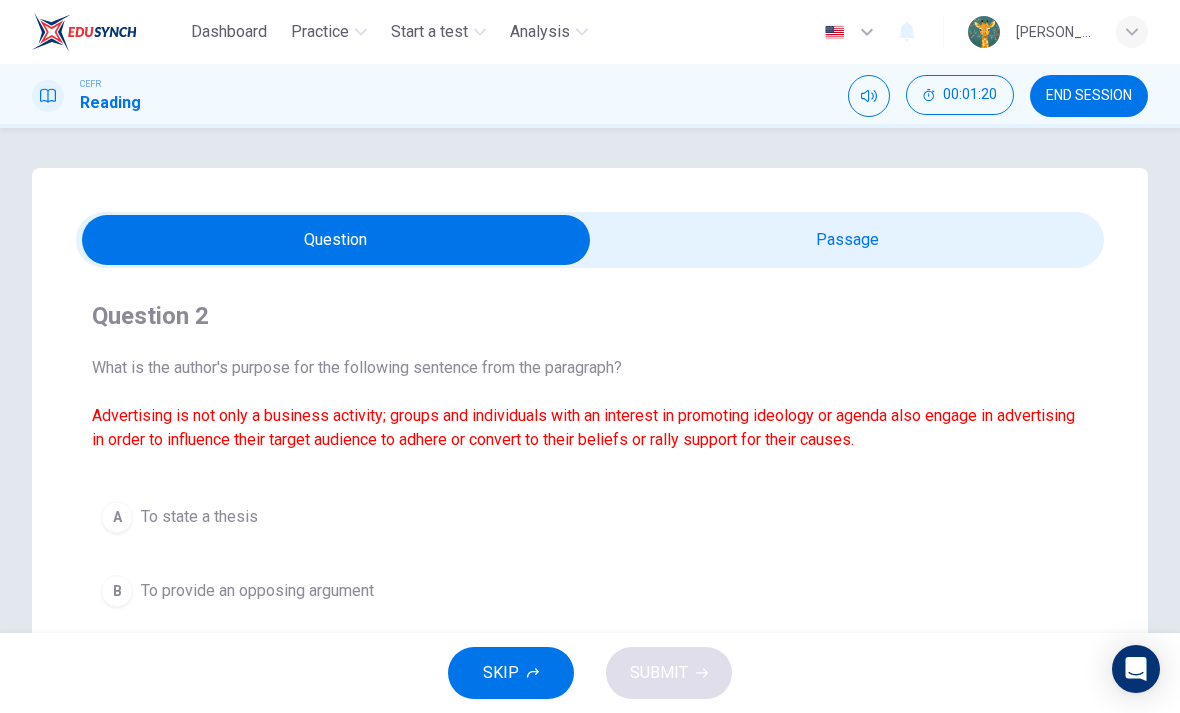 scroll, scrollTop: 0, scrollLeft: 0, axis: both 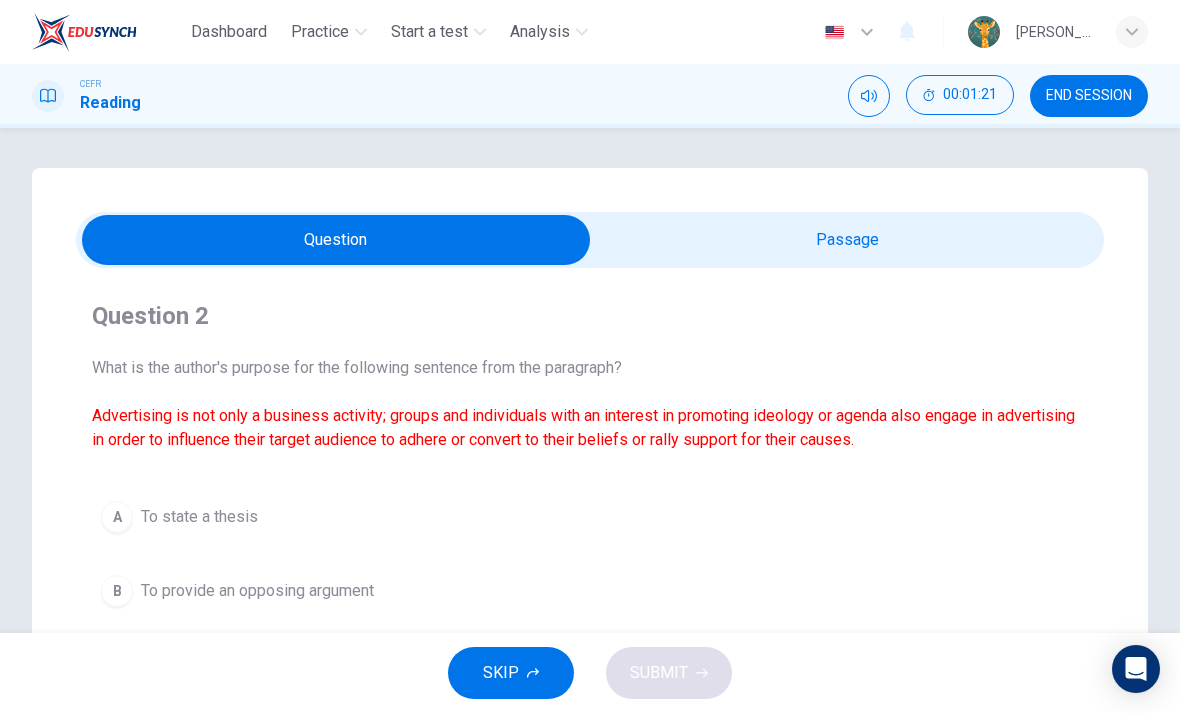 click on "Practice" at bounding box center (320, 32) 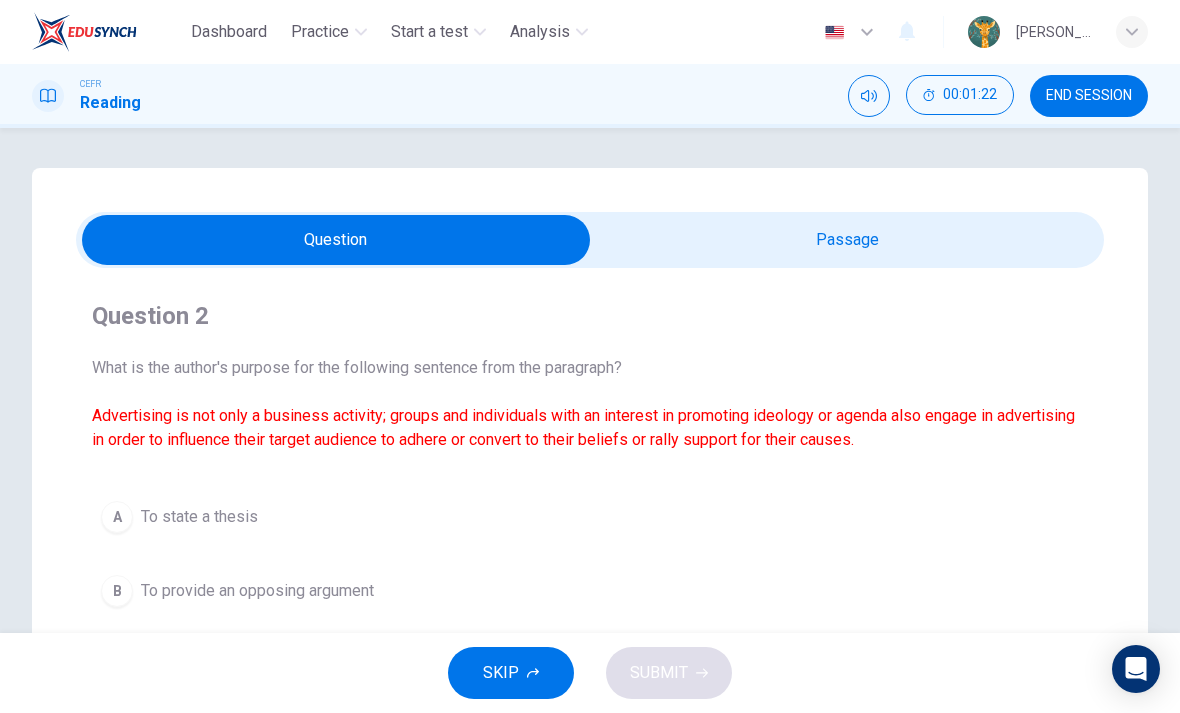 click on "Question Passage Question 2 What is the author's purpose for the following sentence from the paragraph?
Advertising is not only a business activity; groups and individuals with an interest in promoting ideology or agenda also engage in advertising in order to influence their target audience to adhere or convert to their beliefs or rally support for their causes.  A To state a thesis B To provide an opposing argument C To give a supporting detail D To summarize a topic Modern Advertising 1 Advertising is not only a business activity; groups and individuals with an interest in promoting ideology or agenda also engage in advertising in order to influence their target audience to adhere or convert to their beliefs or rally support for their causes.  2 3 4 5" at bounding box center (590, 570) 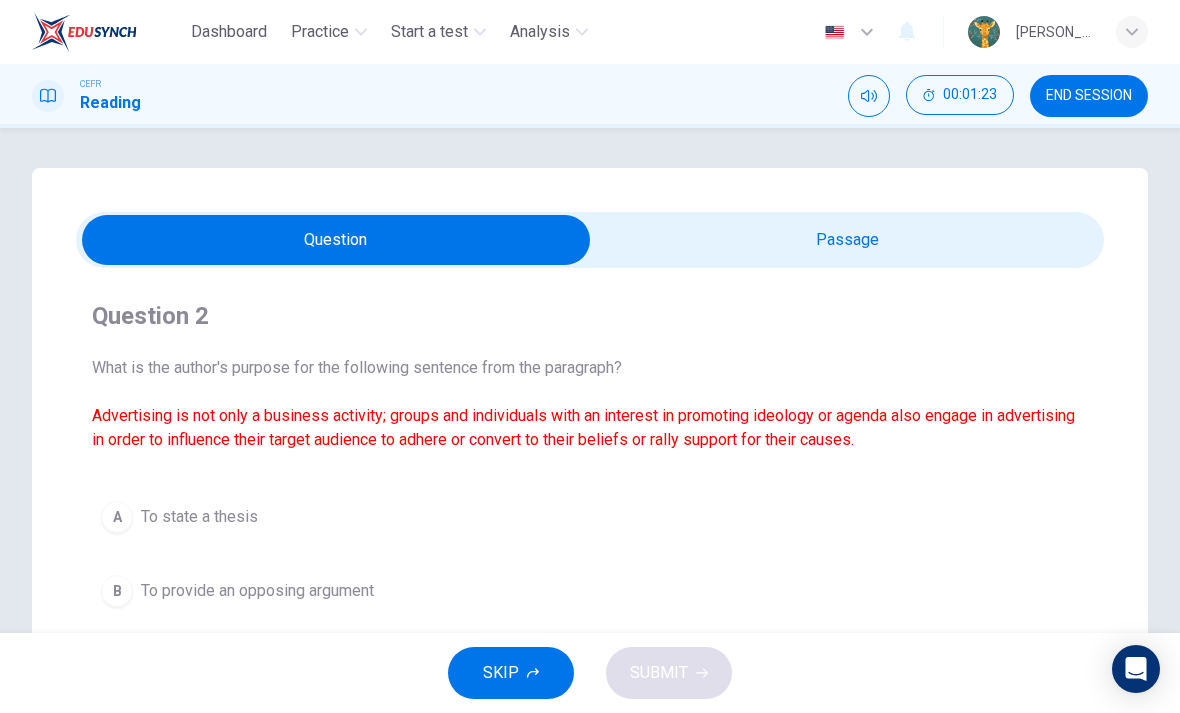 click on "Practice" at bounding box center [320, 32] 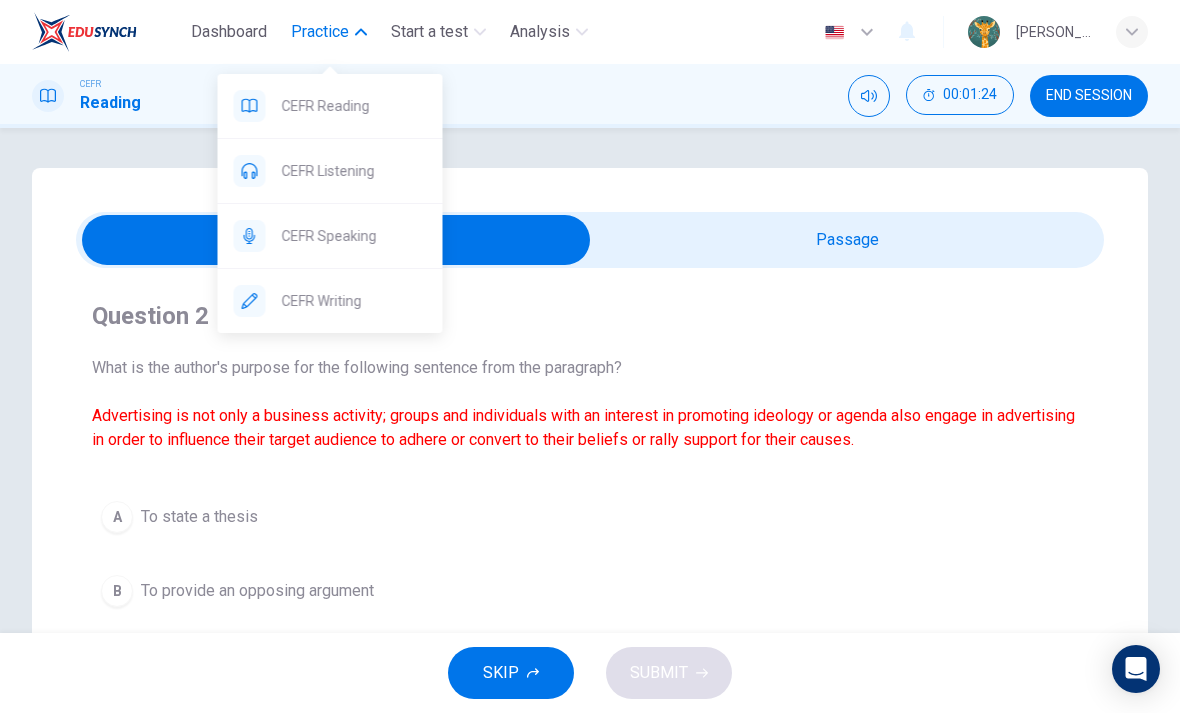 click 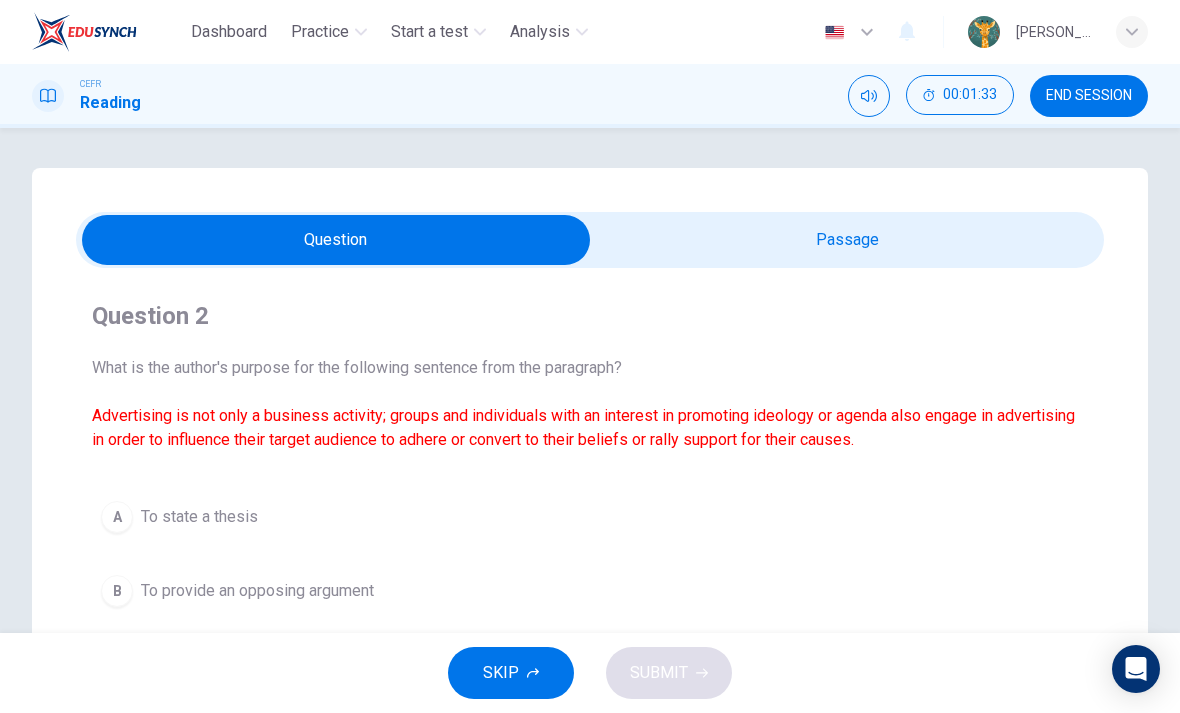 scroll, scrollTop: 0, scrollLeft: 0, axis: both 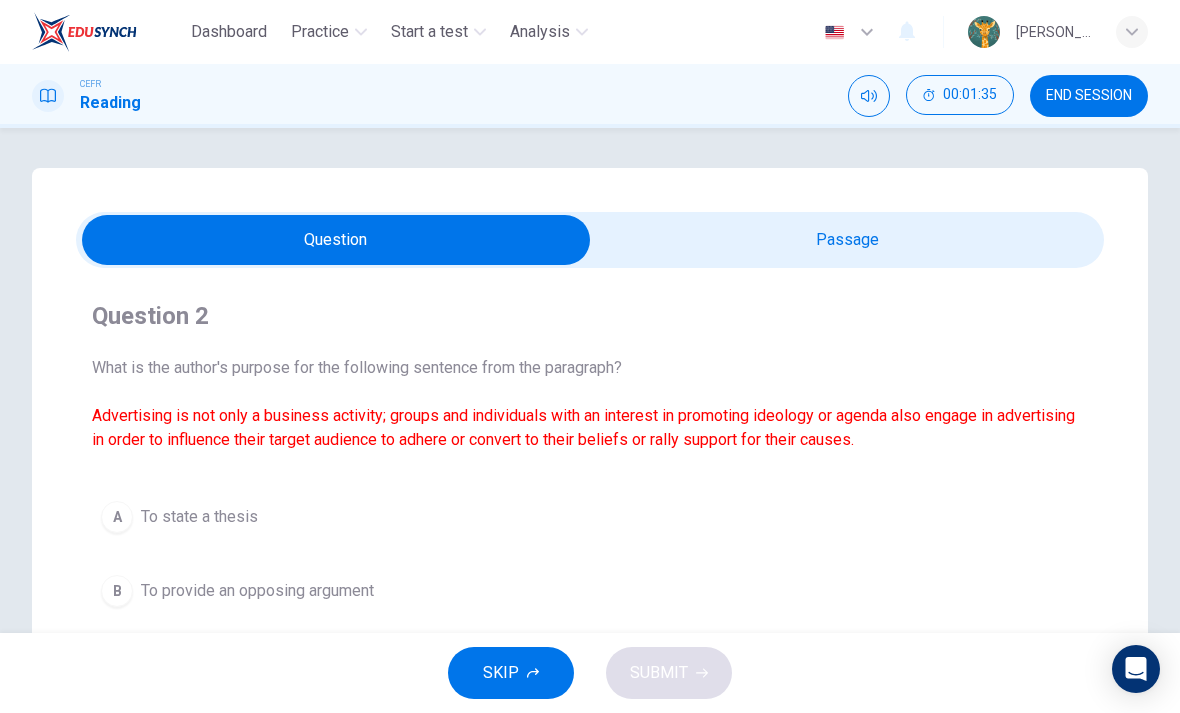 click on "END SESSION" at bounding box center (1089, 96) 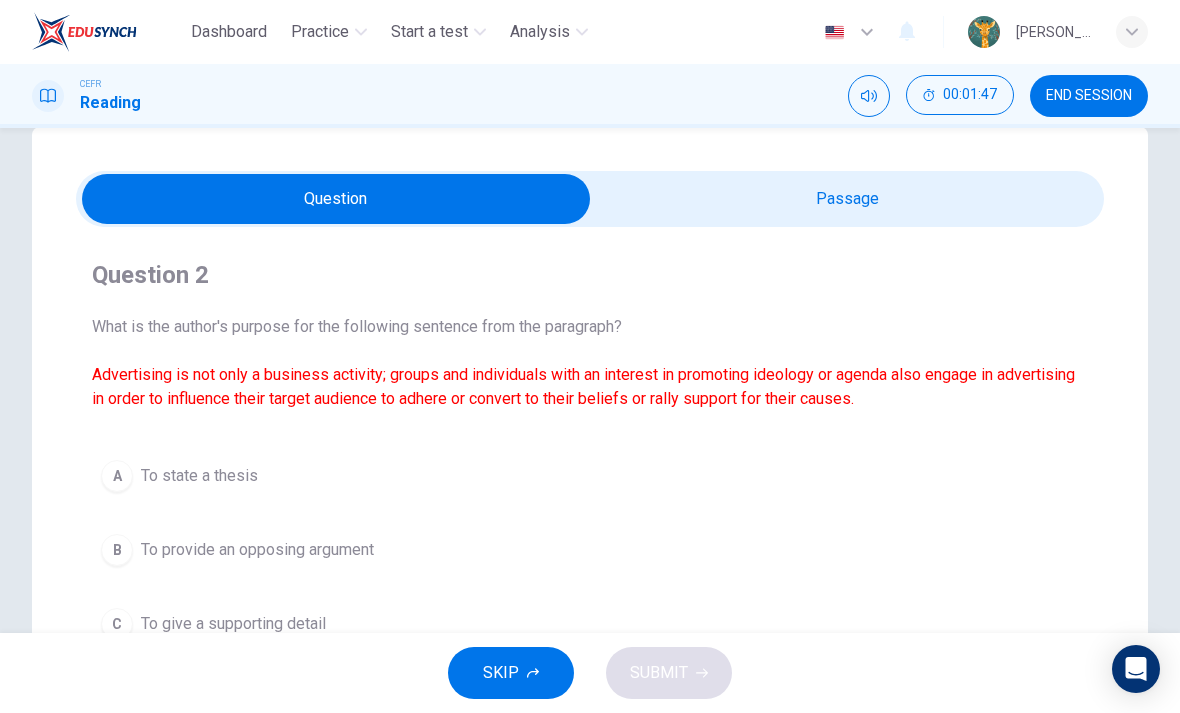 scroll, scrollTop: 42, scrollLeft: 0, axis: vertical 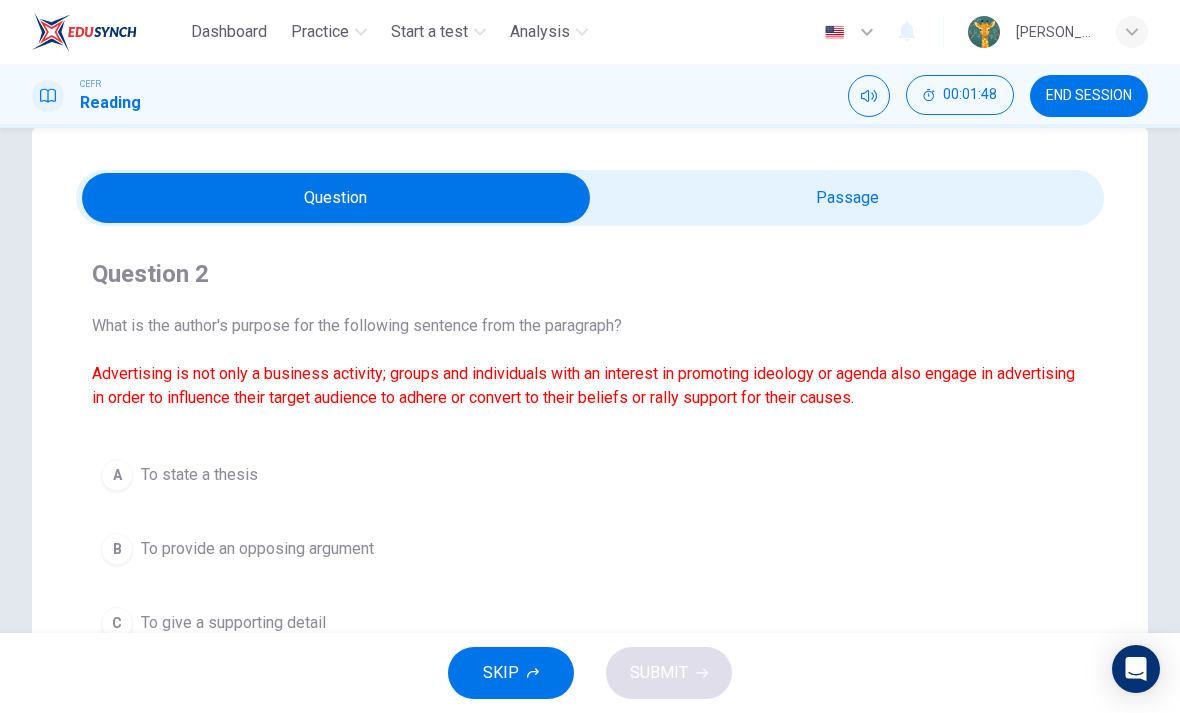 click at bounding box center [336, 198] 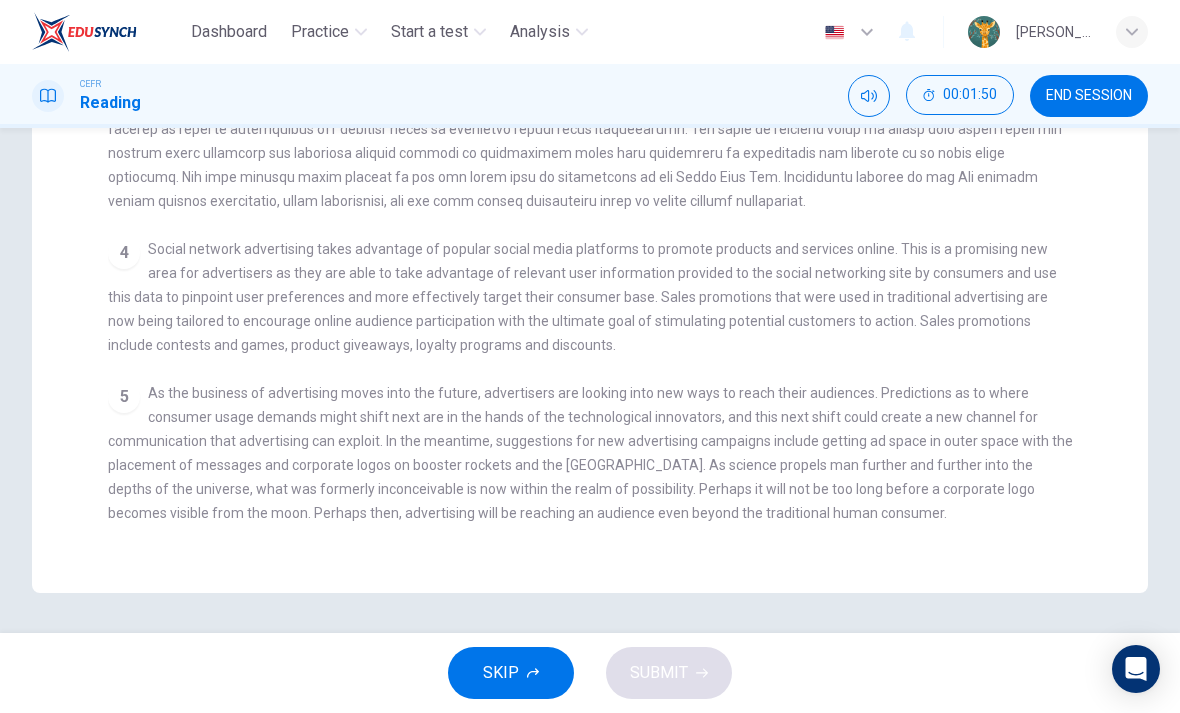 click on "5 As the business of advertising moves into the future, advertisers are looking into new ways to reach their audiences. Predictions as to where consumer usage demands might shift next are in the hands of the technological innovators, and this next shift could create a new channel for communication that advertising can exploit. In the meantime, suggestions for new advertising campaigns include getting ad space in outer space with the placement of messages and corporate logos on booster rockets and the [GEOGRAPHIC_DATA]. As science propels man further and further into the depths of the universe, what was formerly inconceivable is now within the realm of possibility. Perhaps it will not be too long before a corporate logo becomes visible from the moon. Perhaps then, advertising will be reaching an audience even beyond the traditional human consumer." at bounding box center (590, 453) 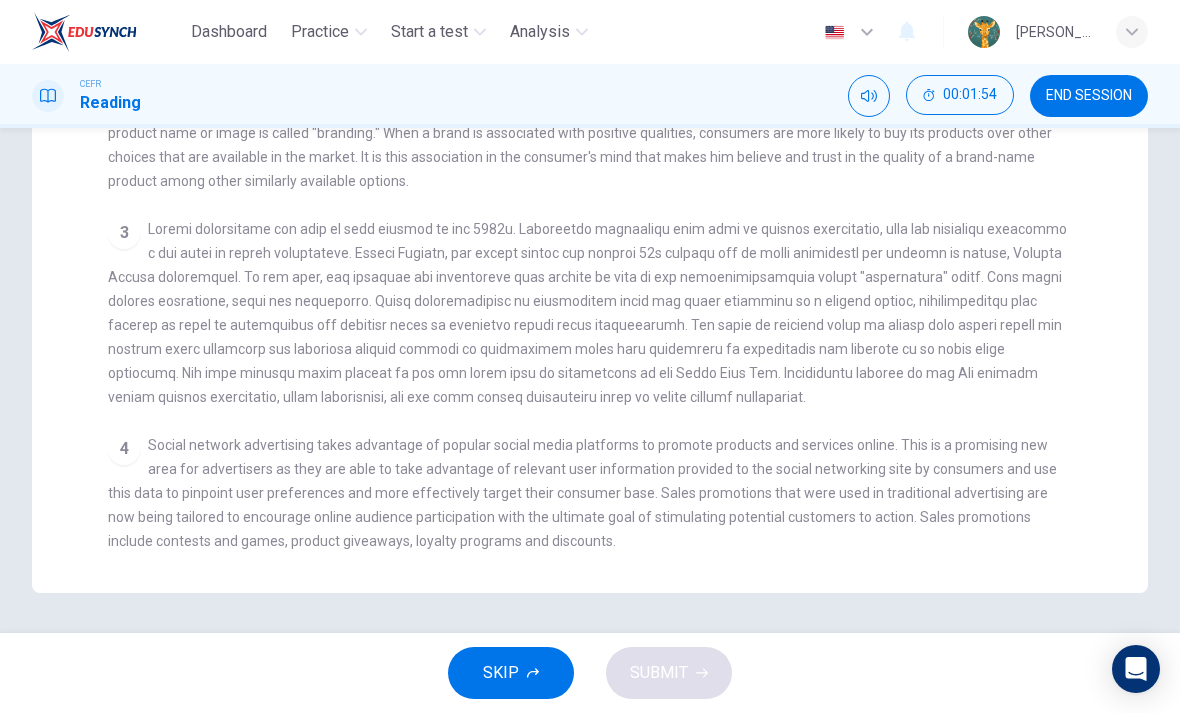 scroll, scrollTop: 0, scrollLeft: 0, axis: both 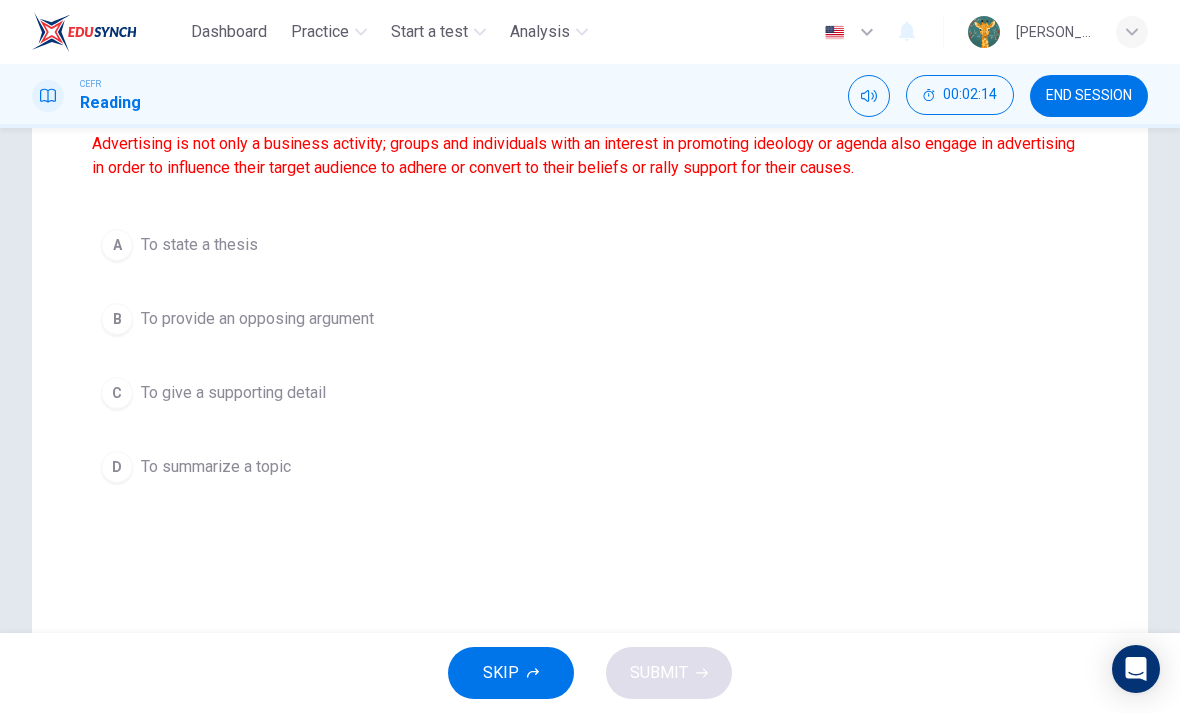 click on "To summarize a topic" at bounding box center (216, 467) 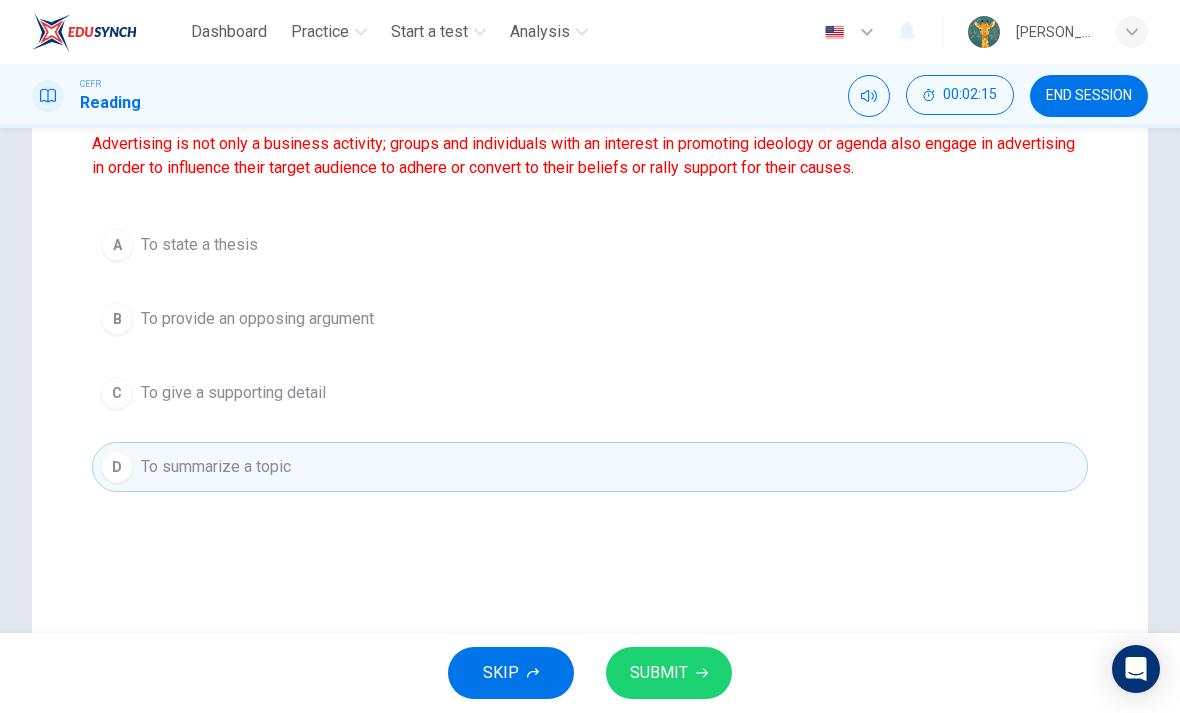 click on "SUBMIT" at bounding box center [669, 673] 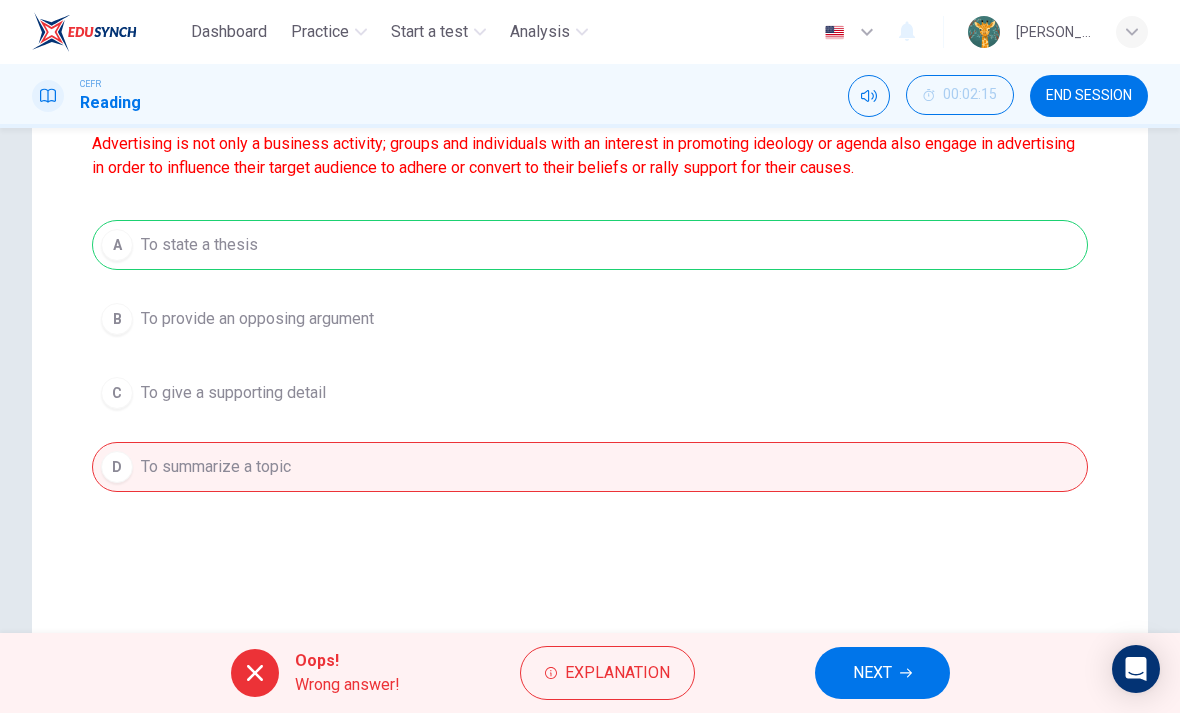 click on "Explanation" at bounding box center (617, 673) 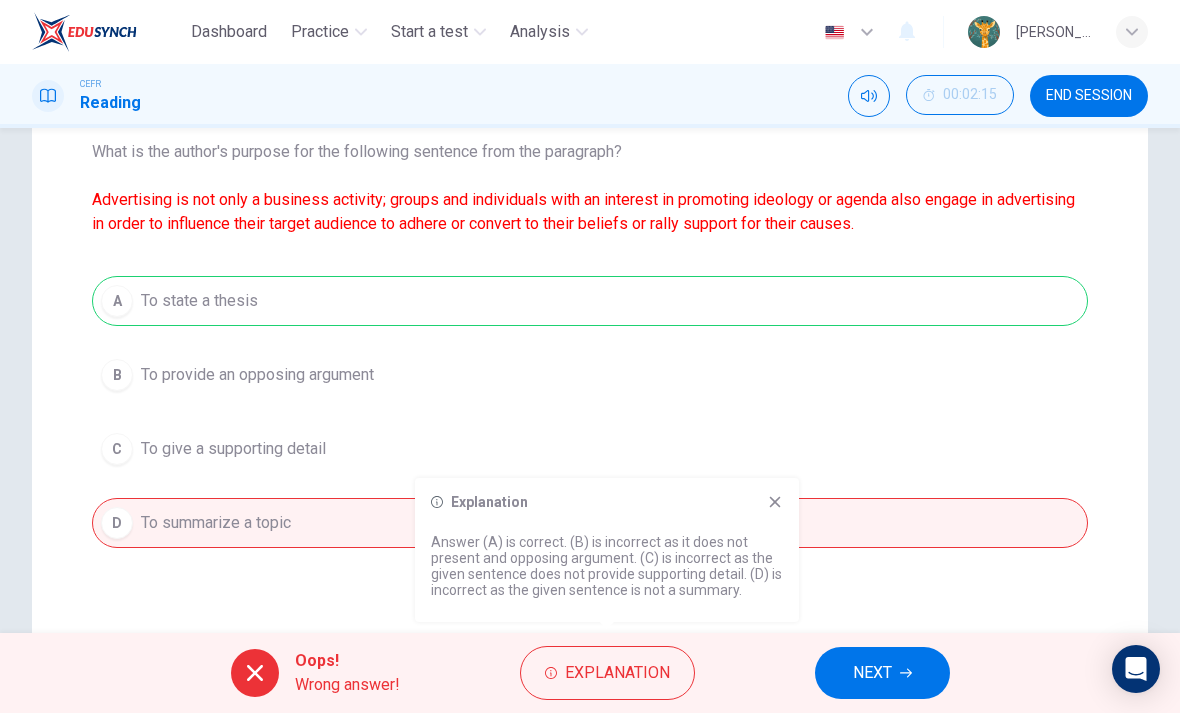 scroll, scrollTop: 212, scrollLeft: 0, axis: vertical 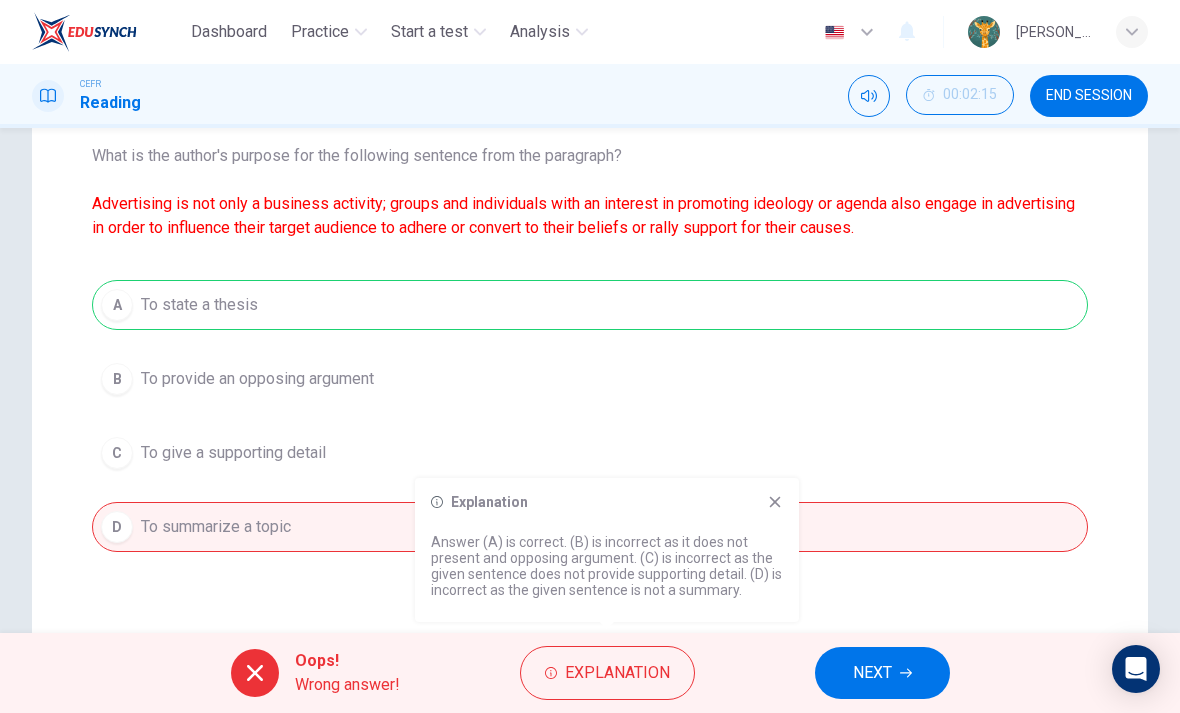 click on "NEXT" at bounding box center [872, 673] 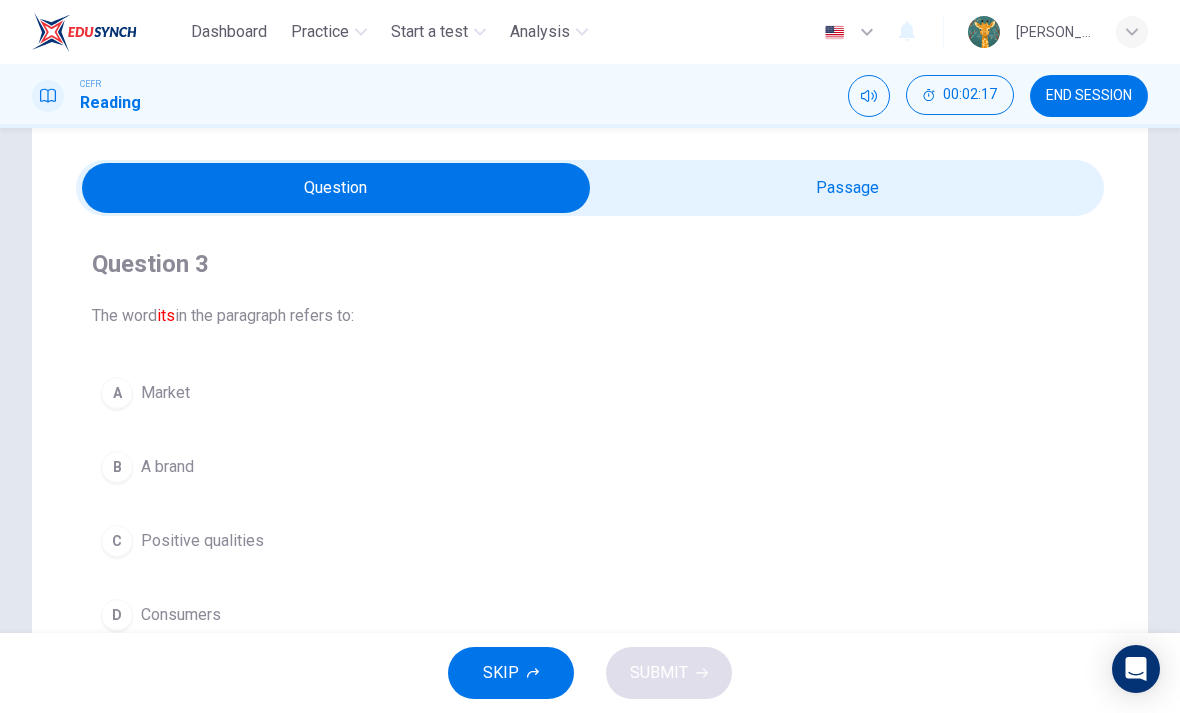 scroll, scrollTop: 24, scrollLeft: 0, axis: vertical 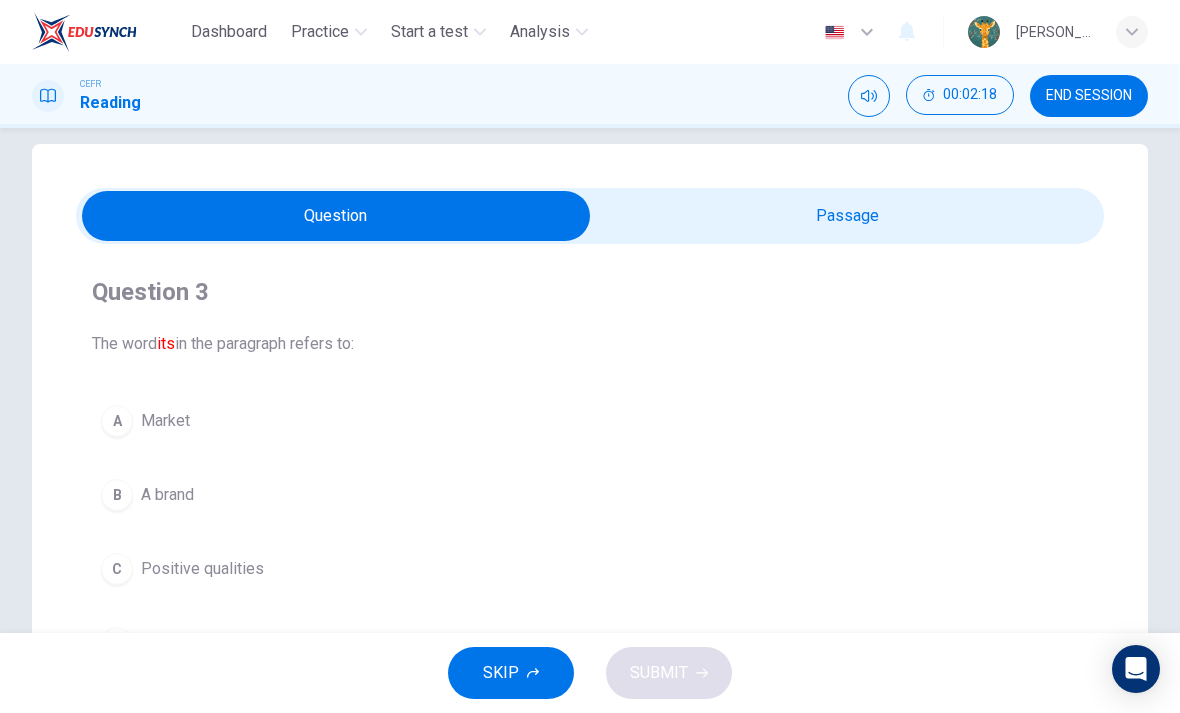 click at bounding box center (336, 216) 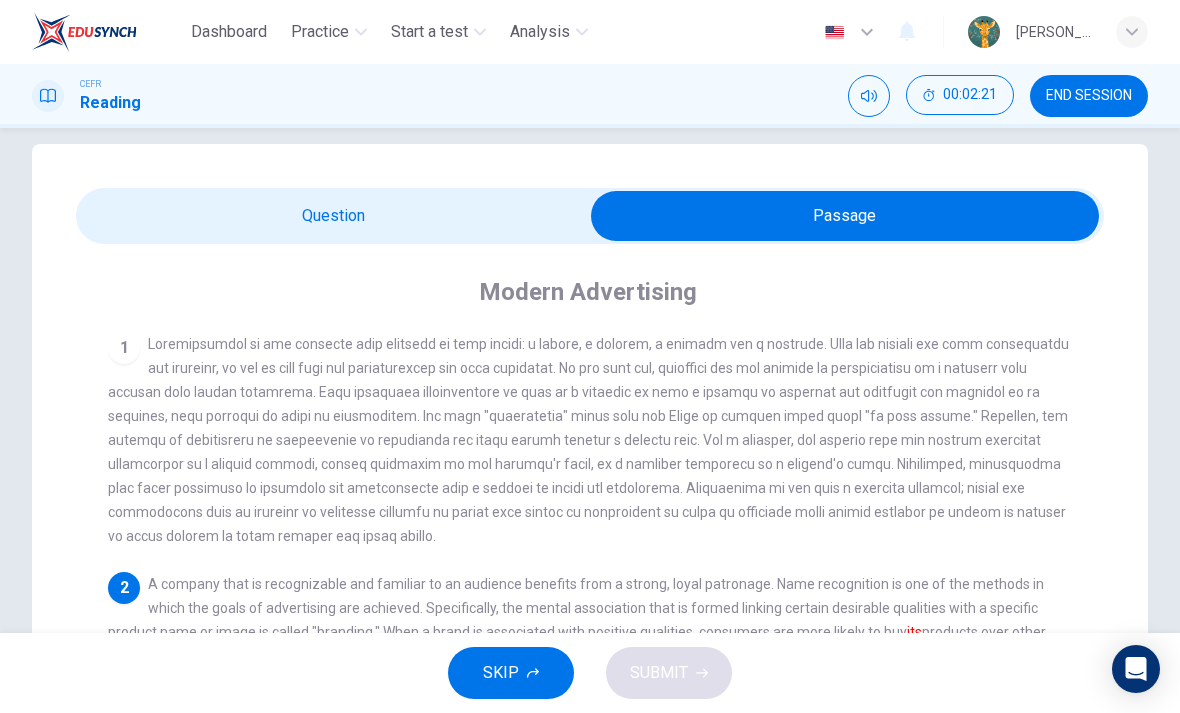 scroll, scrollTop: 0, scrollLeft: 0, axis: both 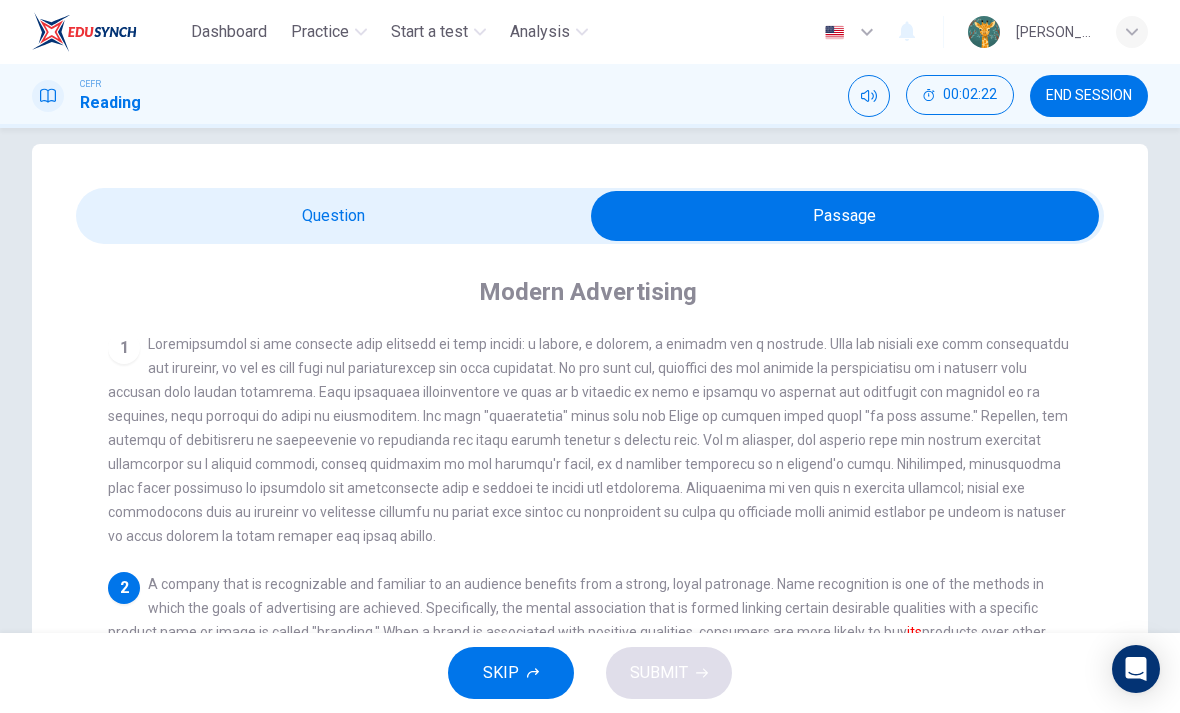 click at bounding box center [845, 216] 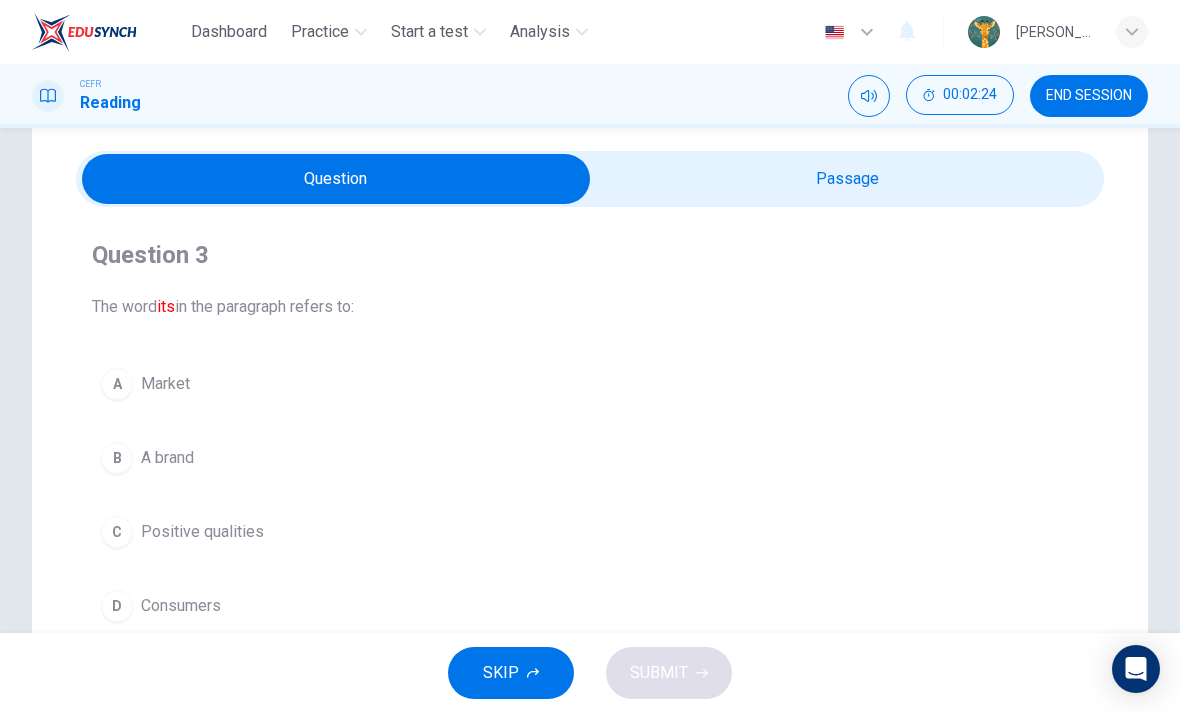 scroll, scrollTop: 47, scrollLeft: 0, axis: vertical 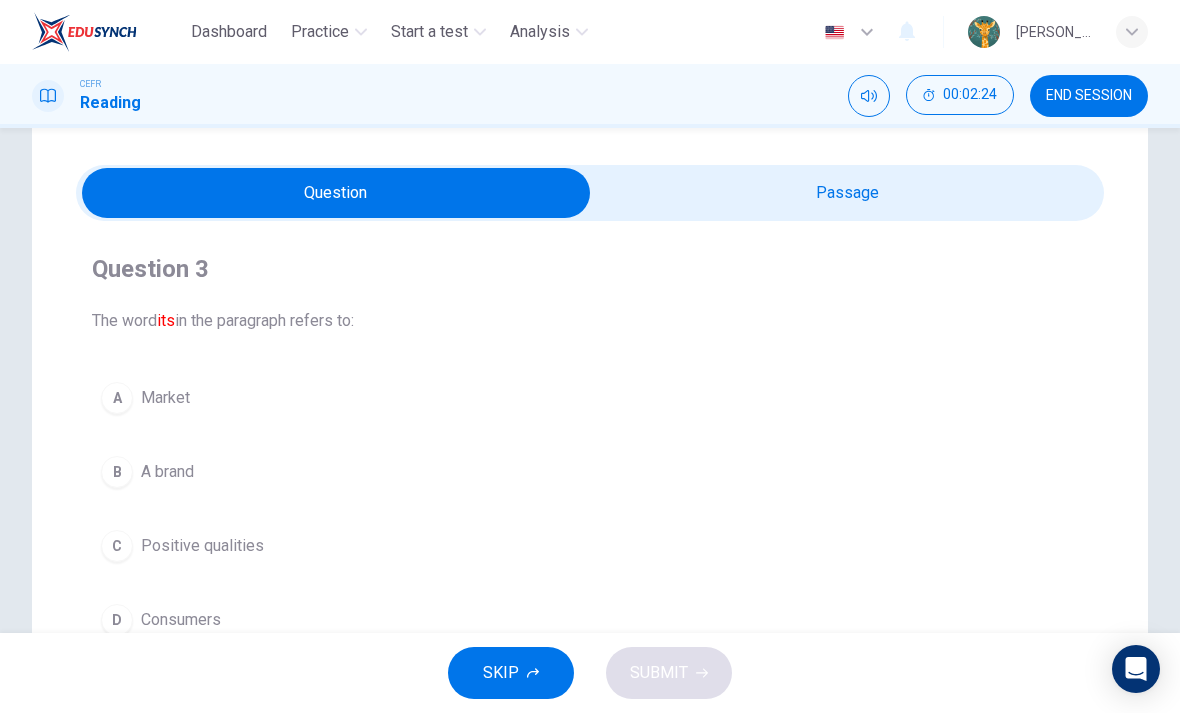 click at bounding box center (336, 193) 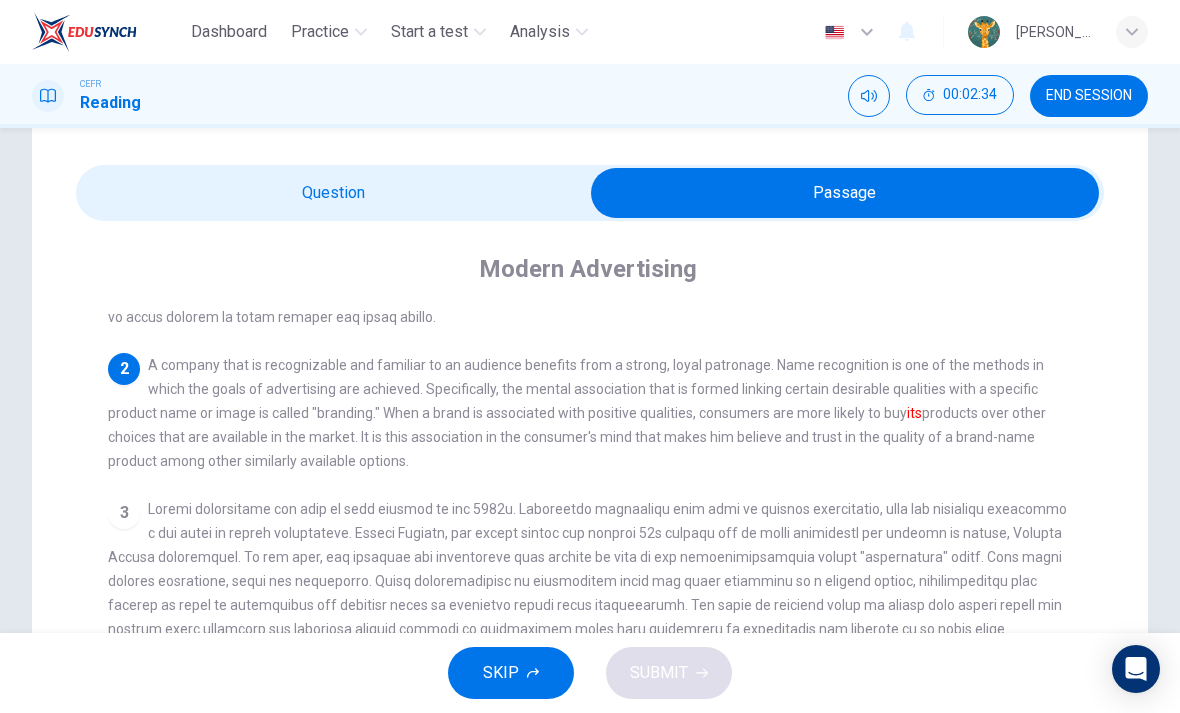 scroll, scrollTop: 229, scrollLeft: 0, axis: vertical 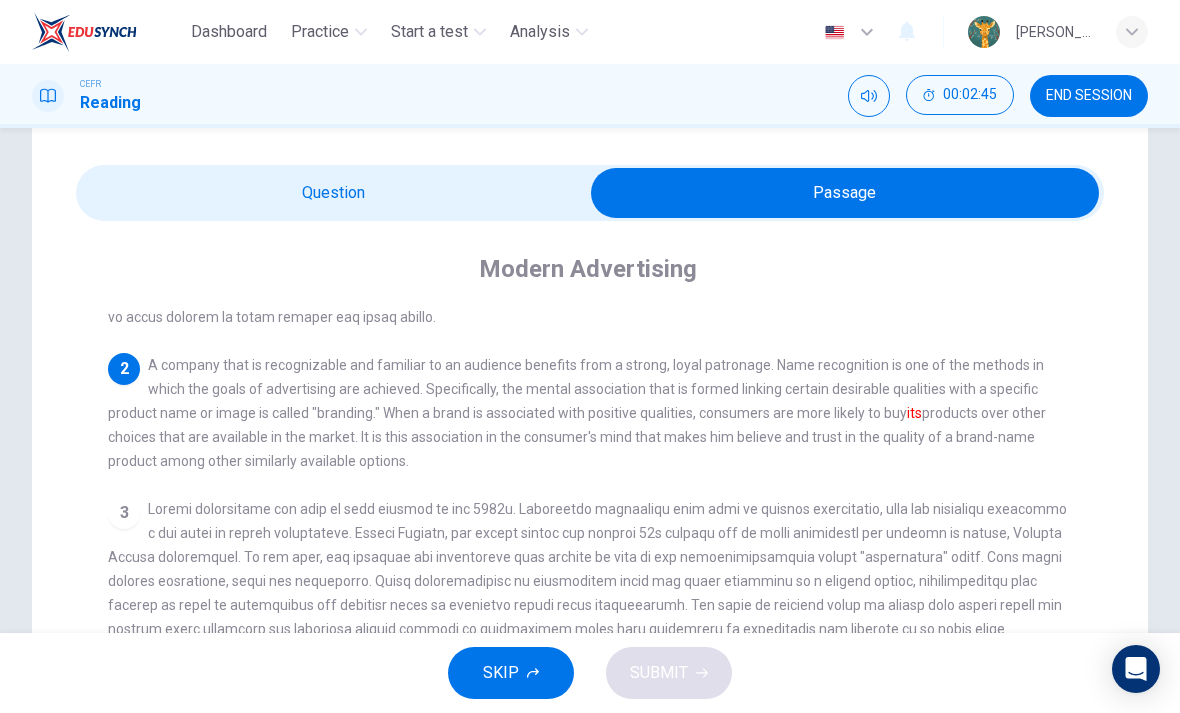 click at bounding box center (845, 193) 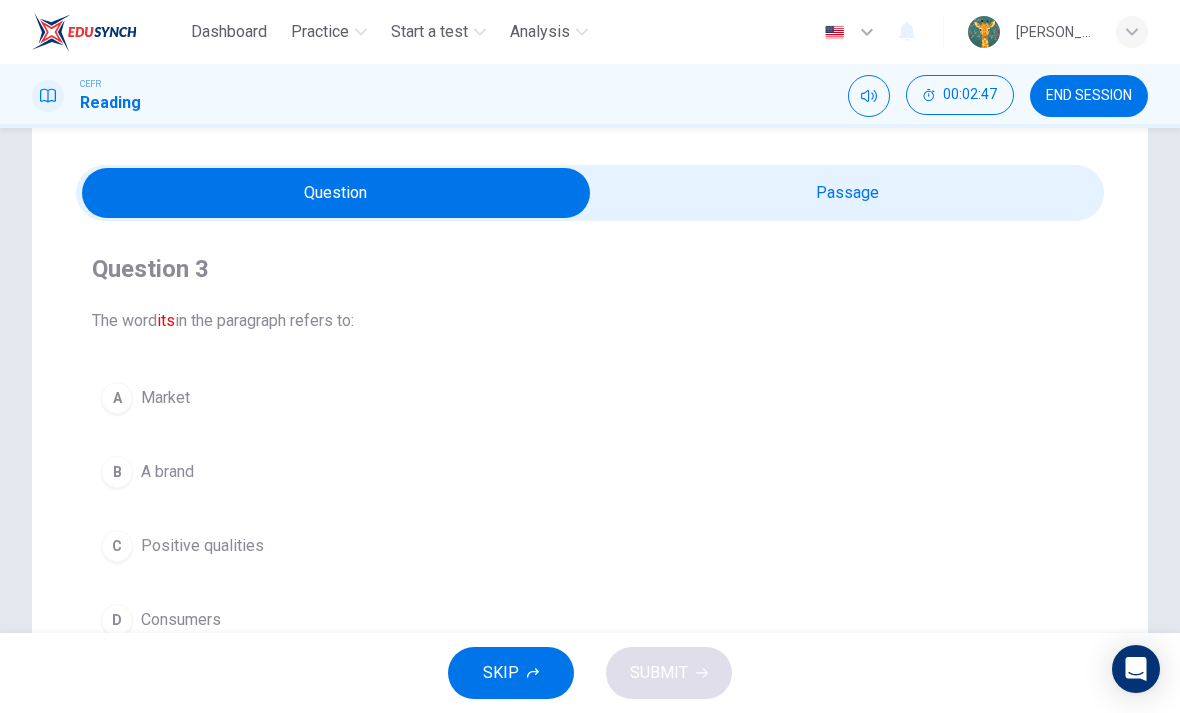 scroll, scrollTop: 94, scrollLeft: 0, axis: vertical 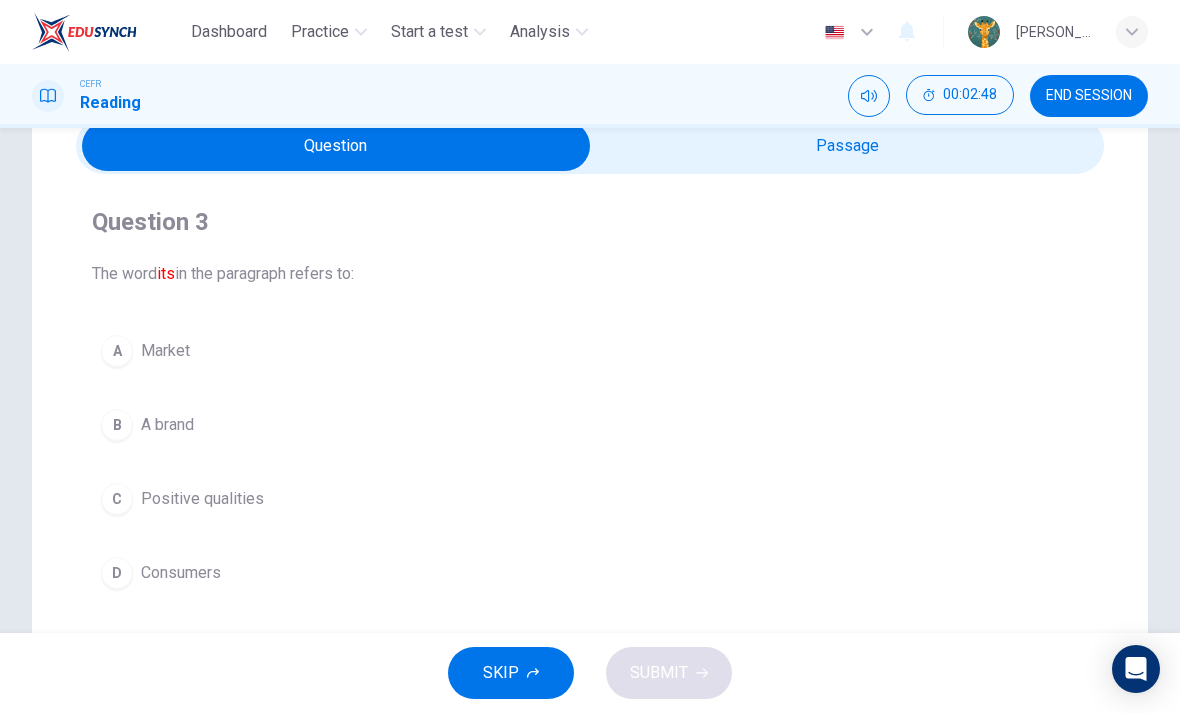 click on "B A brand" at bounding box center [590, 425] 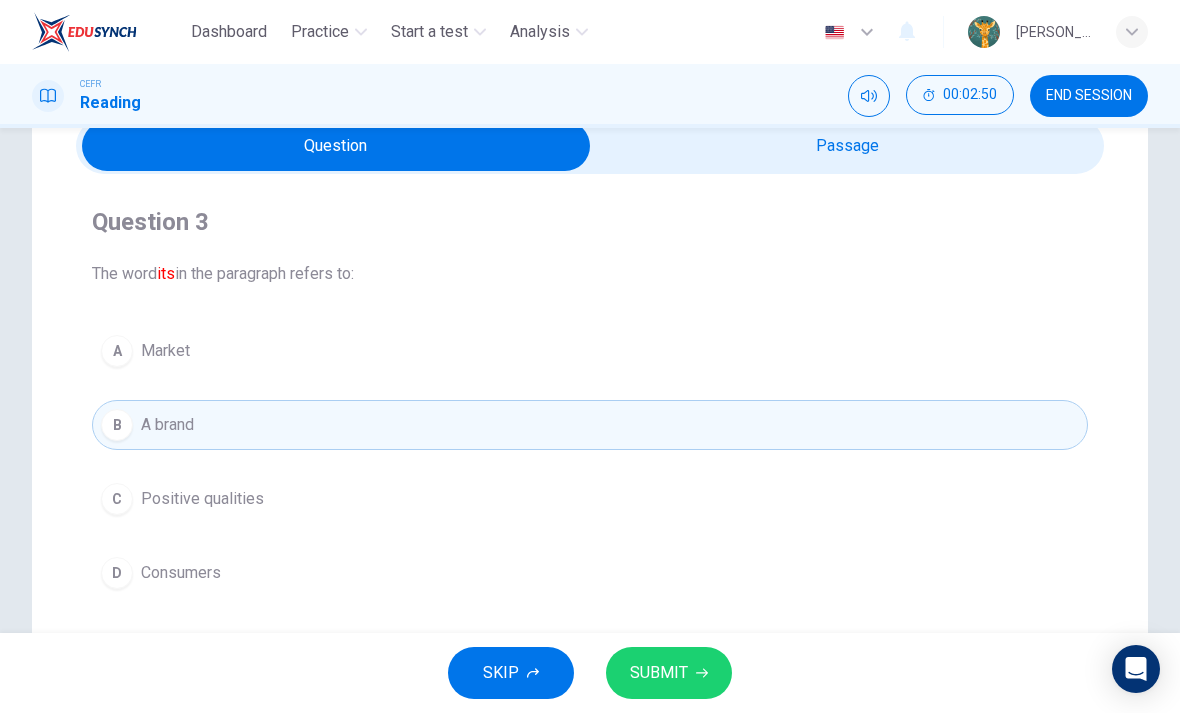 click on "SUBMIT" at bounding box center (659, 673) 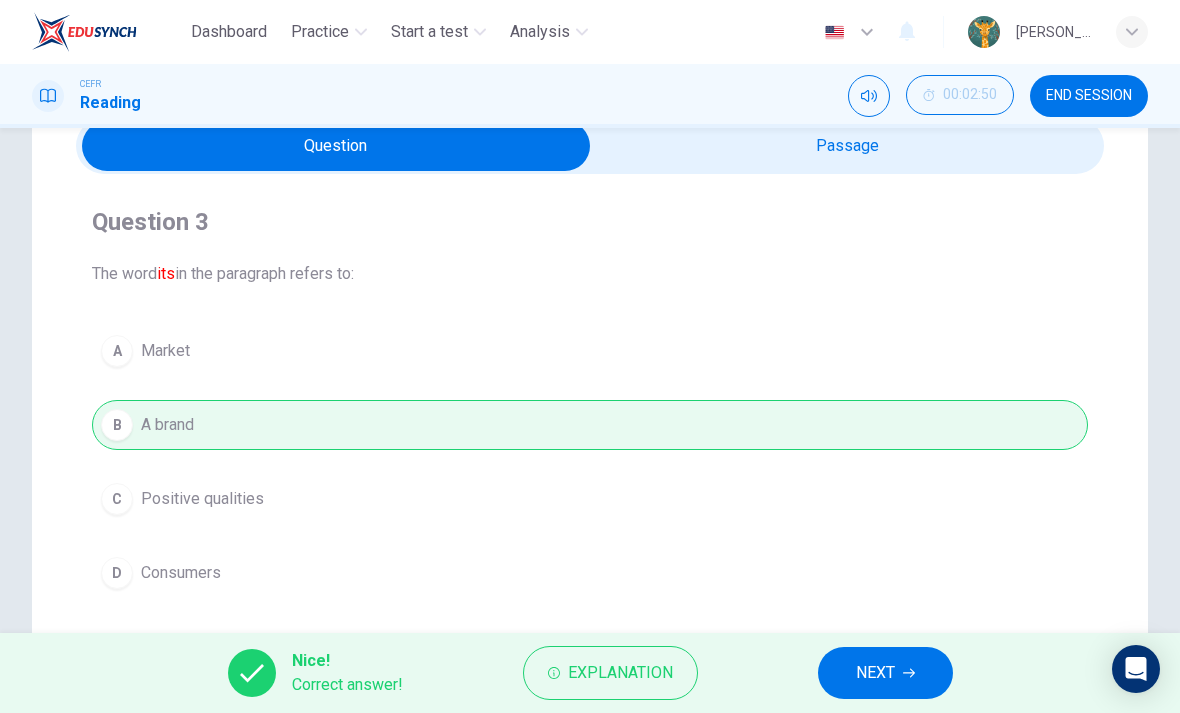 click on "NEXT" at bounding box center [875, 673] 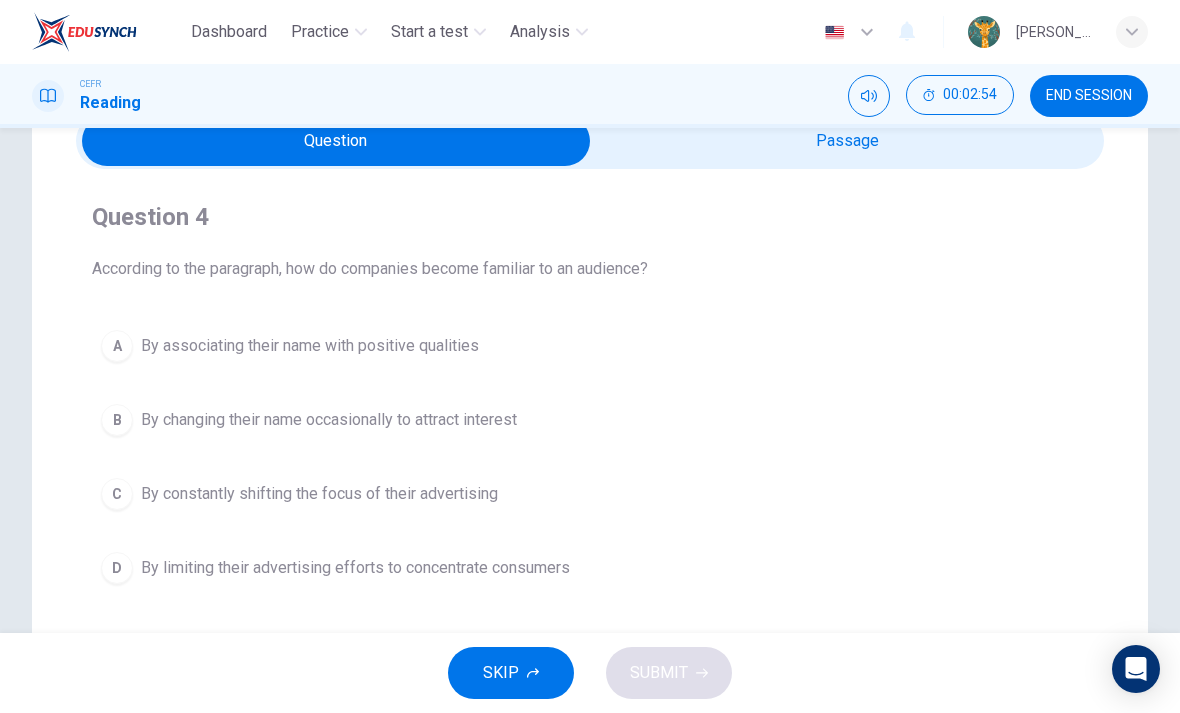 scroll, scrollTop: 98, scrollLeft: 0, axis: vertical 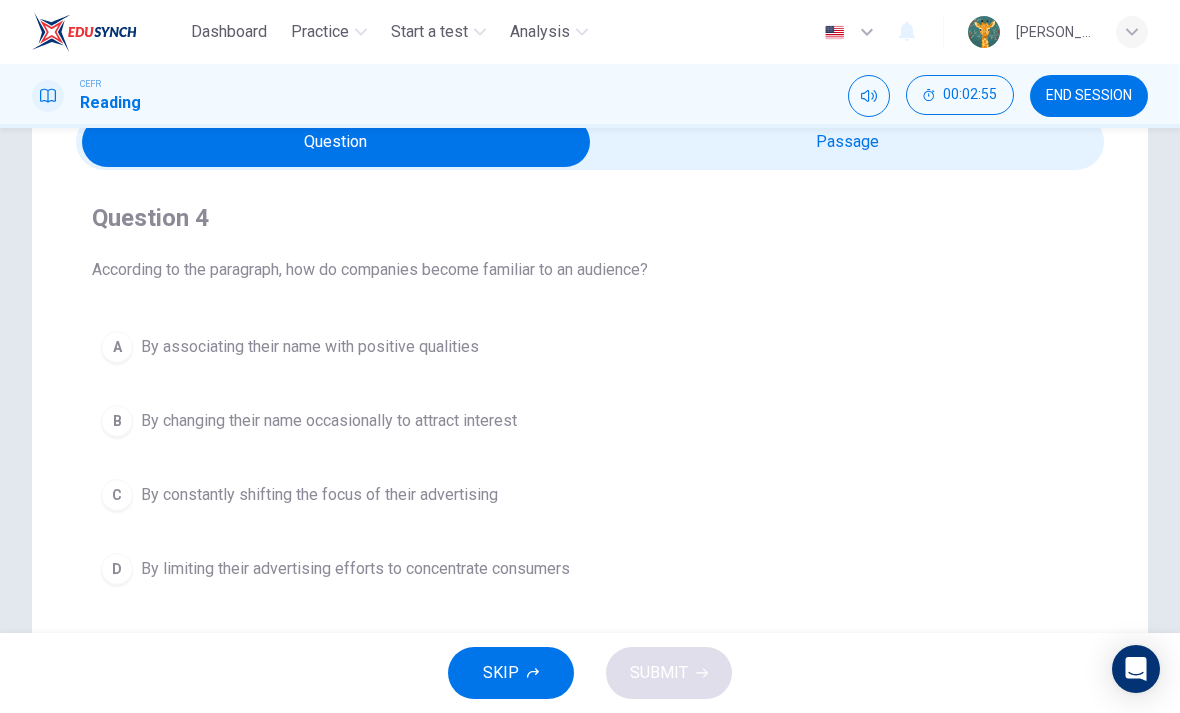 click at bounding box center (336, 142) 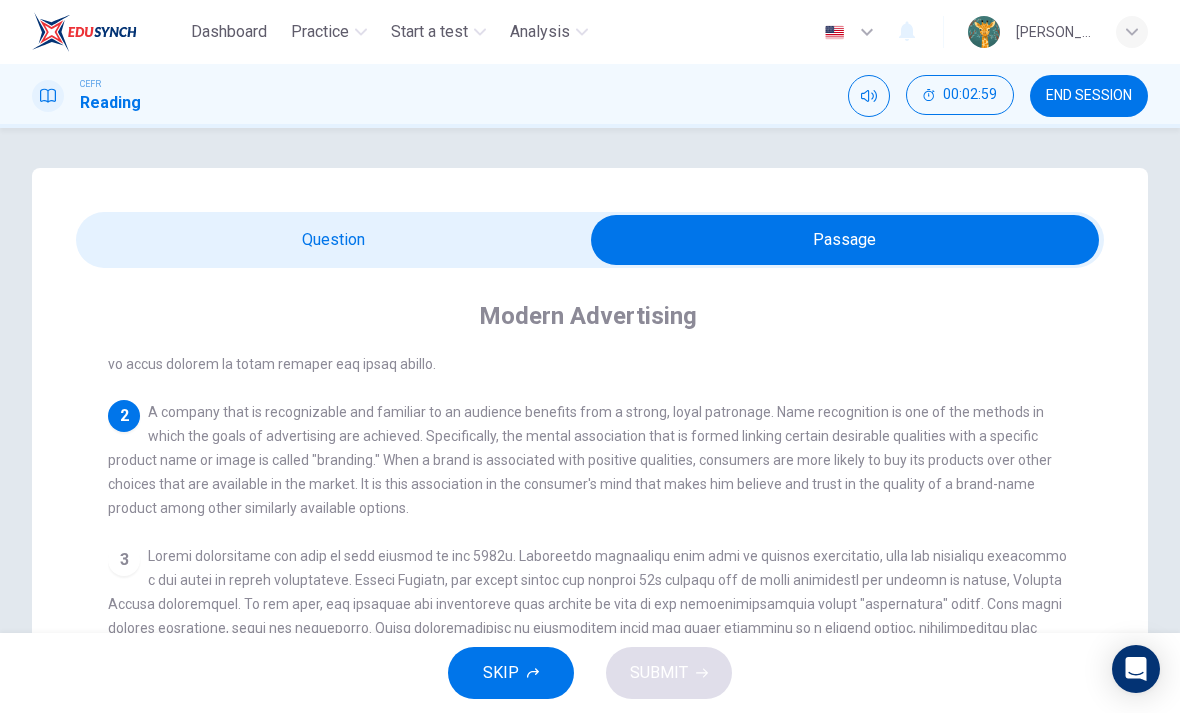 scroll, scrollTop: 0, scrollLeft: 0, axis: both 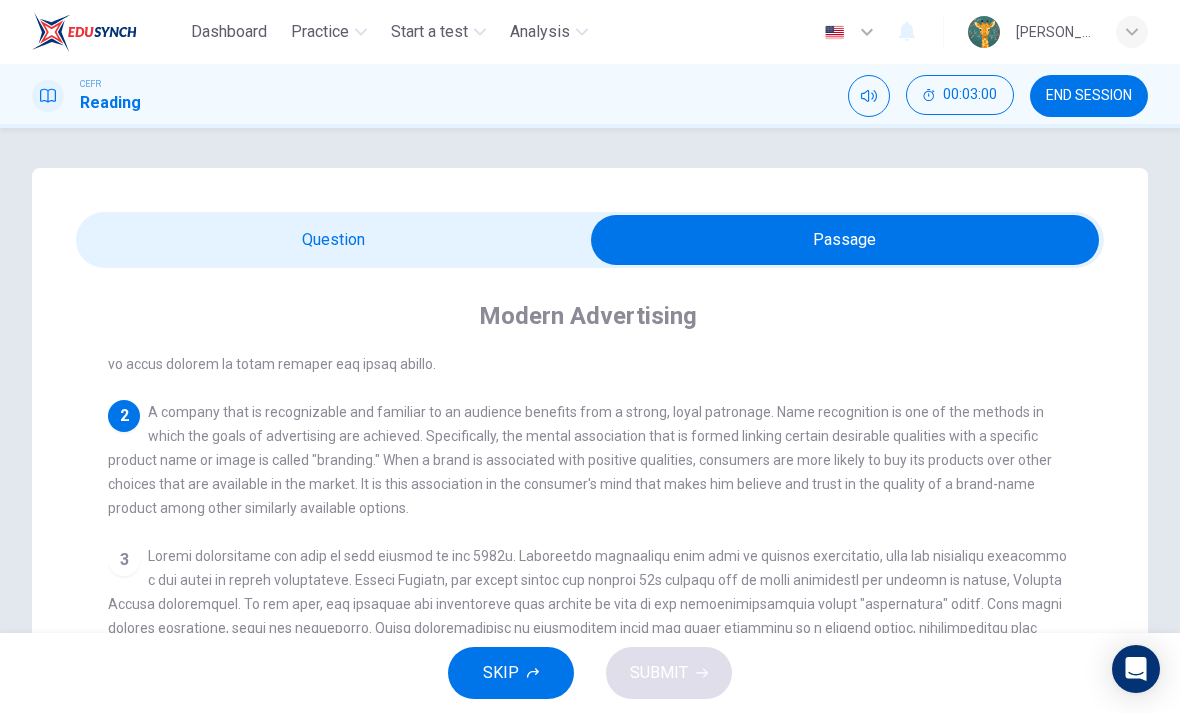 click at bounding box center [845, 240] 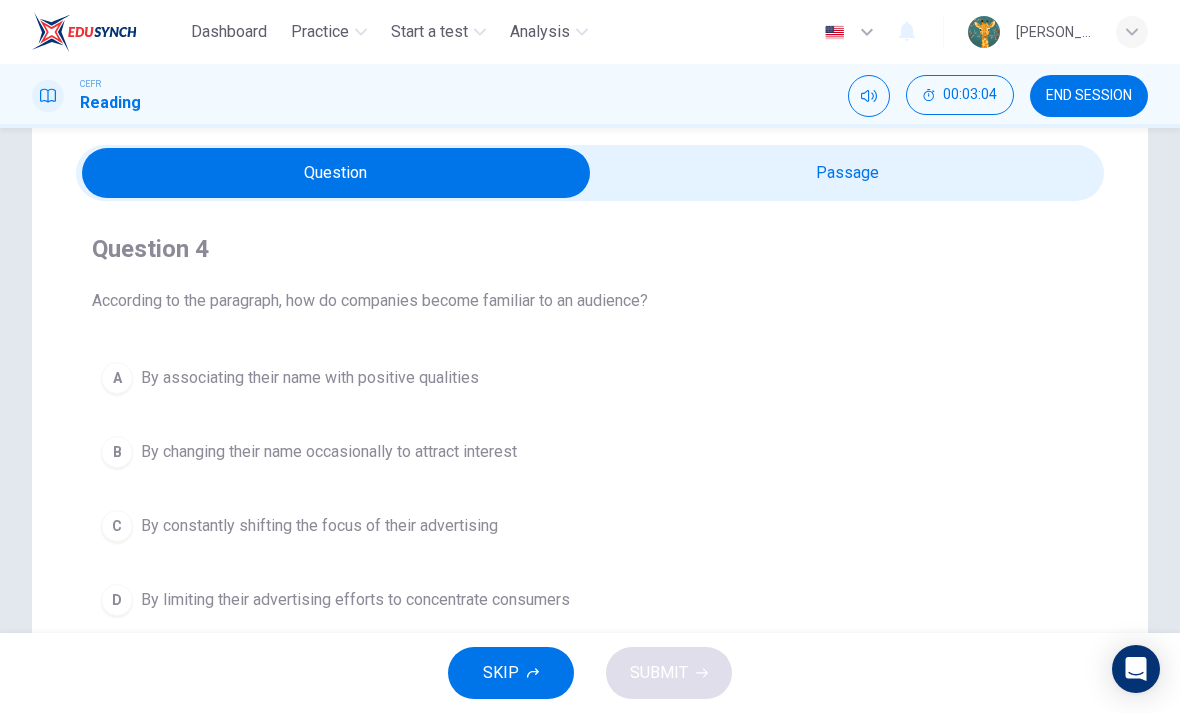 scroll, scrollTop: 15, scrollLeft: 0, axis: vertical 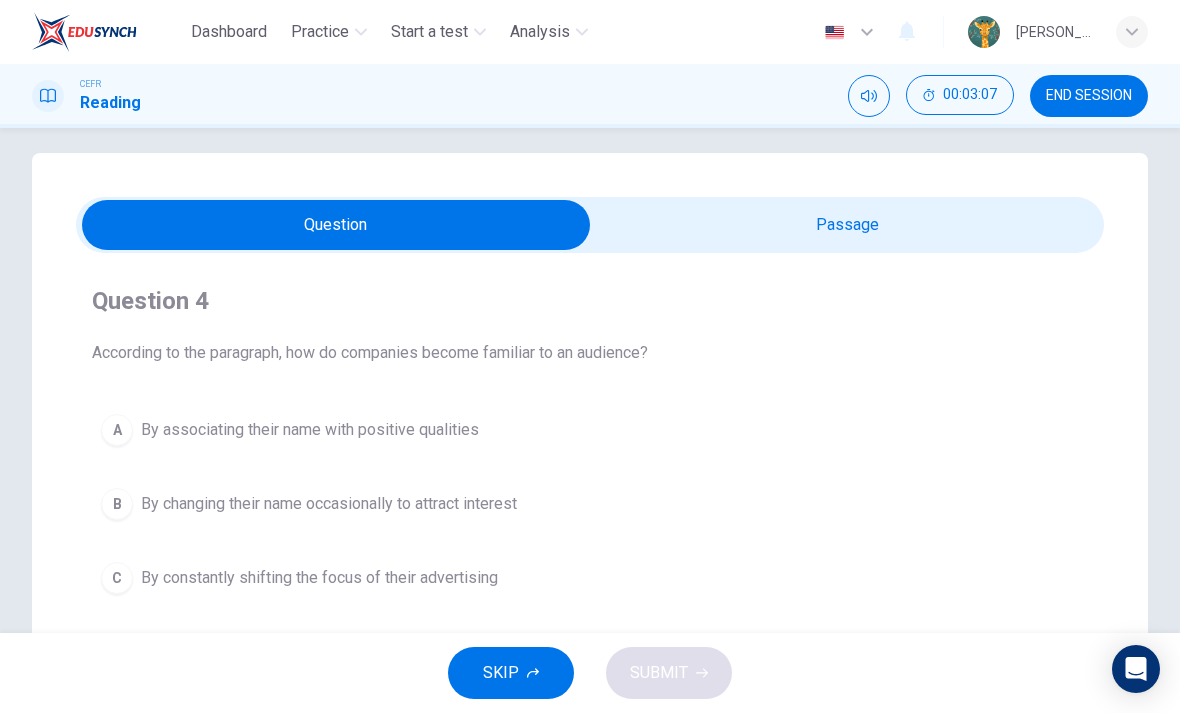 click at bounding box center [336, 225] 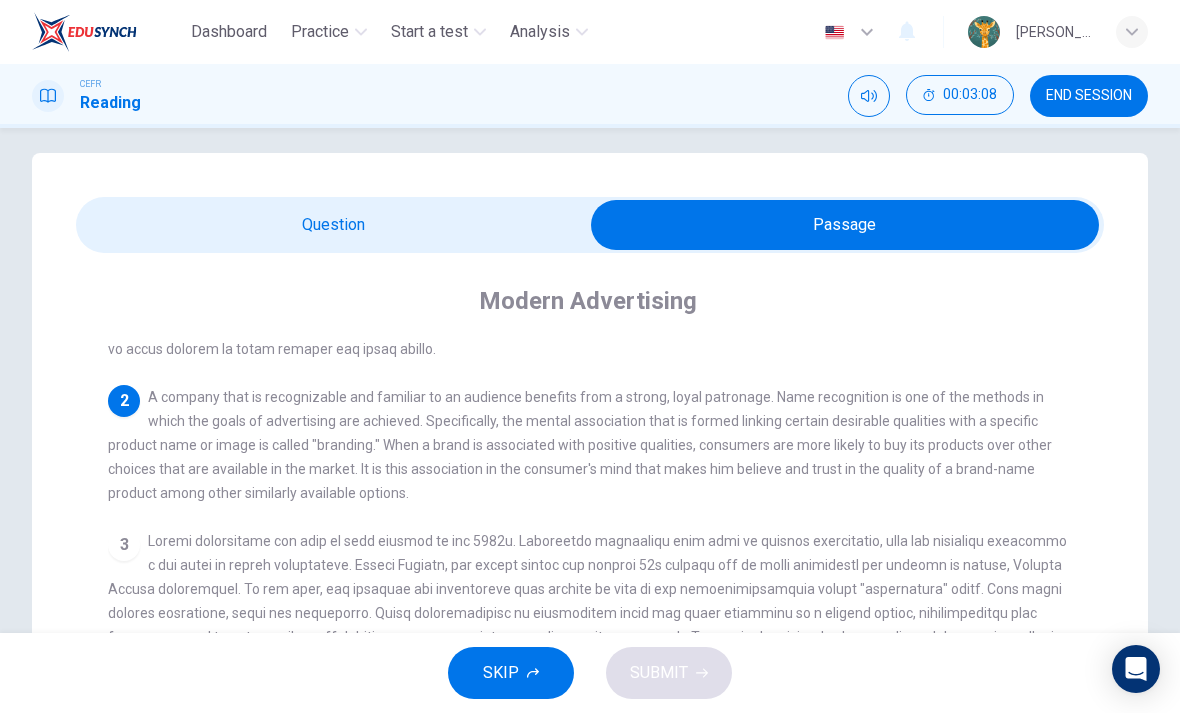 scroll, scrollTop: 28, scrollLeft: 0, axis: vertical 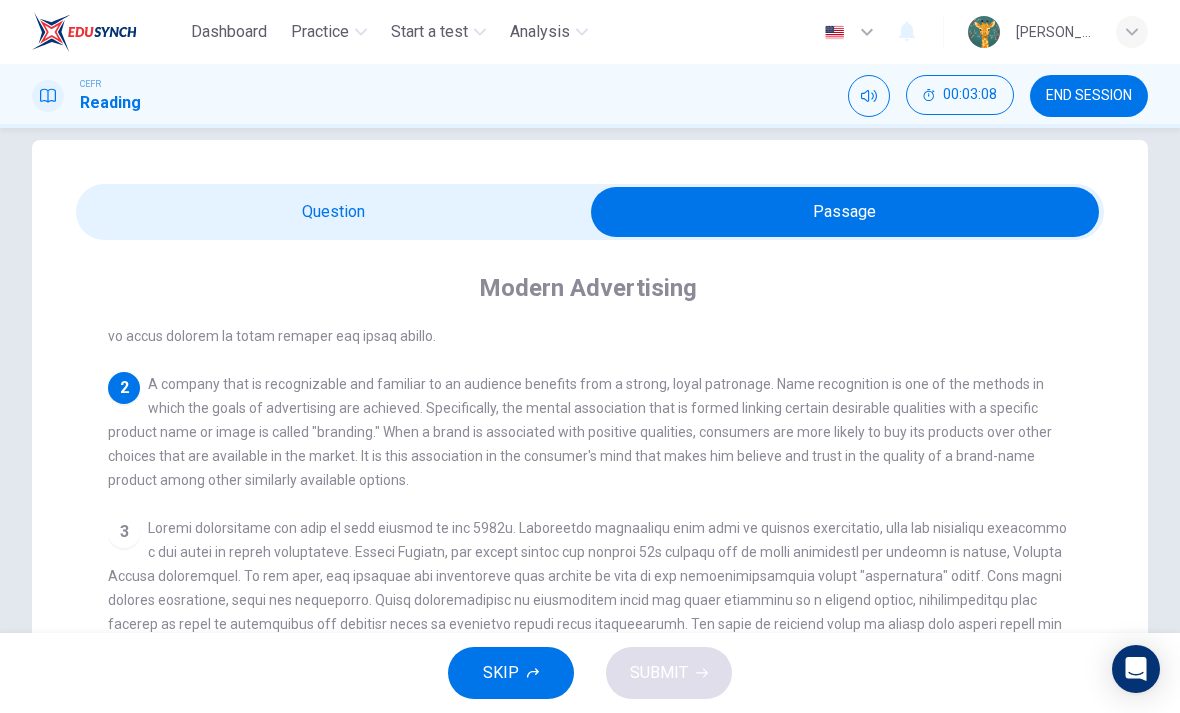 click at bounding box center [587, 612] 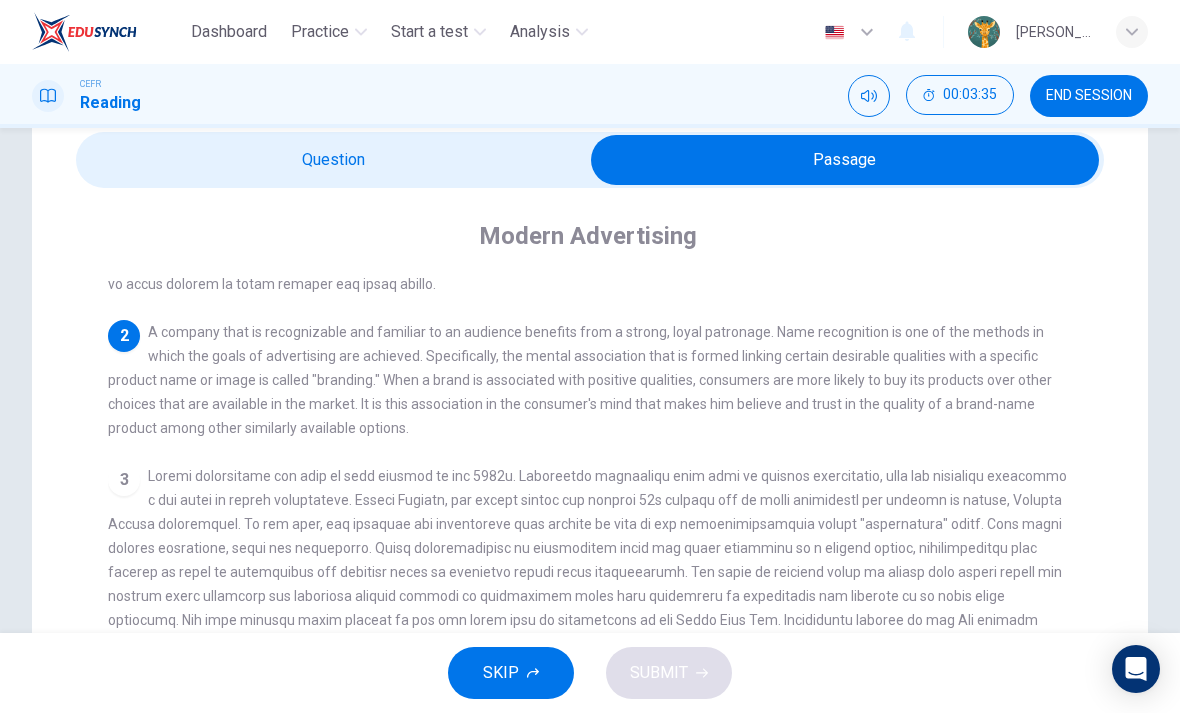 scroll, scrollTop: 81, scrollLeft: 0, axis: vertical 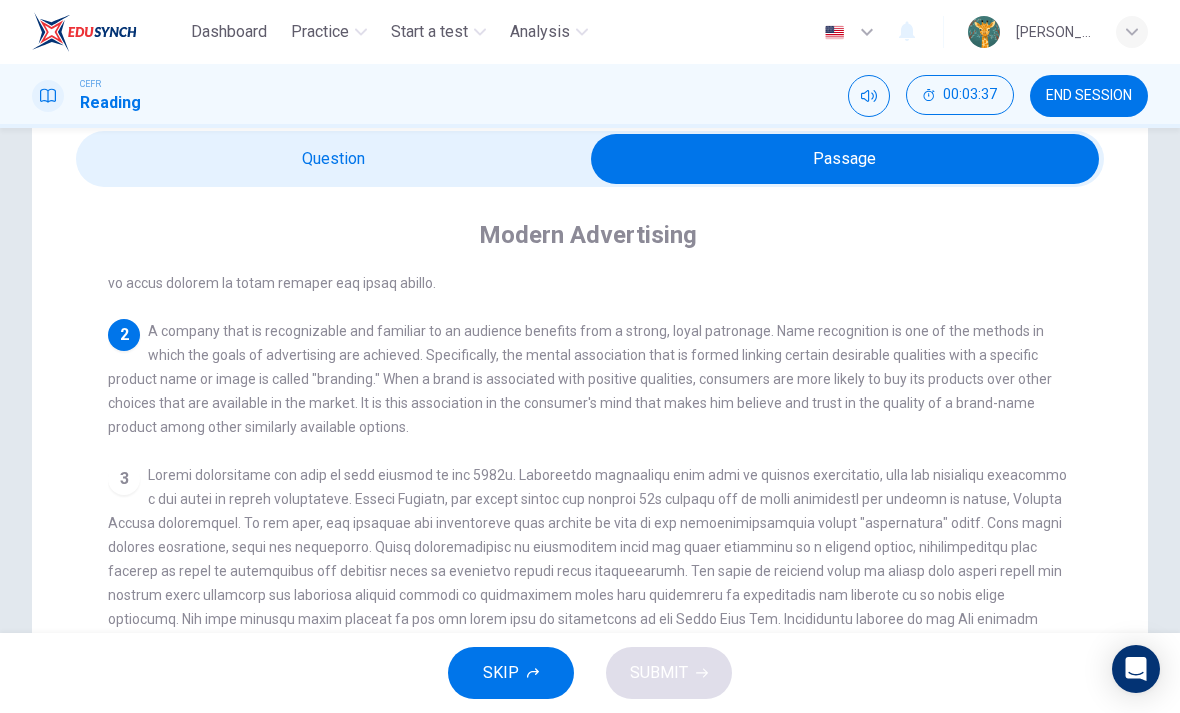 click at bounding box center [845, 159] 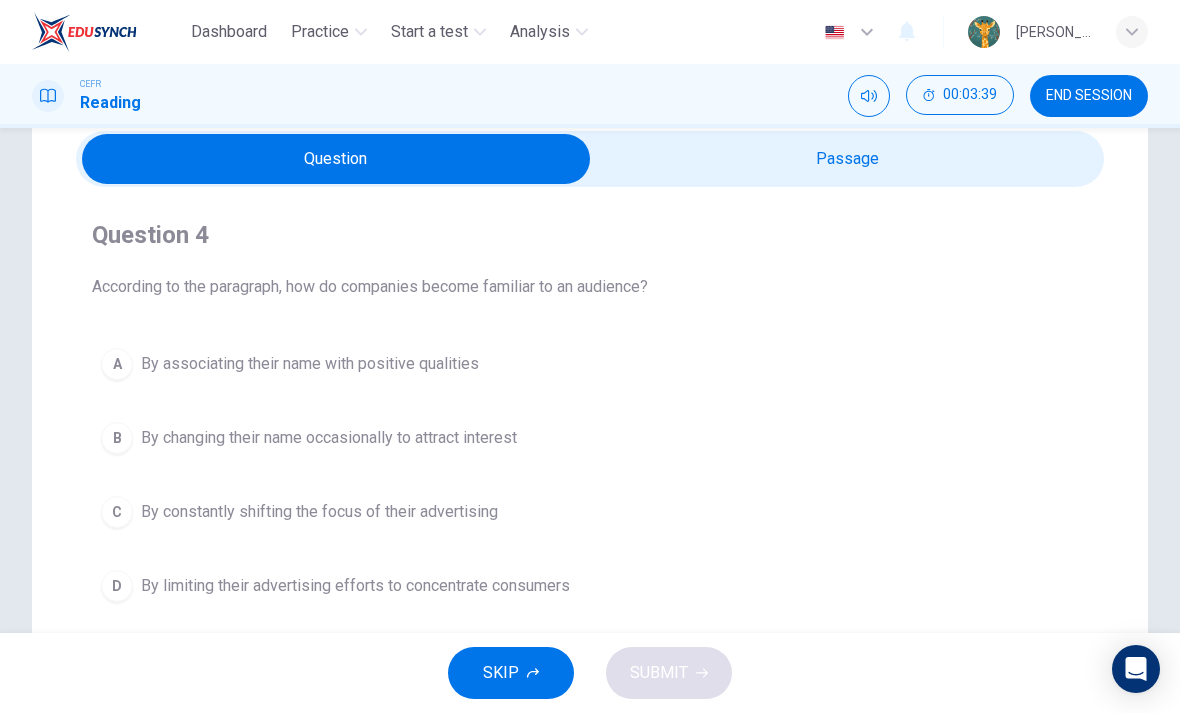 click at bounding box center [336, 159] 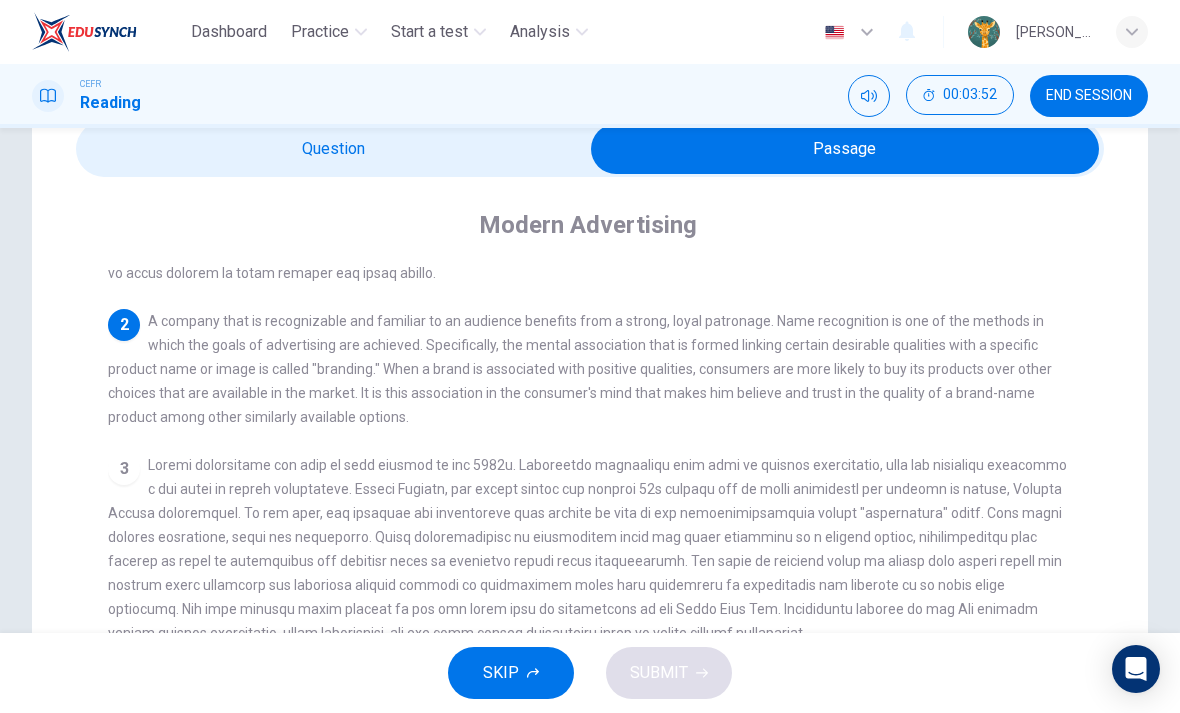 scroll, scrollTop: 94, scrollLeft: 0, axis: vertical 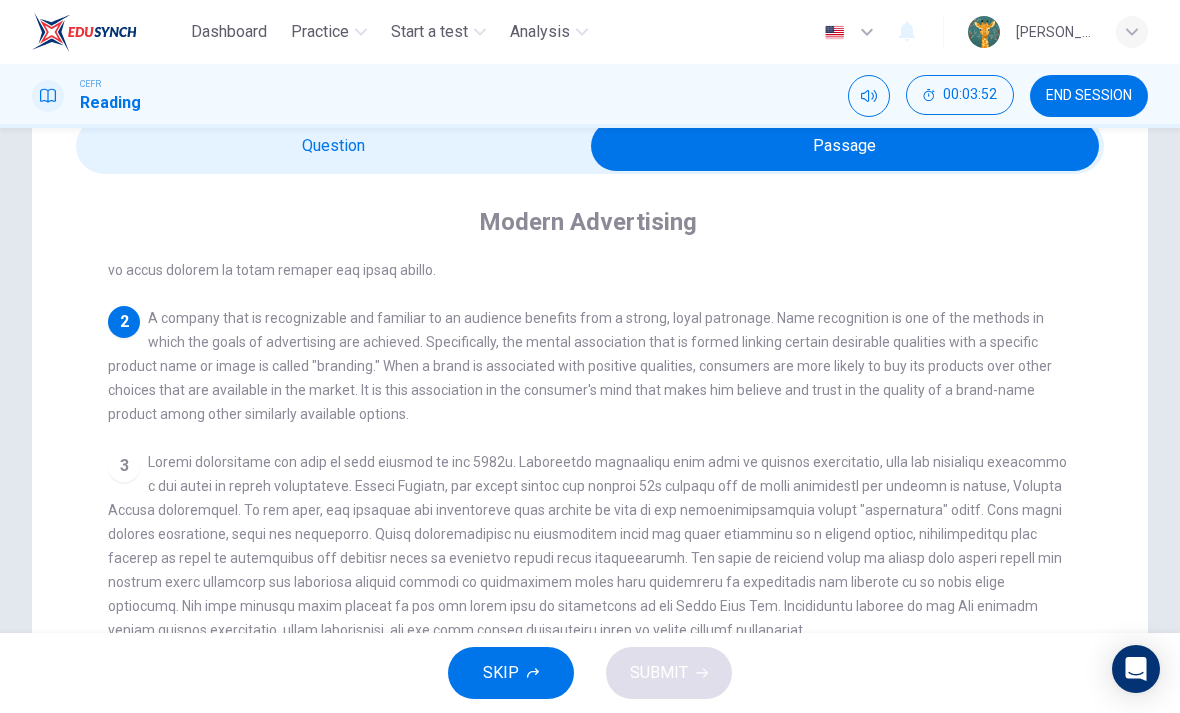 click on "3" at bounding box center (590, 546) 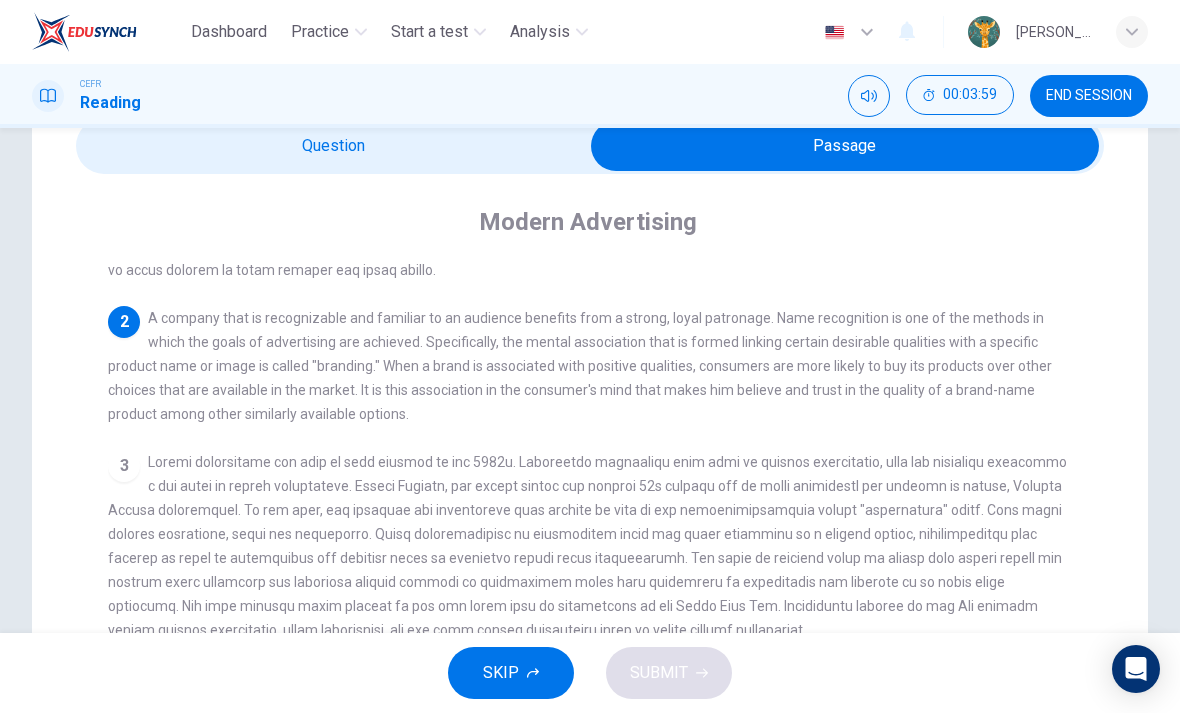 click at bounding box center (845, 146) 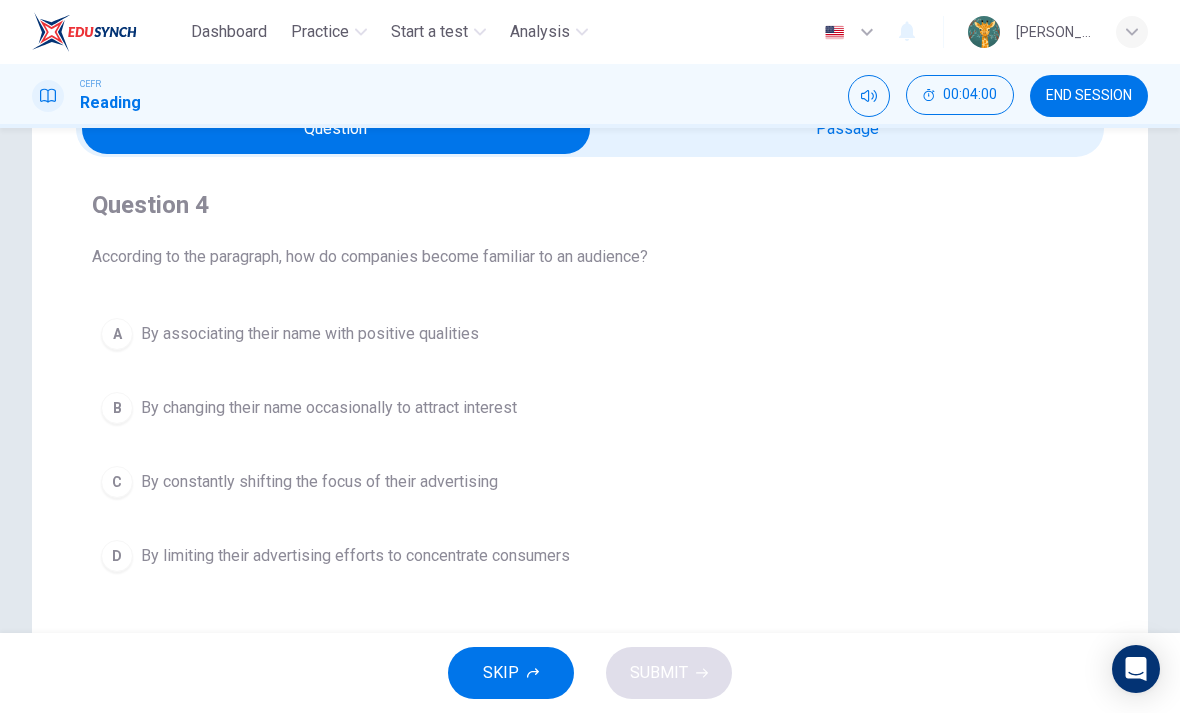 scroll, scrollTop: 115, scrollLeft: 0, axis: vertical 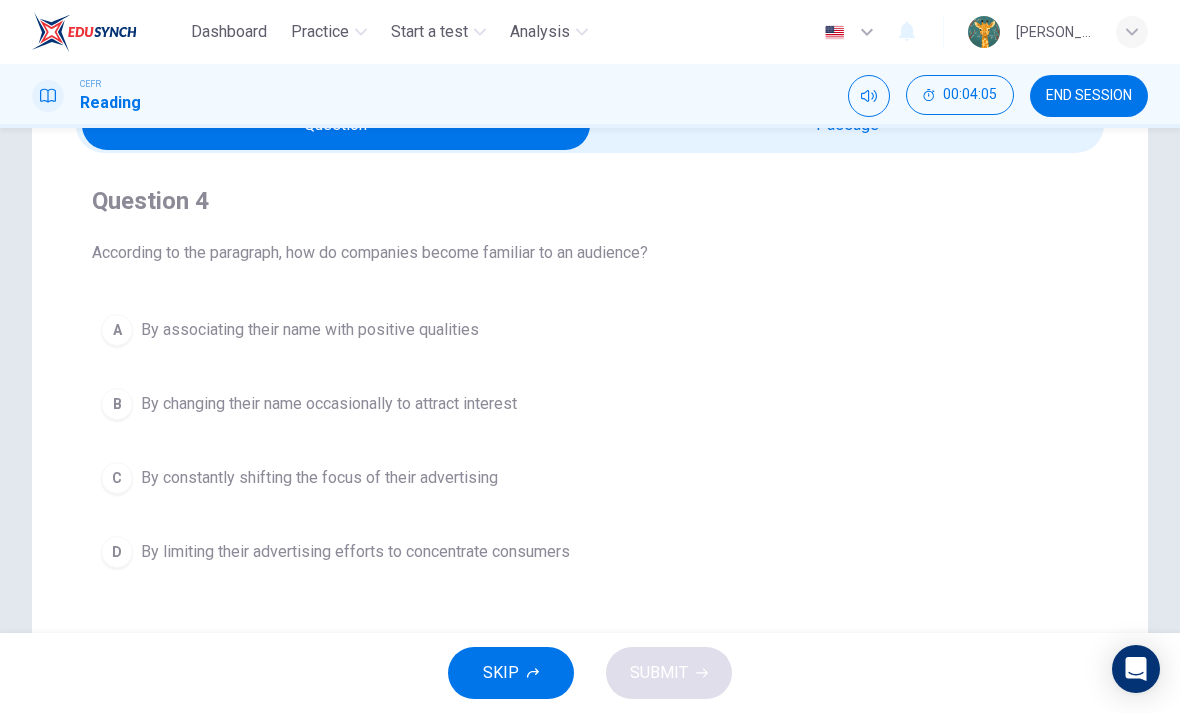 click on "A" at bounding box center (117, 330) 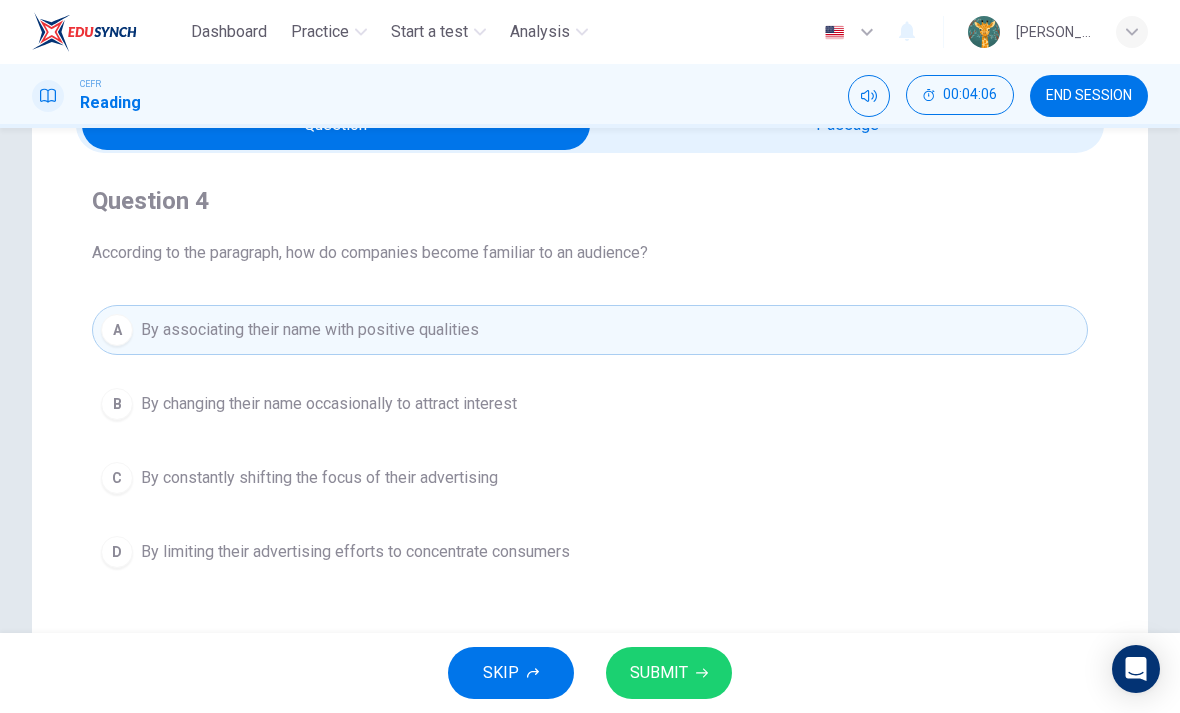 click on "SUBMIT" at bounding box center [659, 673] 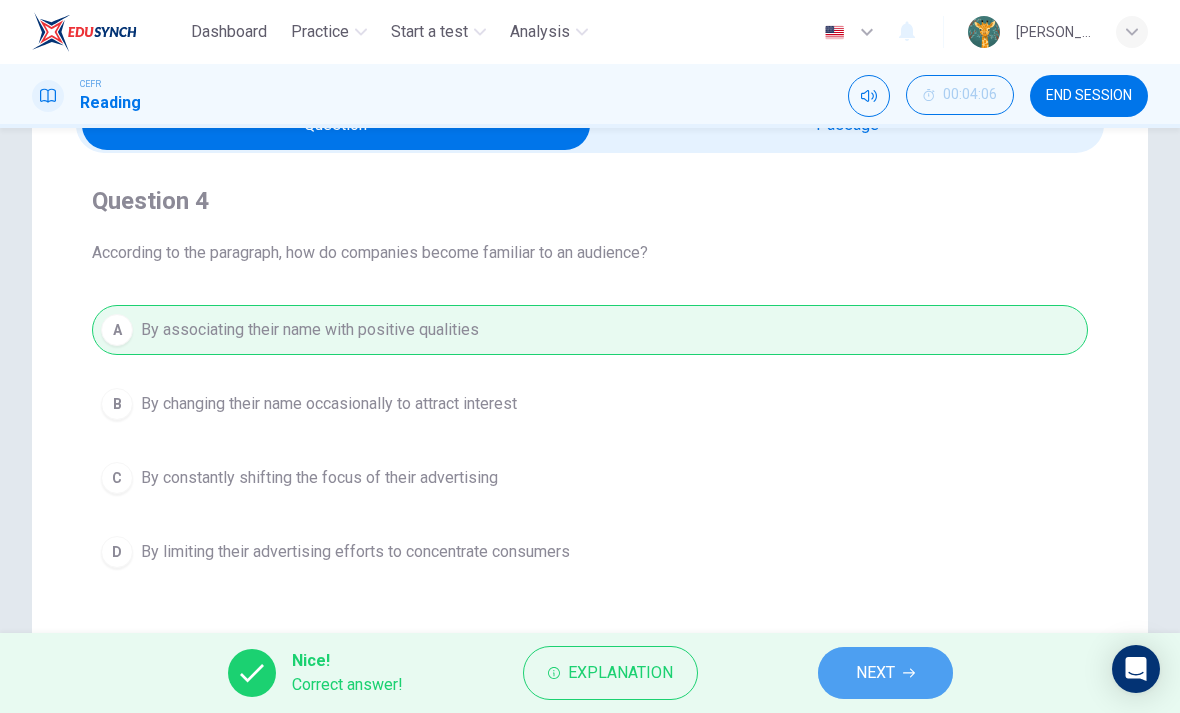 click on "NEXT" at bounding box center [875, 673] 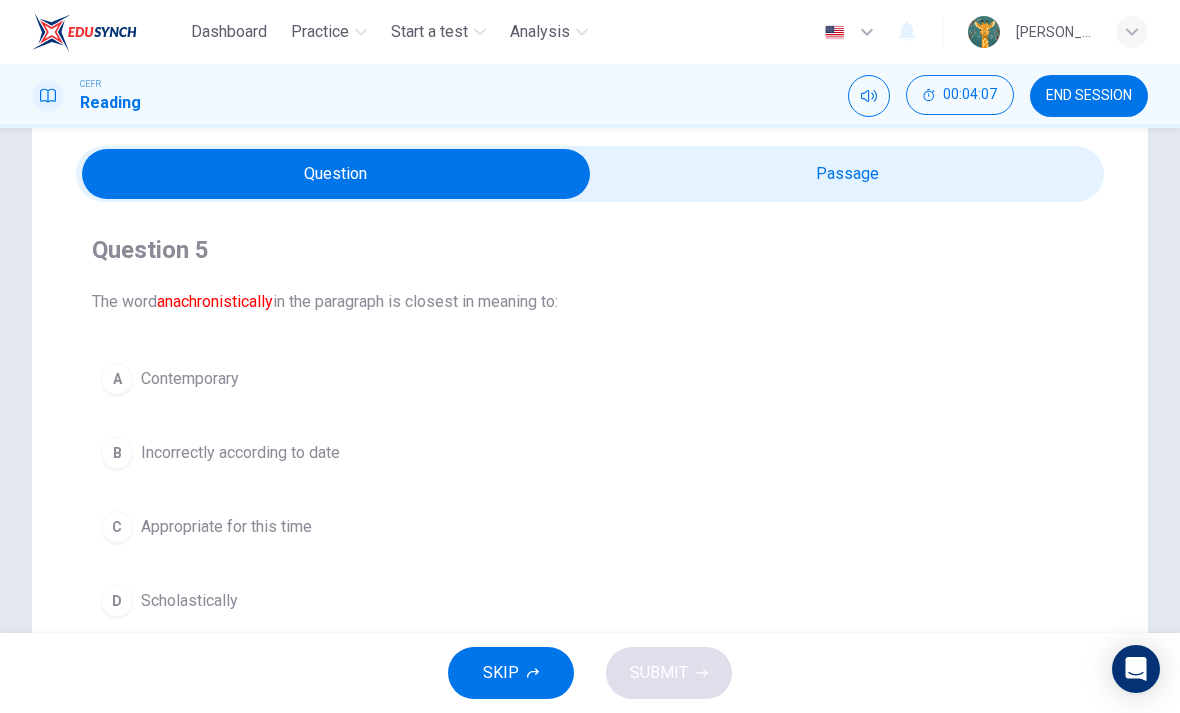 scroll, scrollTop: 58, scrollLeft: 0, axis: vertical 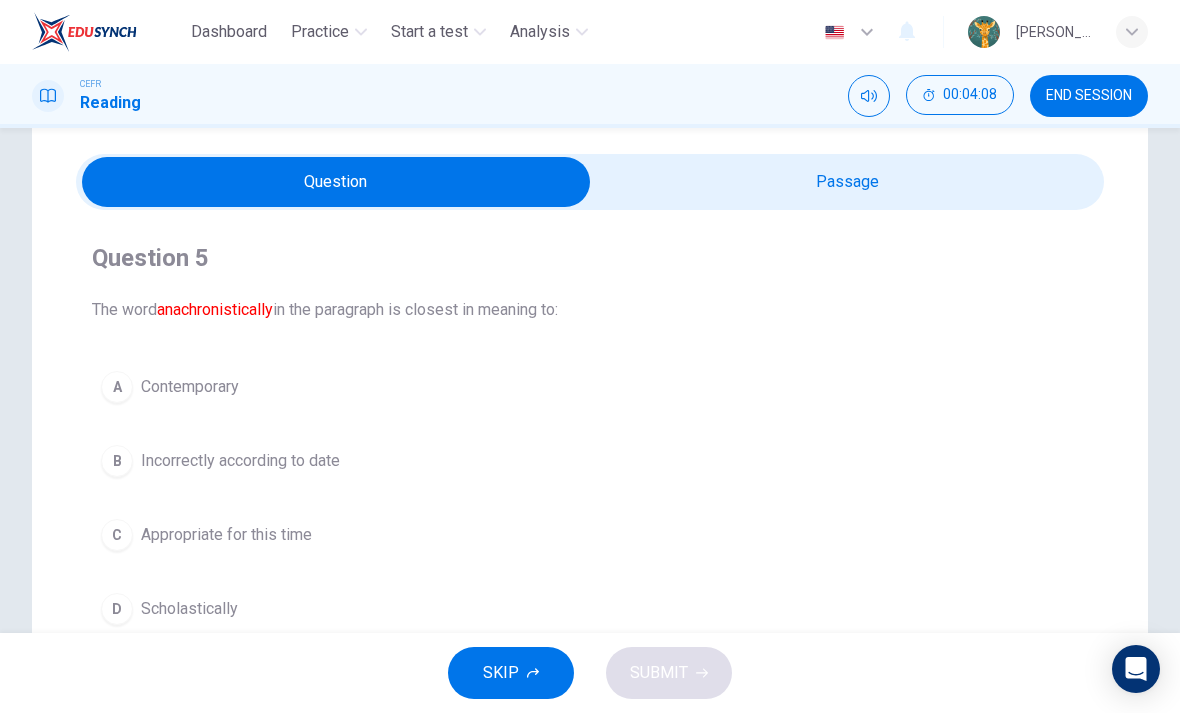 click at bounding box center (336, 182) 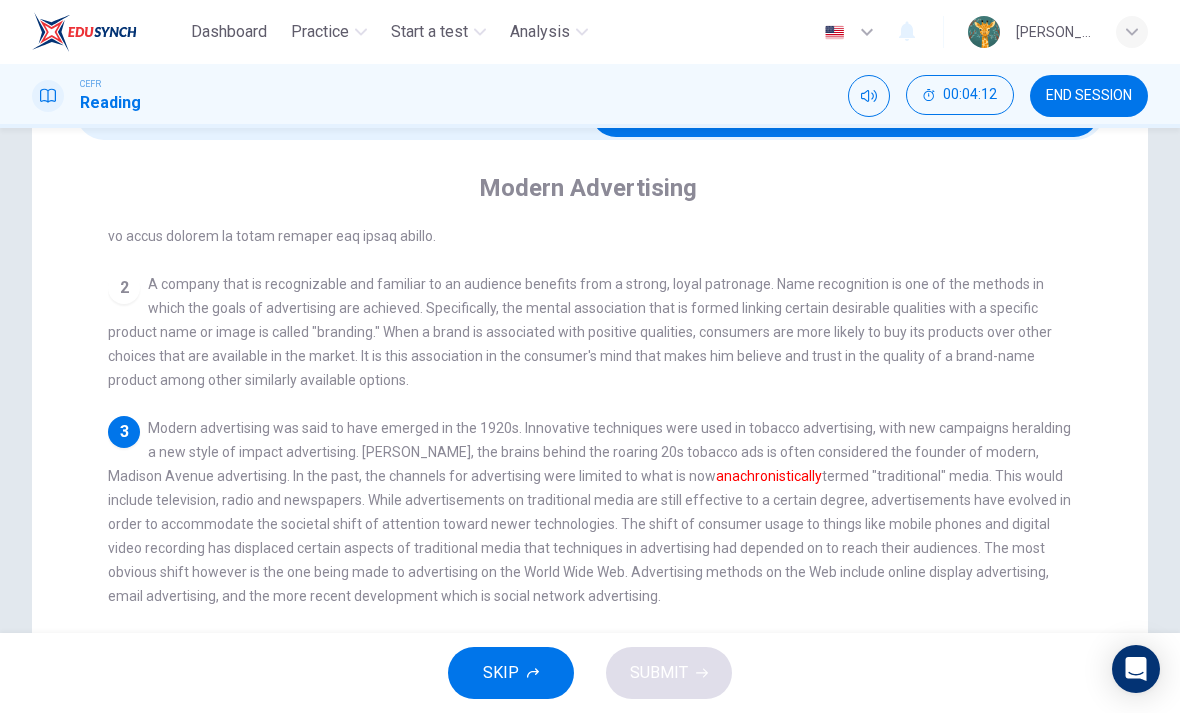 scroll, scrollTop: 140, scrollLeft: 0, axis: vertical 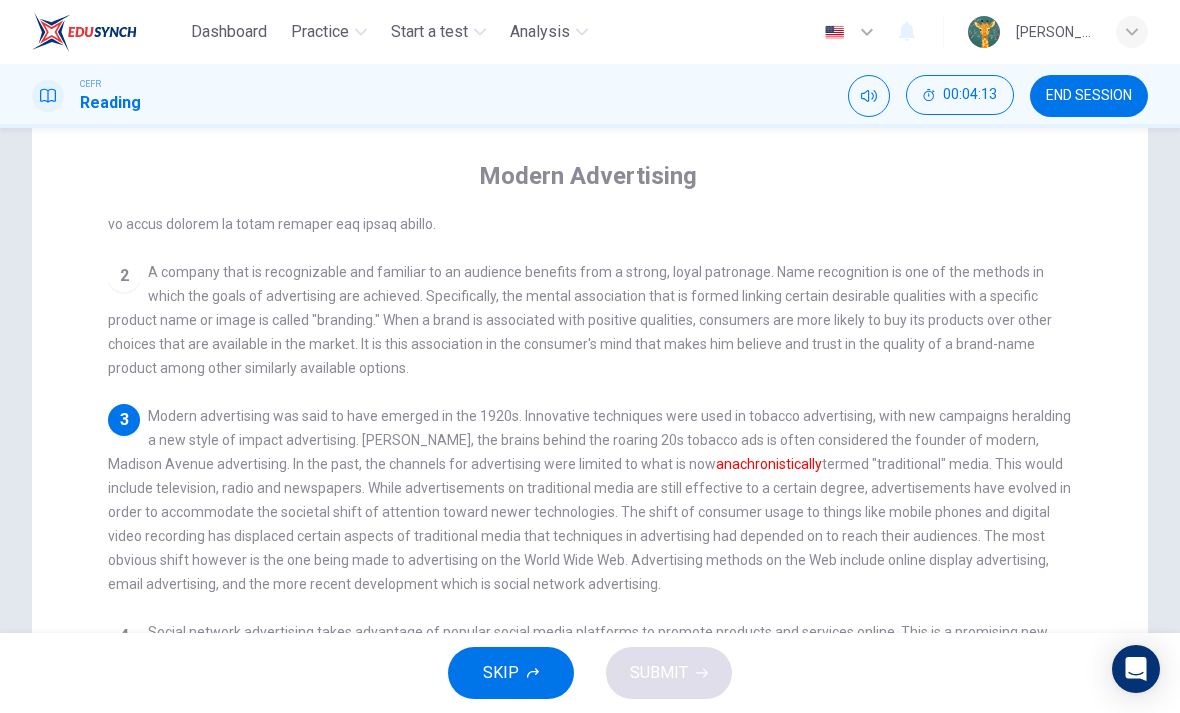 click on "Modern advertising was said to have emerged in the 1920s. Innovative techniques were used in tobacco advertising, with new campaigns heralding a new style of impact advertising. [PERSON_NAME], the brains behind the roaring 20s tobacco ads is often considered the founder of modern, Madison Avenue advertising. In the past, the channels for advertising were limited to what is now  anachronistically" at bounding box center [589, 500] 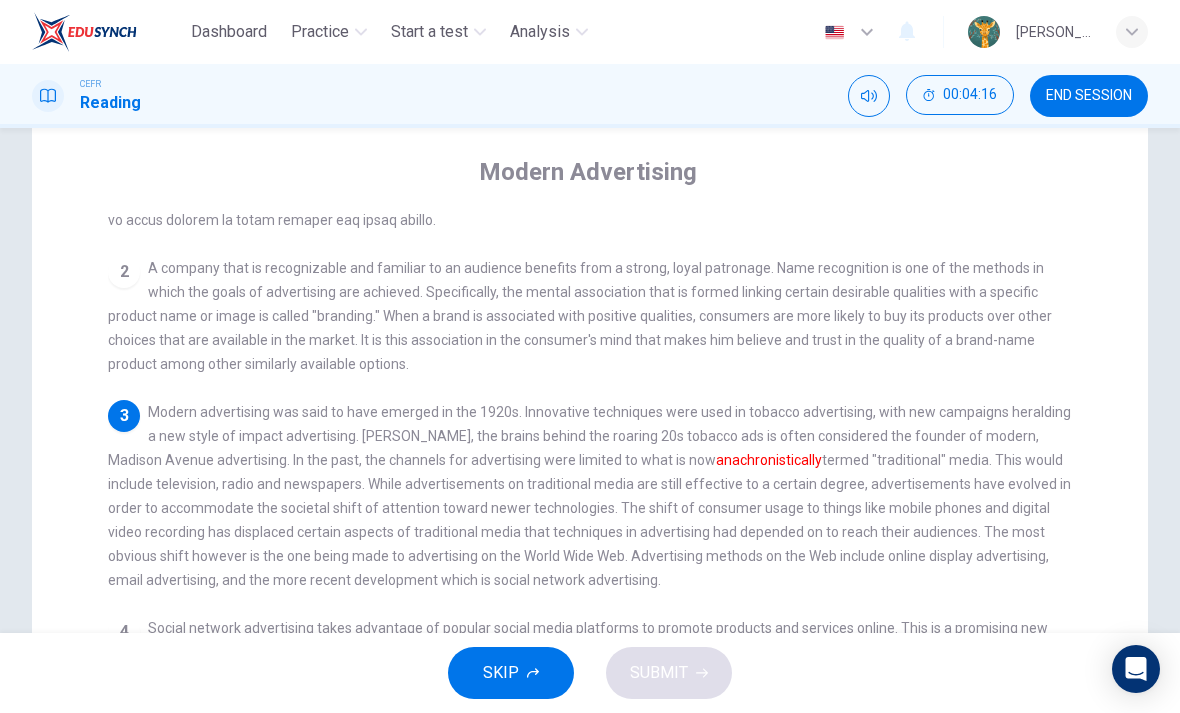 scroll, scrollTop: 150, scrollLeft: 0, axis: vertical 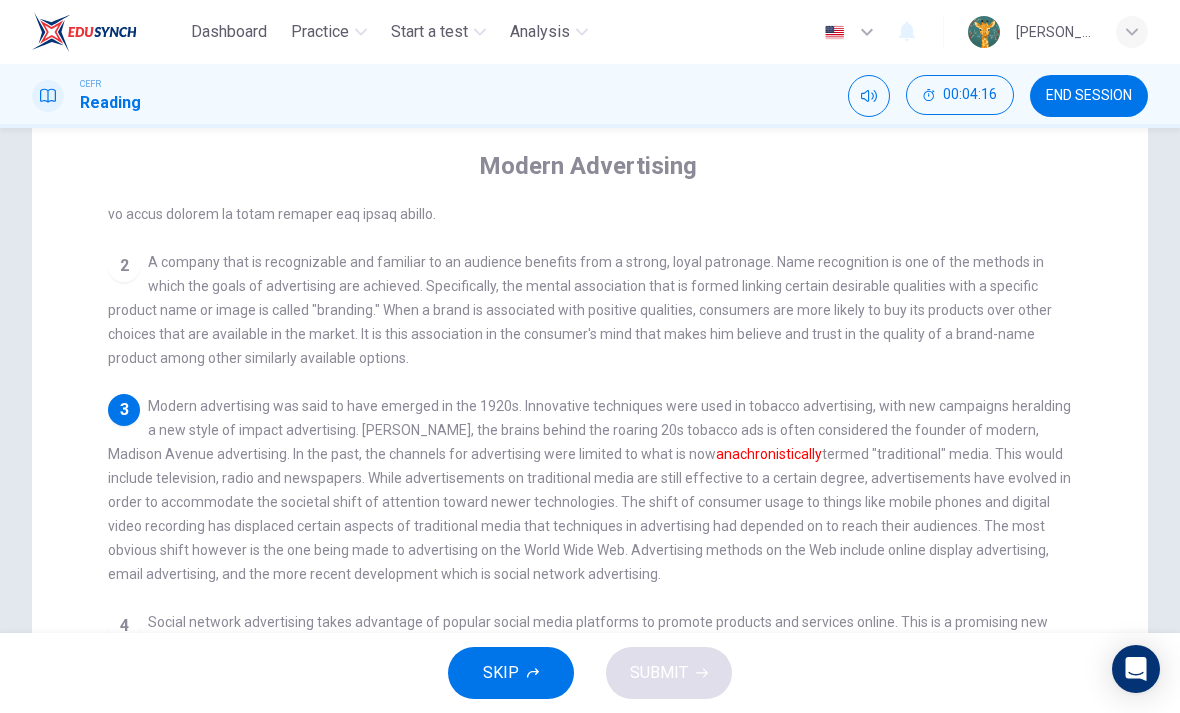 click on "Modern advertising was said to have emerged in the 1920s. Innovative techniques were used in tobacco advertising, with new campaigns heralding a new style of impact advertising. [PERSON_NAME], the brains behind the roaring 20s tobacco ads is often considered the founder of modern, Madison Avenue advertising. In the past, the channels for advertising were limited to what is now  anachronistically" at bounding box center [589, 490] 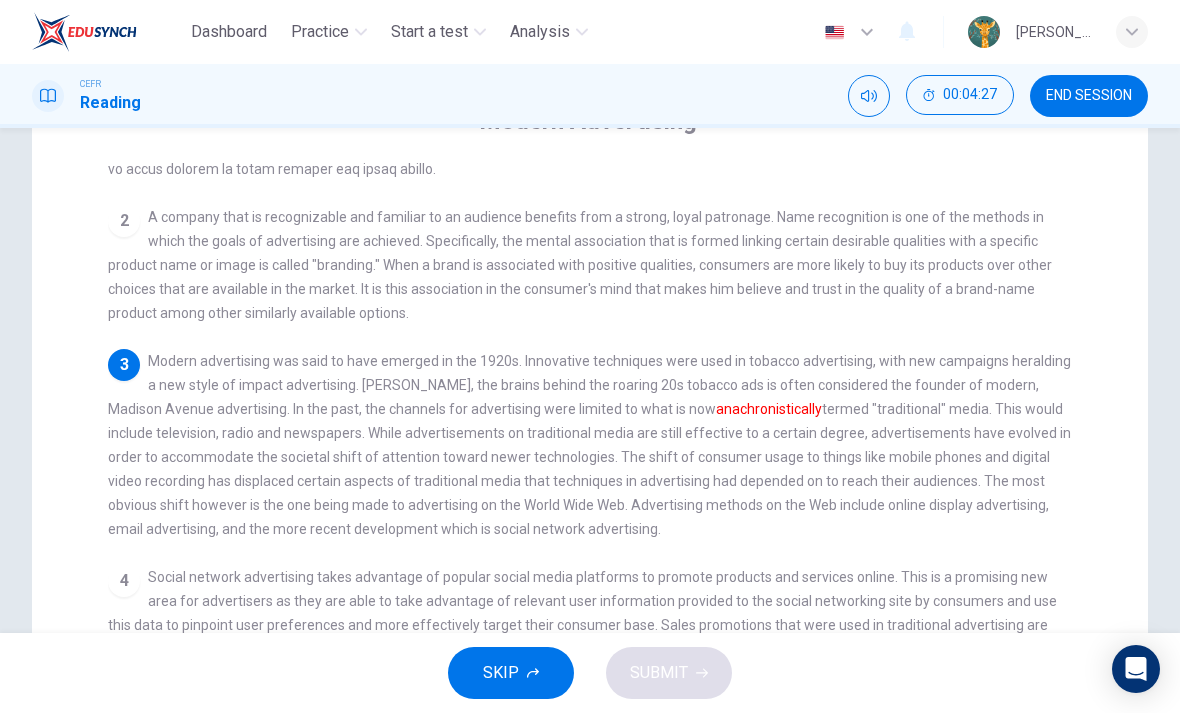scroll, scrollTop: 196, scrollLeft: 0, axis: vertical 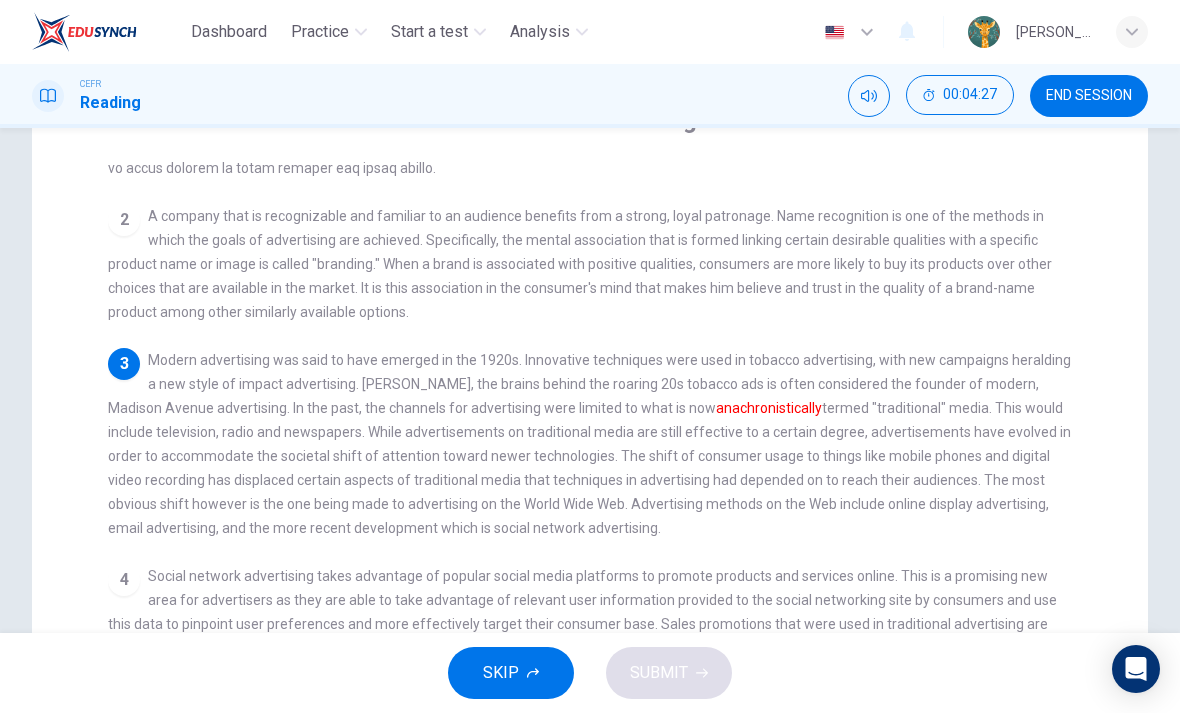 click on "3 Modern advertising was said to have emerged in the 1920s. Innovative techniques were used in tobacco advertising, with new campaigns heralding a new style of impact advertising. [PERSON_NAME], the brains behind the roaring 20s tobacco ads is often considered the founder of modern, Madison Avenue advertising. In the past, the channels for advertising were limited to what is now  anachronistically" at bounding box center (590, 444) 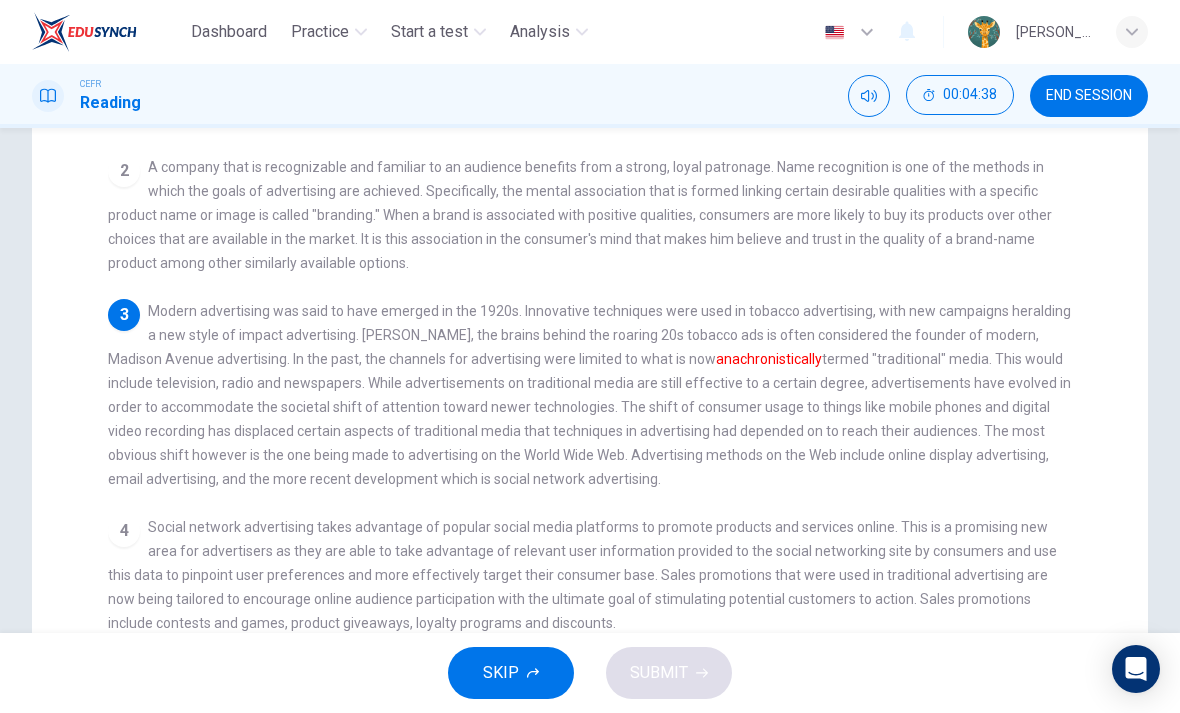scroll, scrollTop: 249, scrollLeft: 0, axis: vertical 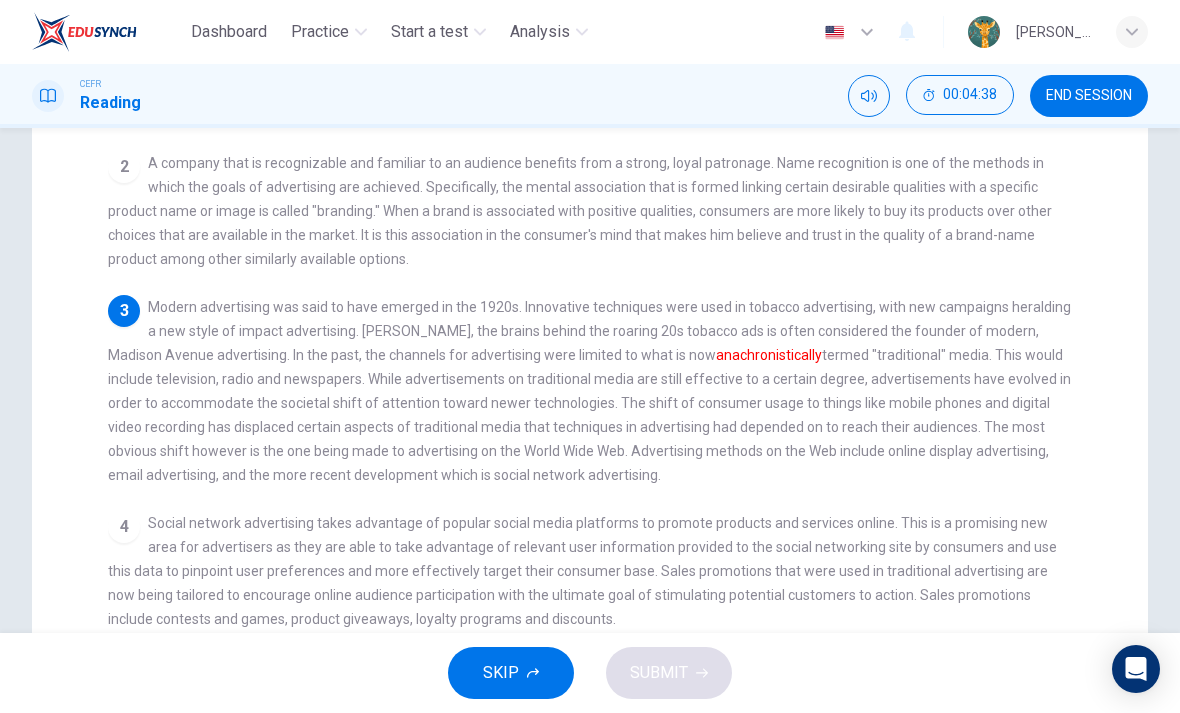 click on "1 2 A company that is recognizable and familiar to an audience benefits from a strong, loyal patronage. Name recognition is one of the methods in which the goals of advertising are achieved. Specifically, the mental association that is formed linking certain desirable qualities with a specific product name or image is called "branding." When a brand is associated with positive qualities, consumers are more likely to buy its products over other choices that are available in the market. It is this association in the consumer's mind that makes him believe and trust in the quality of a brand-name product among other similarly available options. 3 anachronistically 4 5" at bounding box center (603, 465) 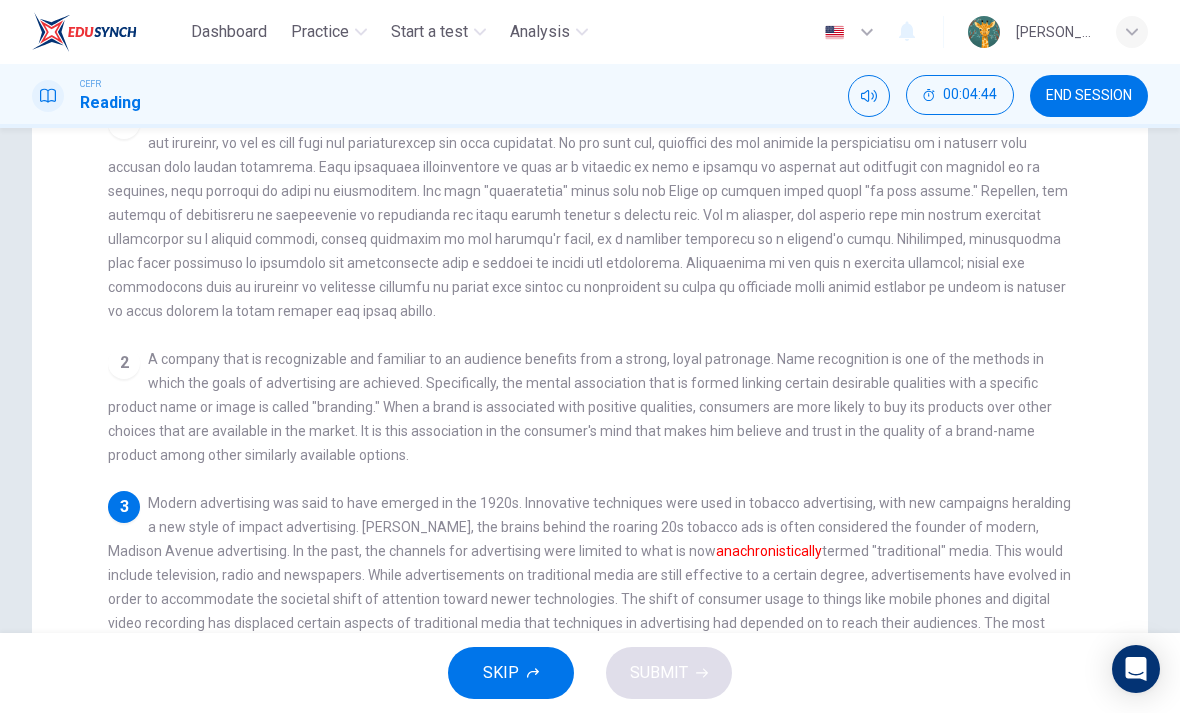 scroll, scrollTop: 0, scrollLeft: 0, axis: both 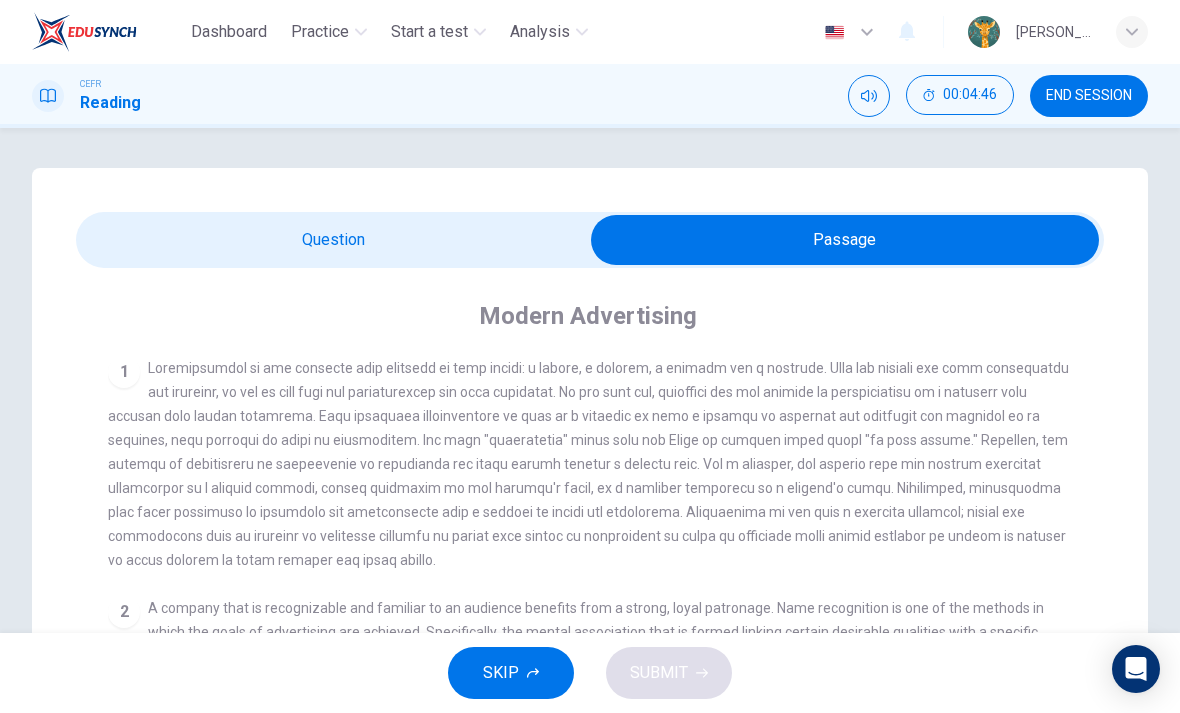 click at bounding box center (845, 240) 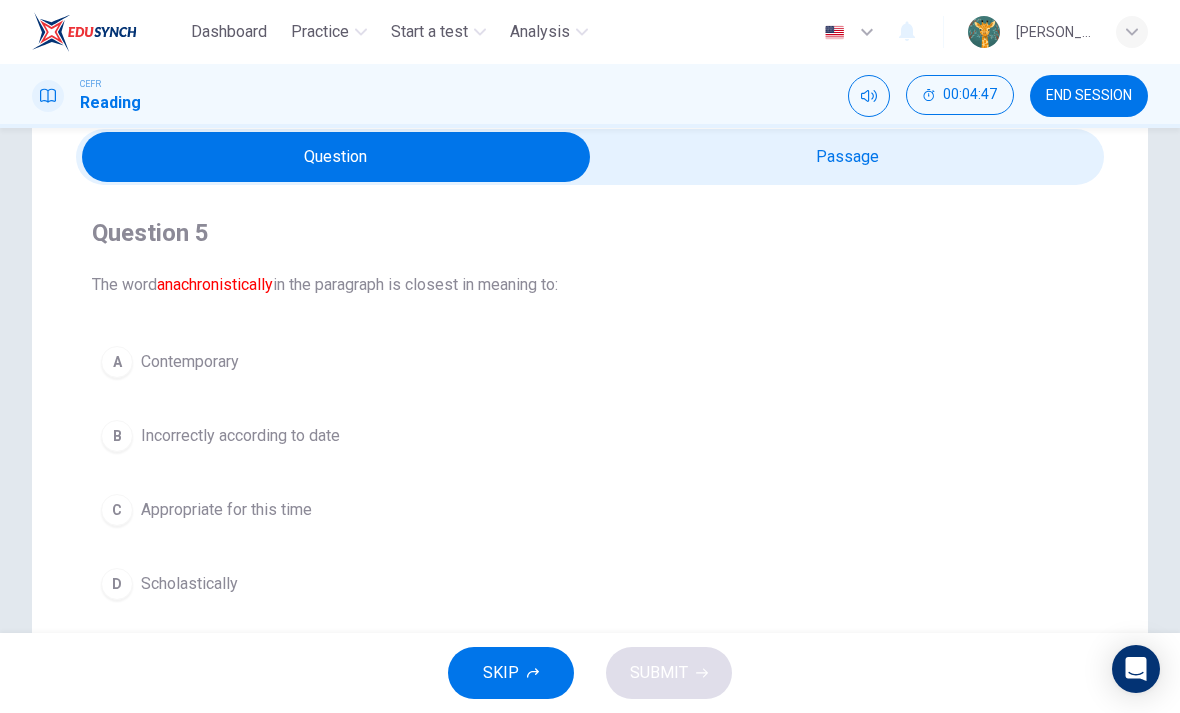 scroll, scrollTop: 89, scrollLeft: 0, axis: vertical 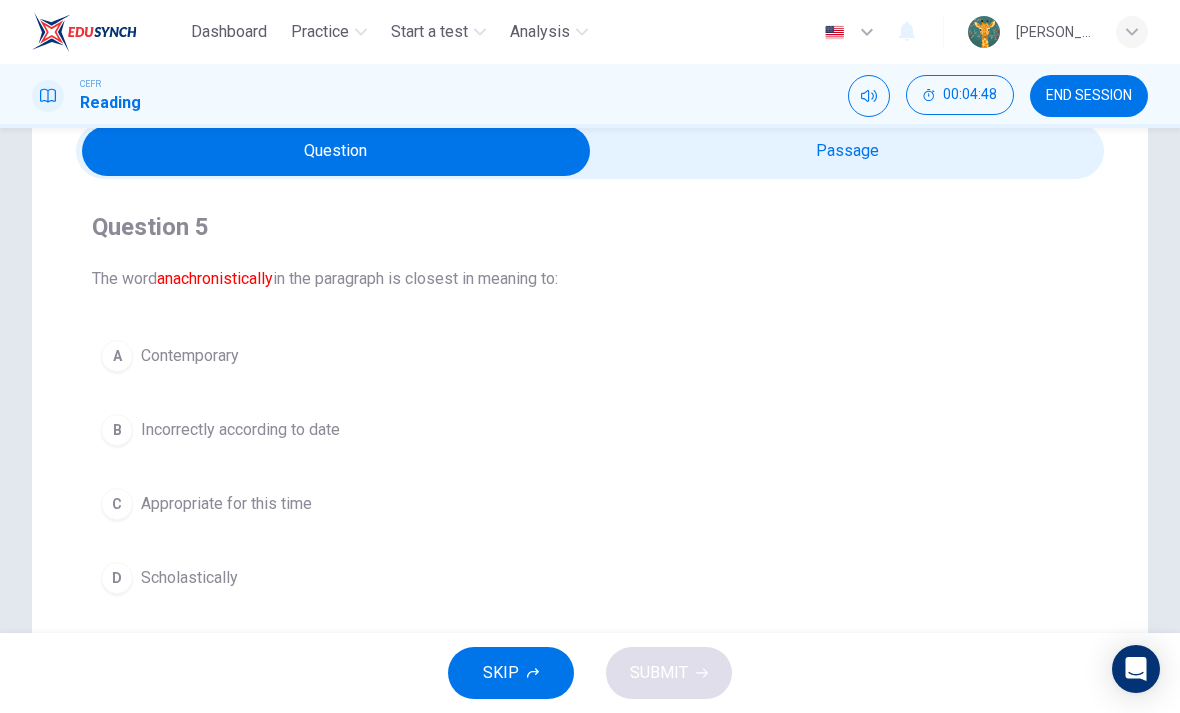 click on "A" at bounding box center [117, 356] 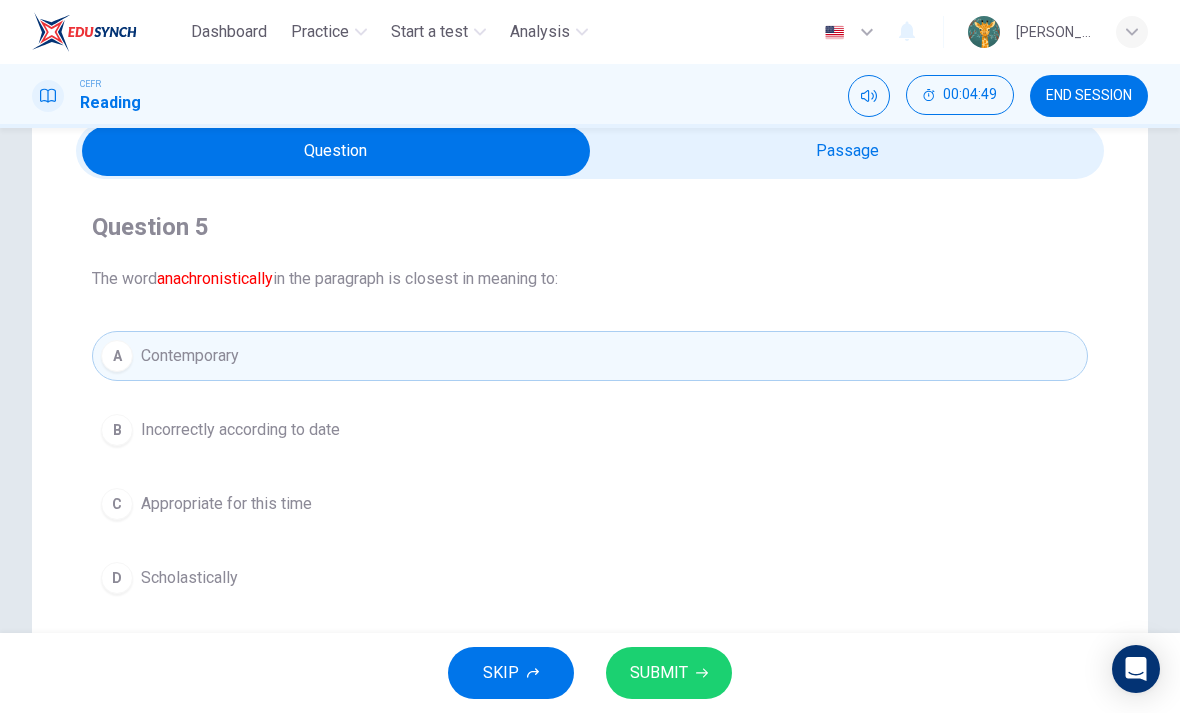 click 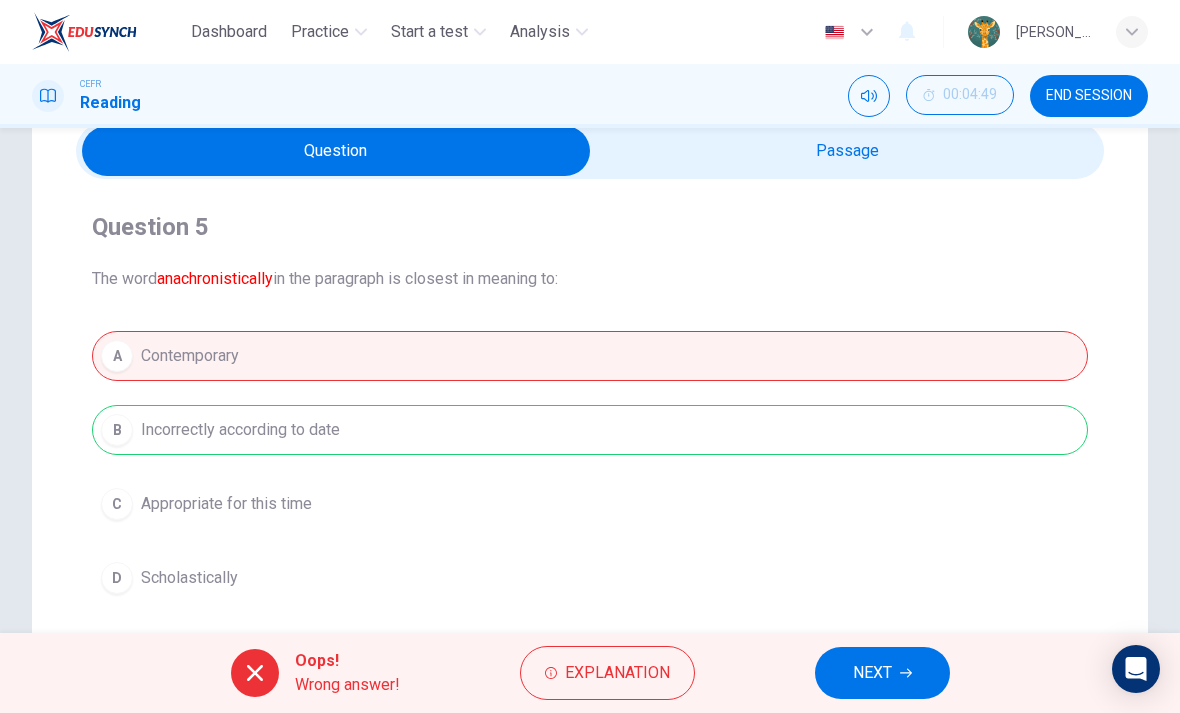 scroll, scrollTop: 139, scrollLeft: 0, axis: vertical 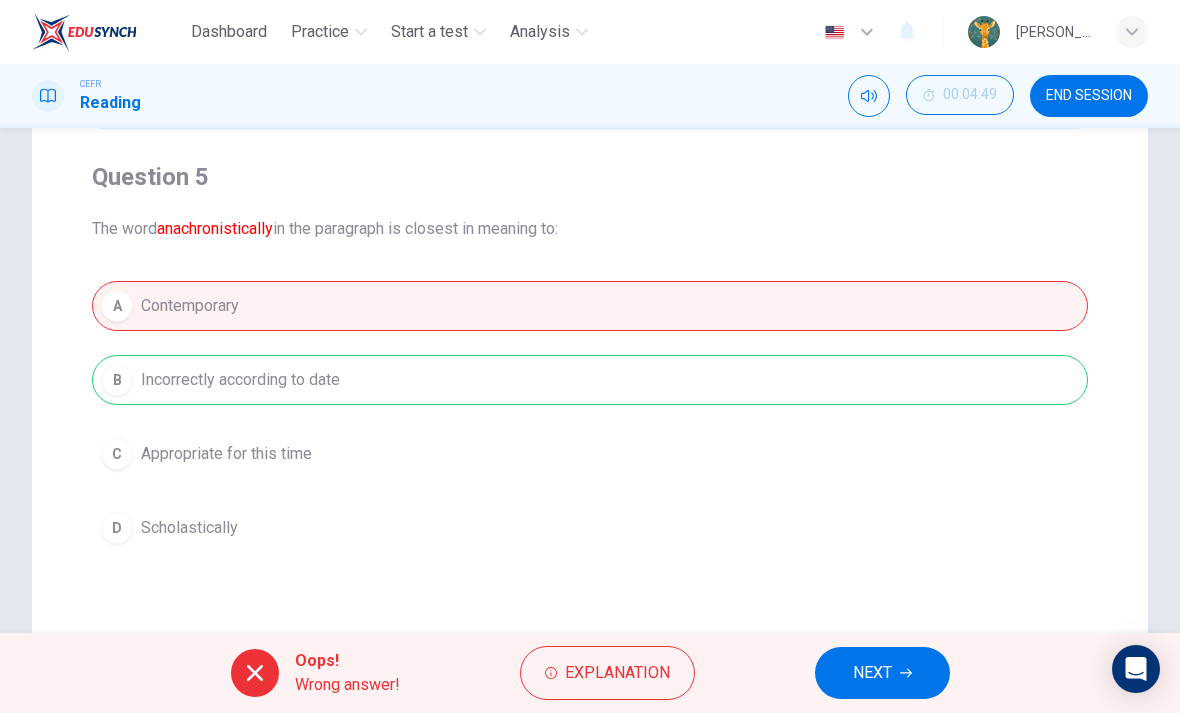 click on "Explanation" at bounding box center (607, 673) 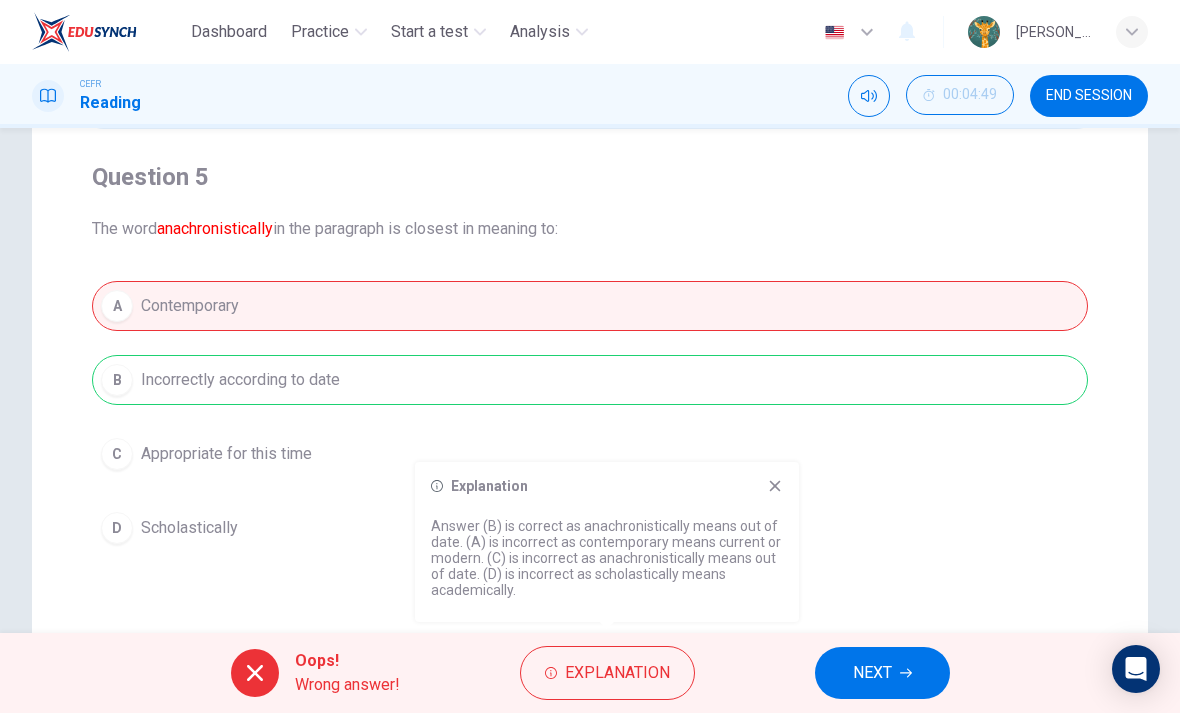 click on "NEXT" at bounding box center (872, 673) 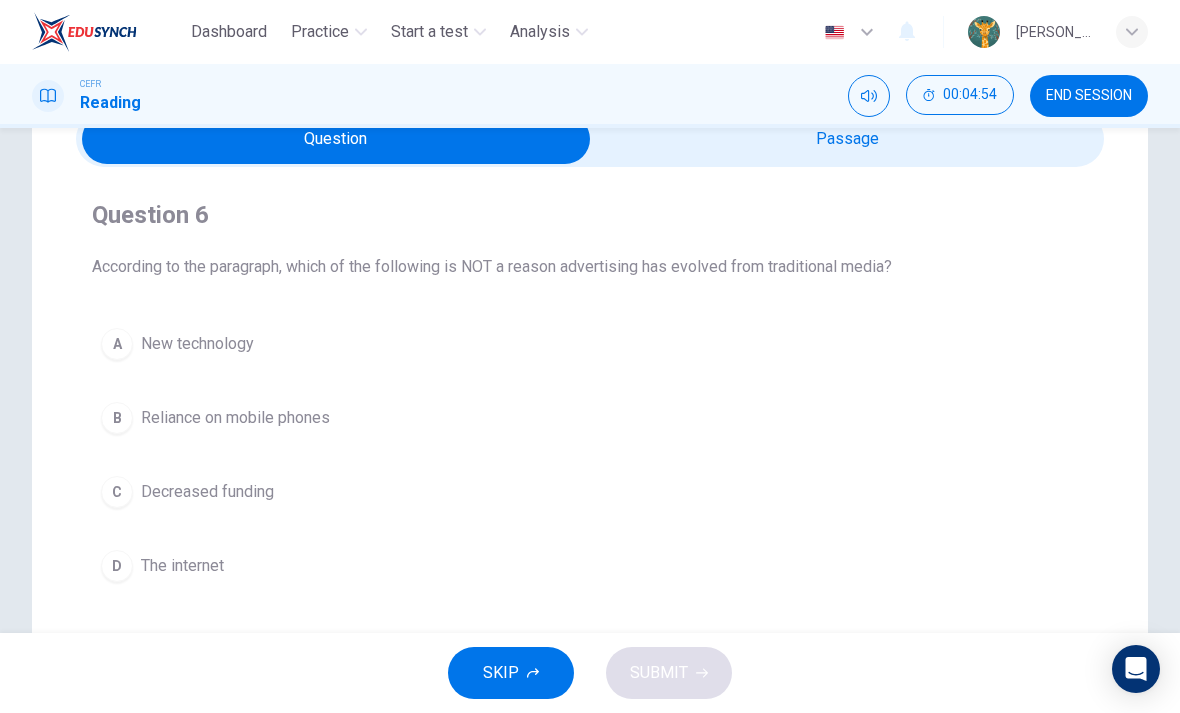 scroll, scrollTop: 100, scrollLeft: 0, axis: vertical 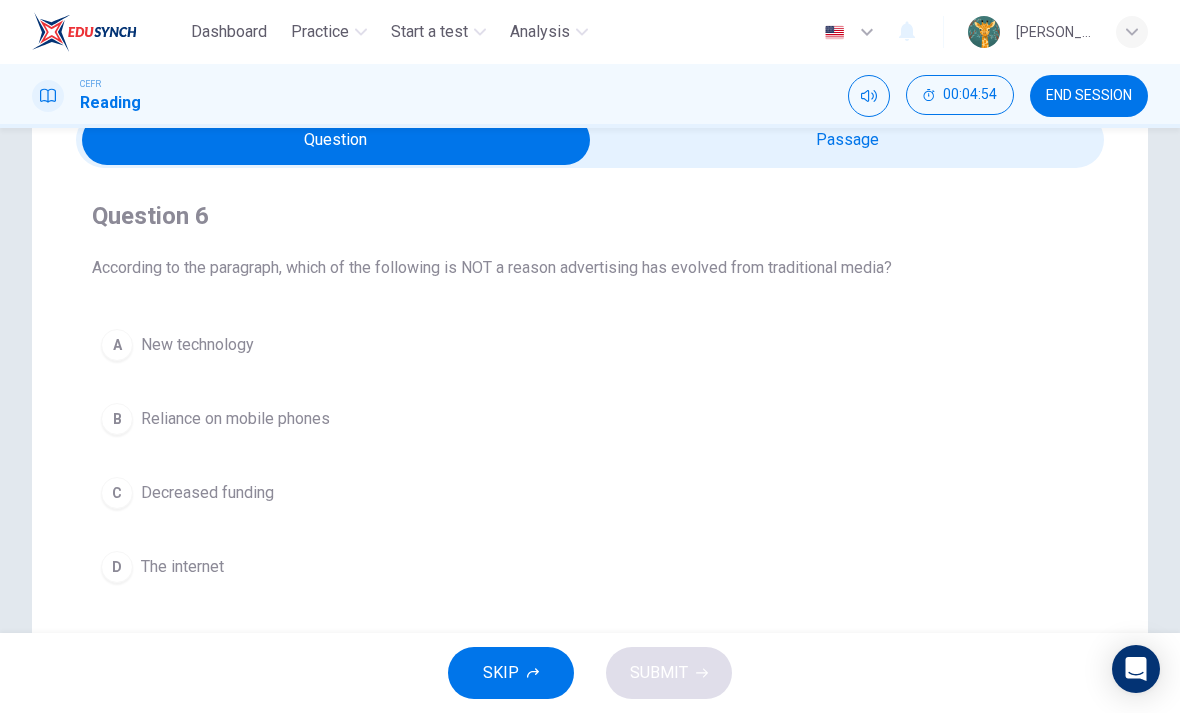 click at bounding box center [336, 140] 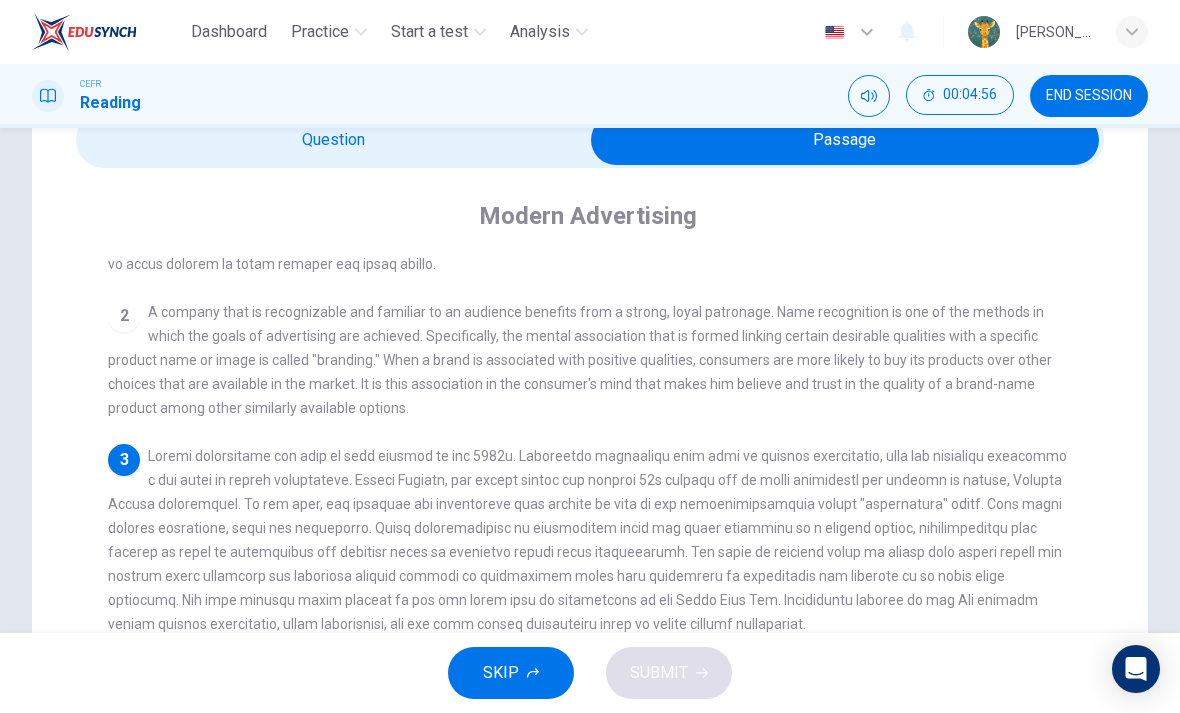 scroll, scrollTop: 229, scrollLeft: 0, axis: vertical 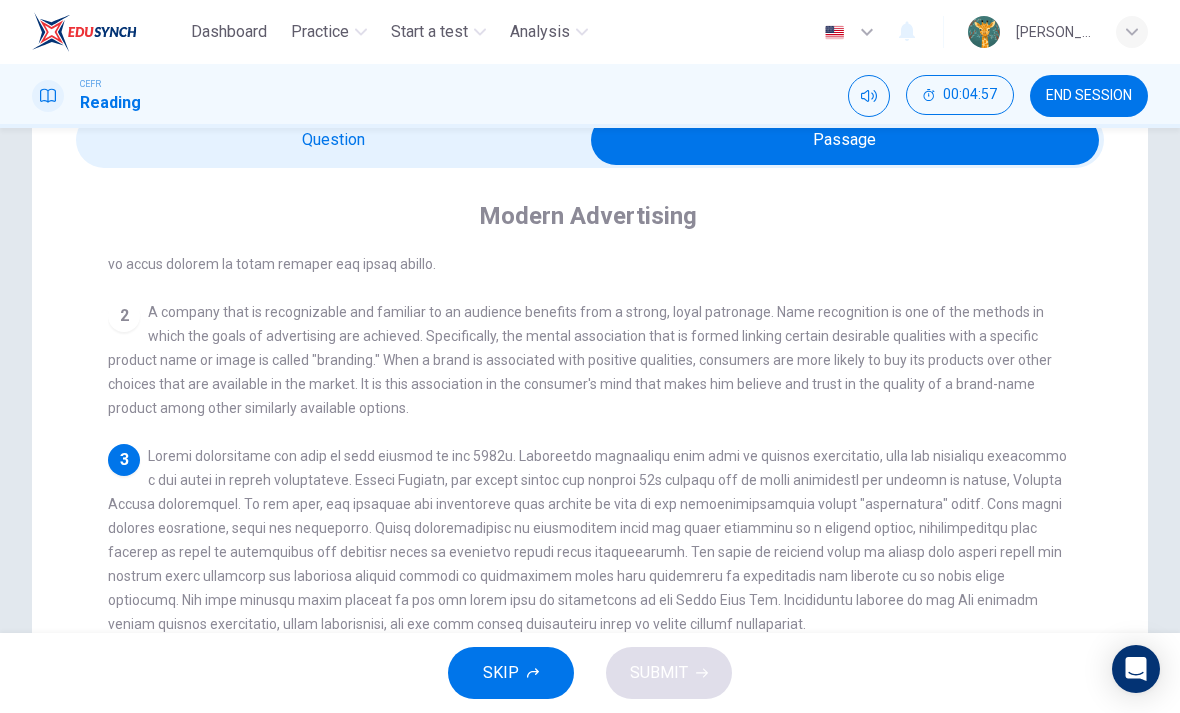click at bounding box center [845, 140] 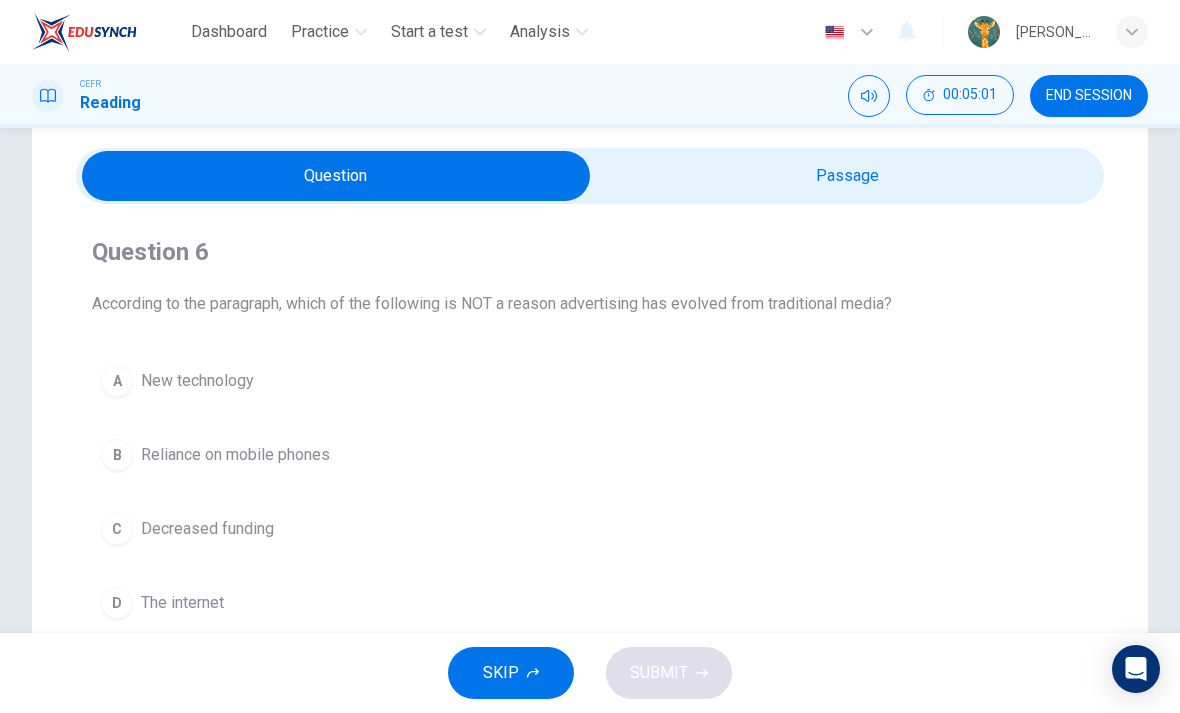 scroll, scrollTop: 63, scrollLeft: 0, axis: vertical 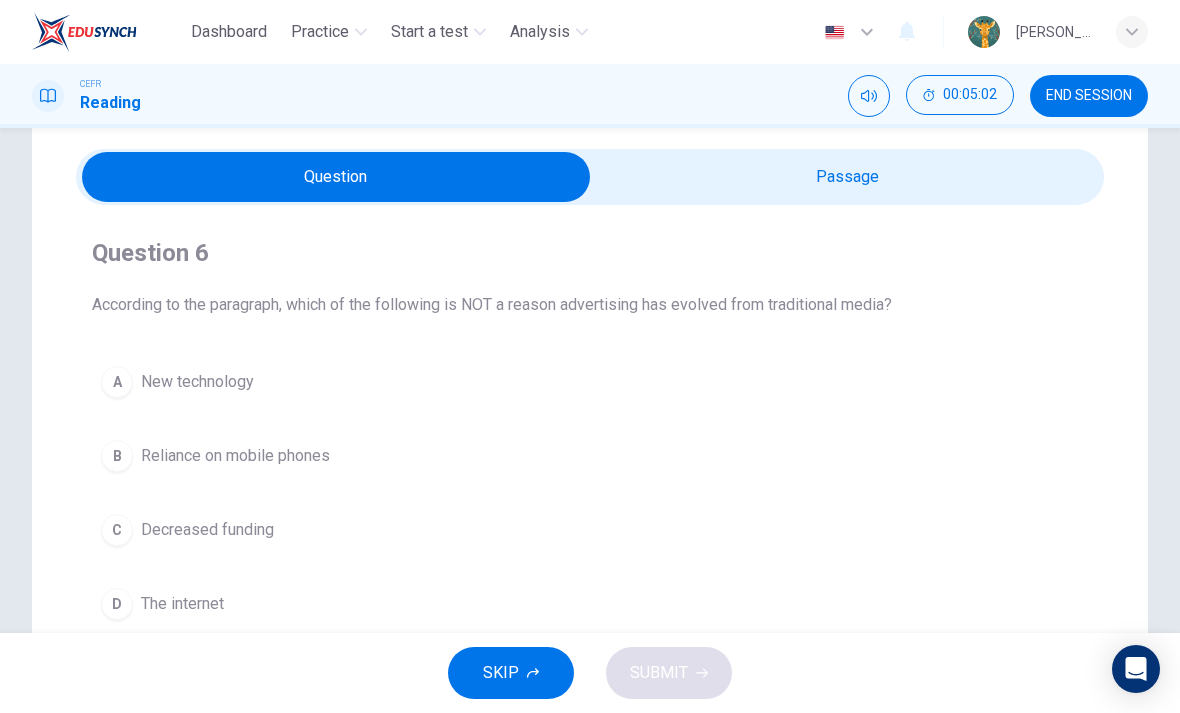 click at bounding box center [336, 177] 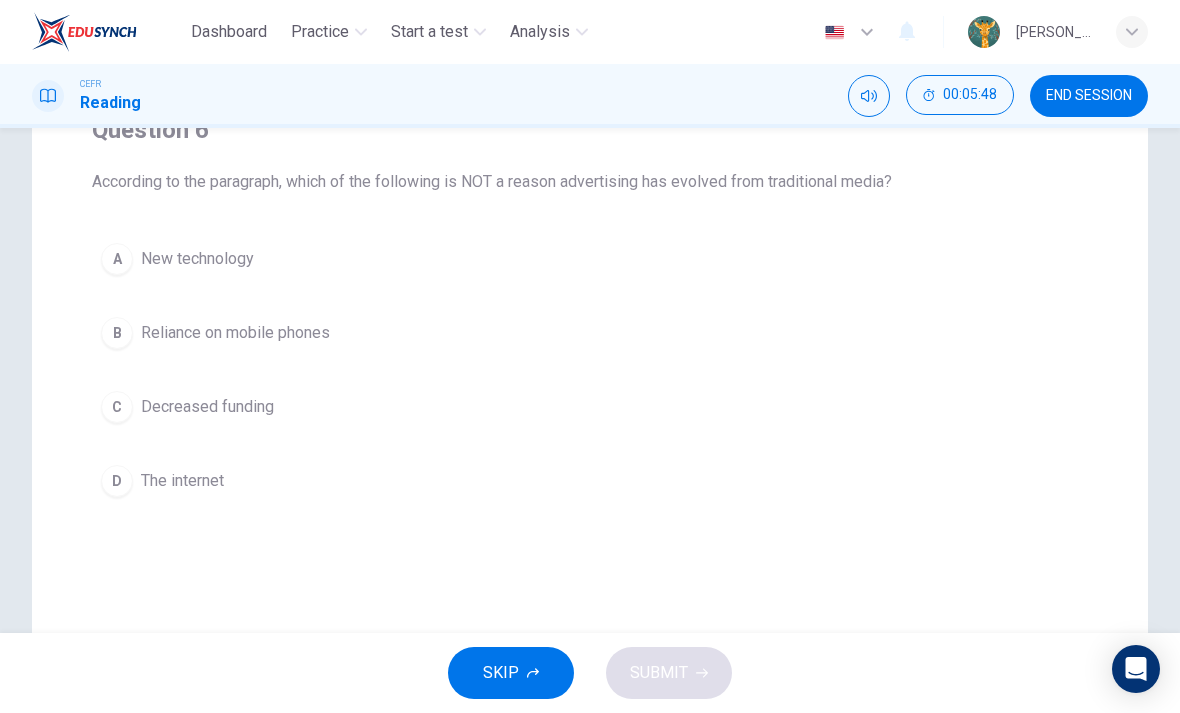 scroll, scrollTop: 178, scrollLeft: 0, axis: vertical 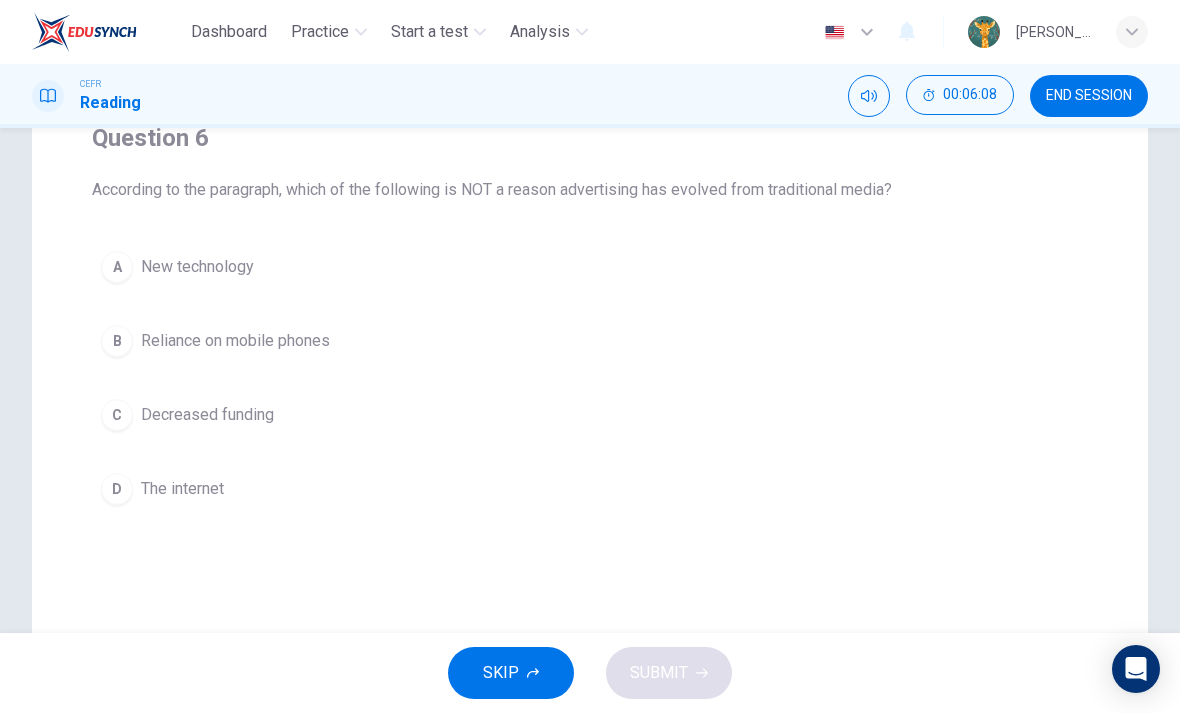 click on "C" at bounding box center (117, 415) 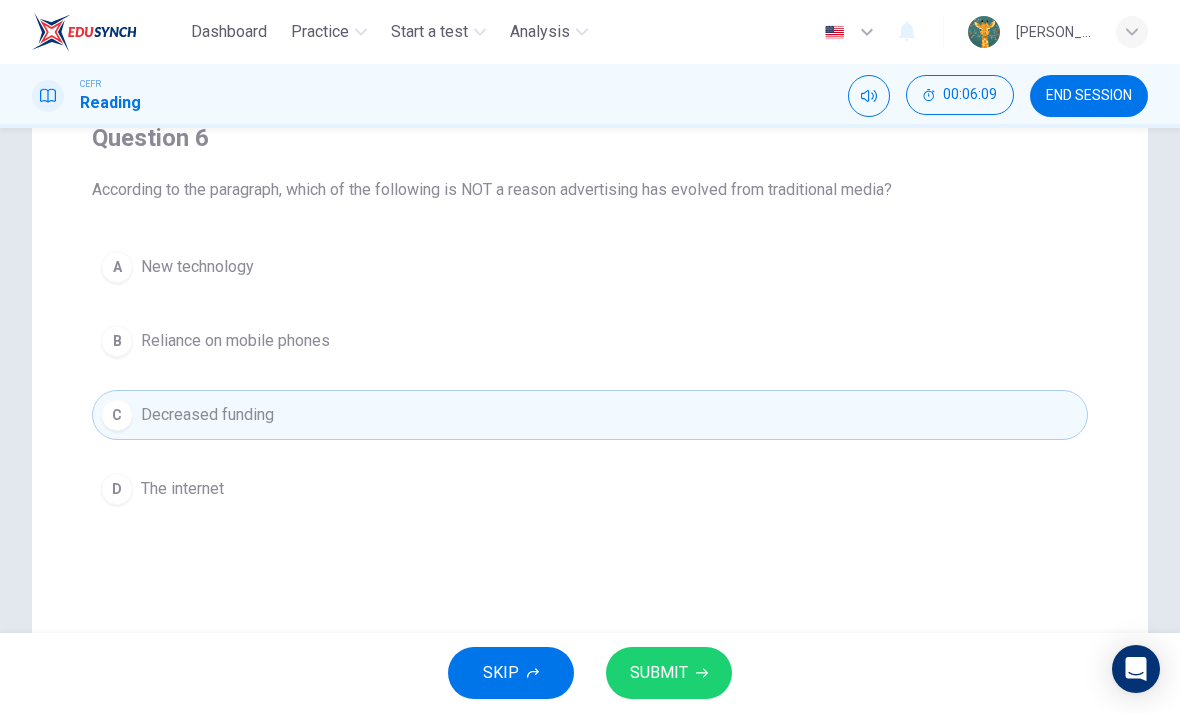 click on "SUBMIT" at bounding box center (669, 673) 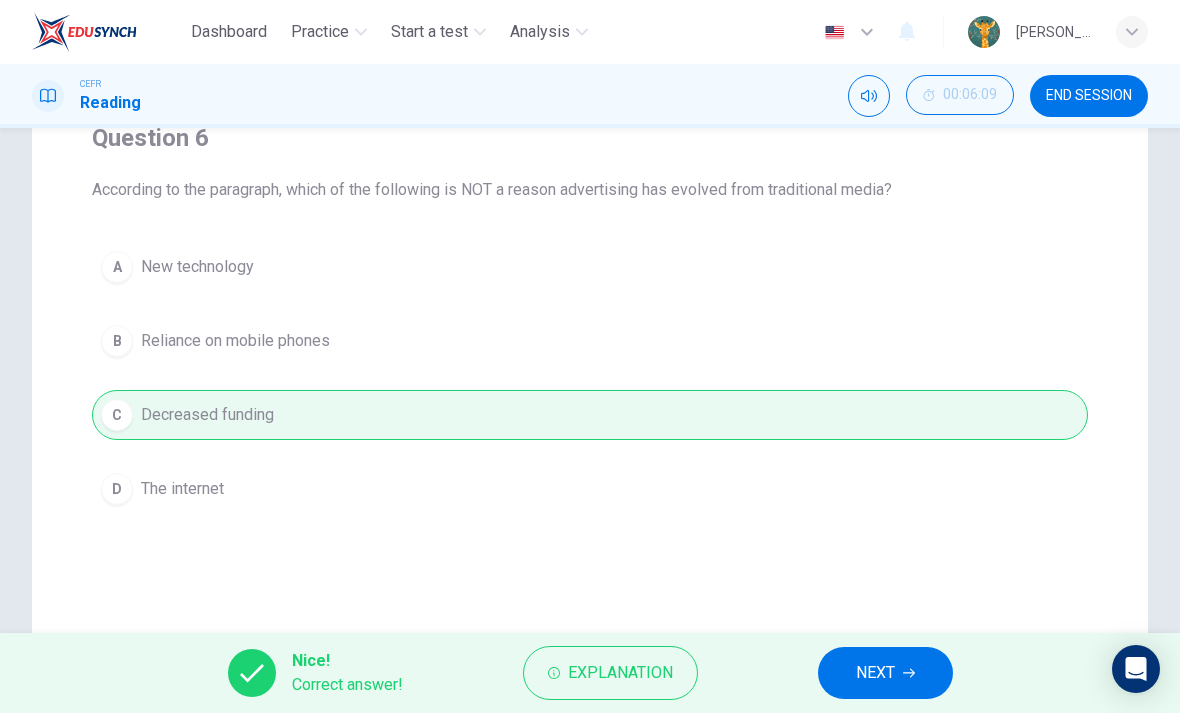 click on "NEXT" at bounding box center (875, 673) 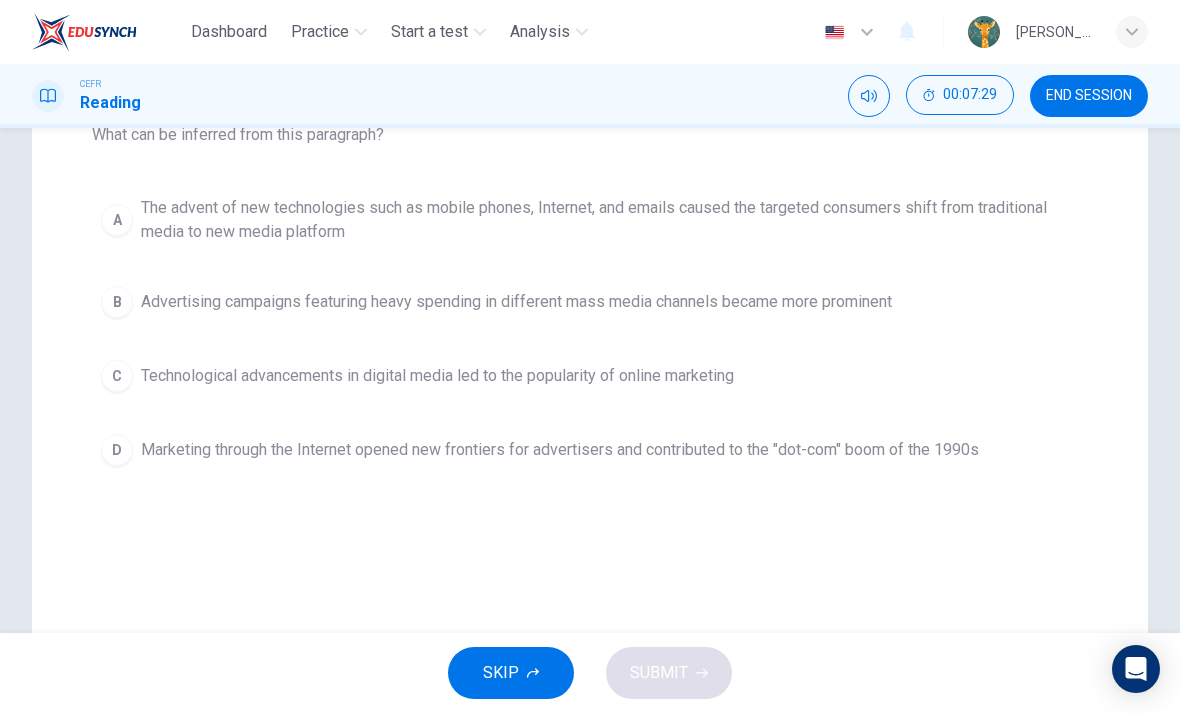 scroll, scrollTop: 228, scrollLeft: 0, axis: vertical 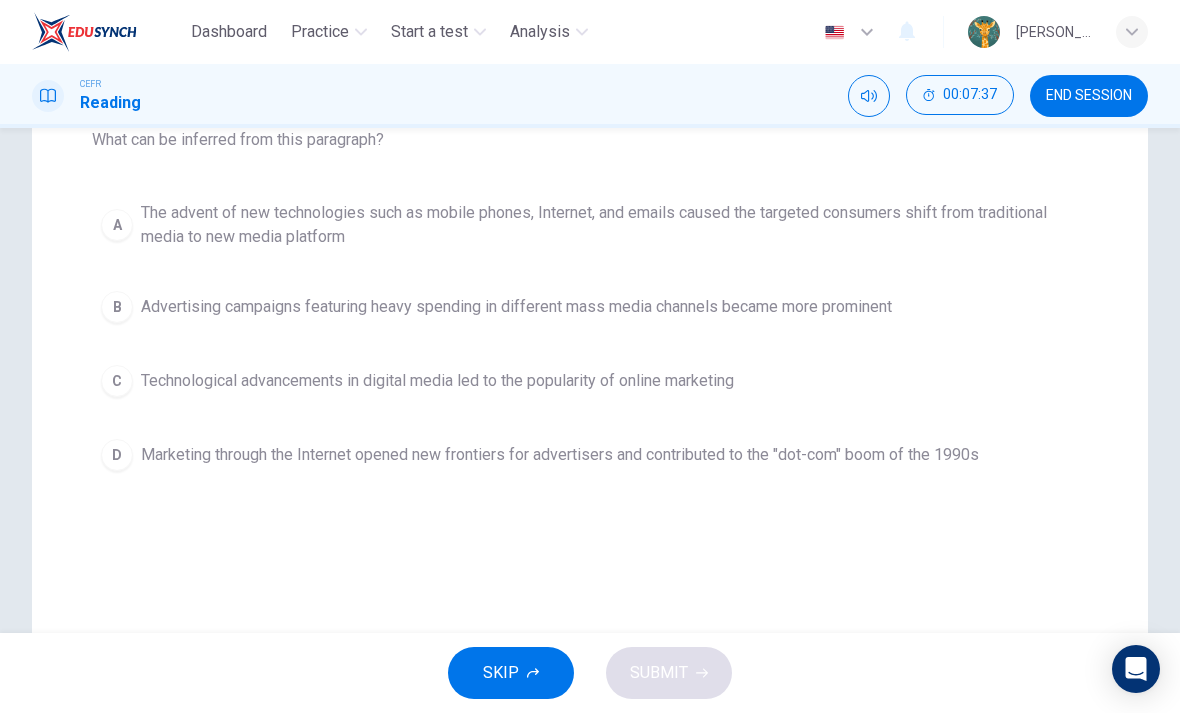 click on "B Advertising campaigns featuring heavy spending in different mass media channels became more prominent" at bounding box center [590, 307] 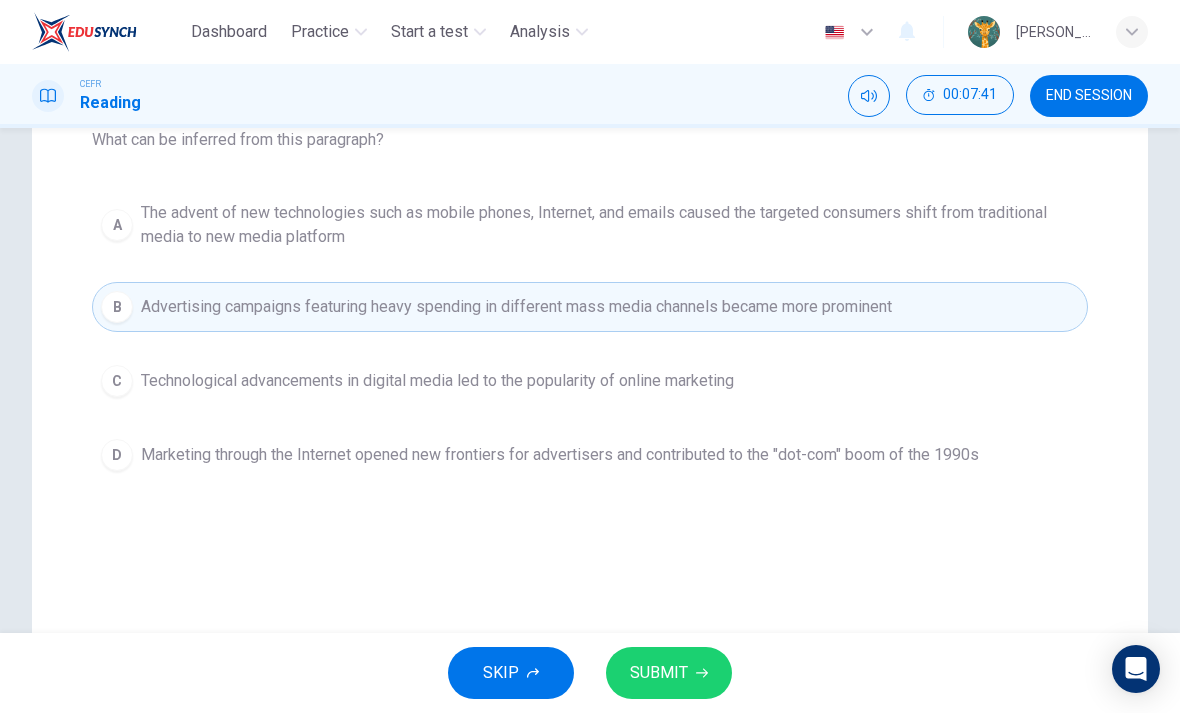 click on "SUBMIT" at bounding box center [669, 673] 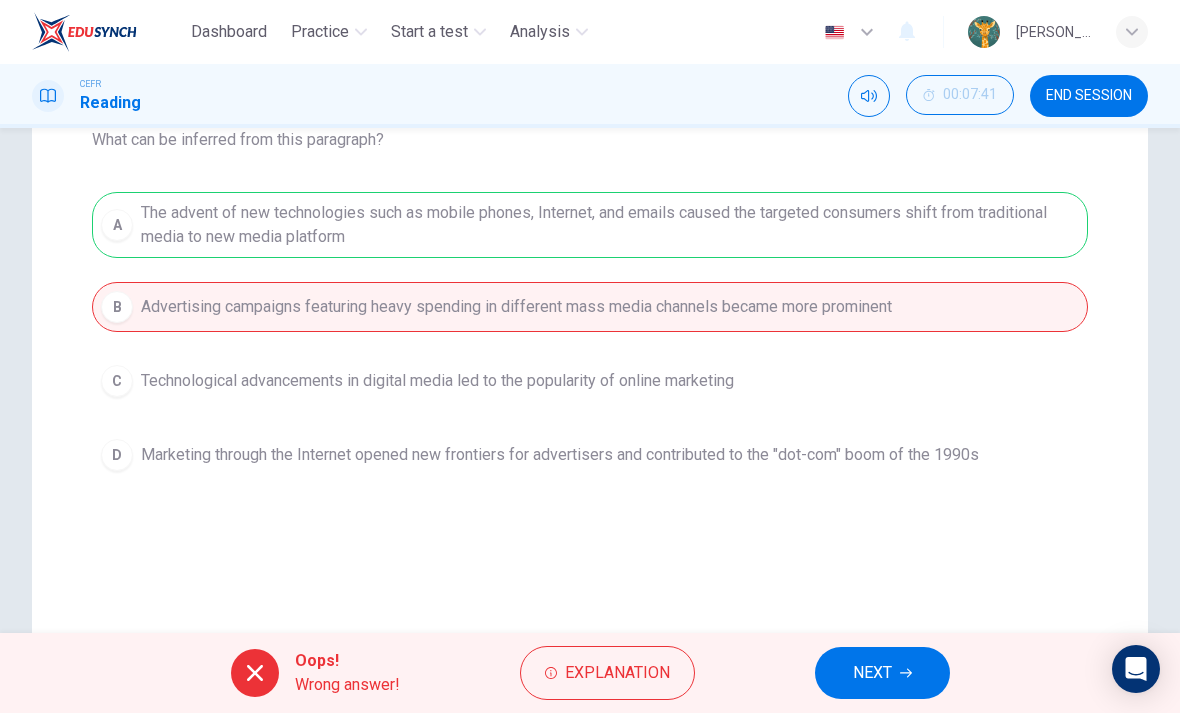 click on "Explanation" at bounding box center [607, 673] 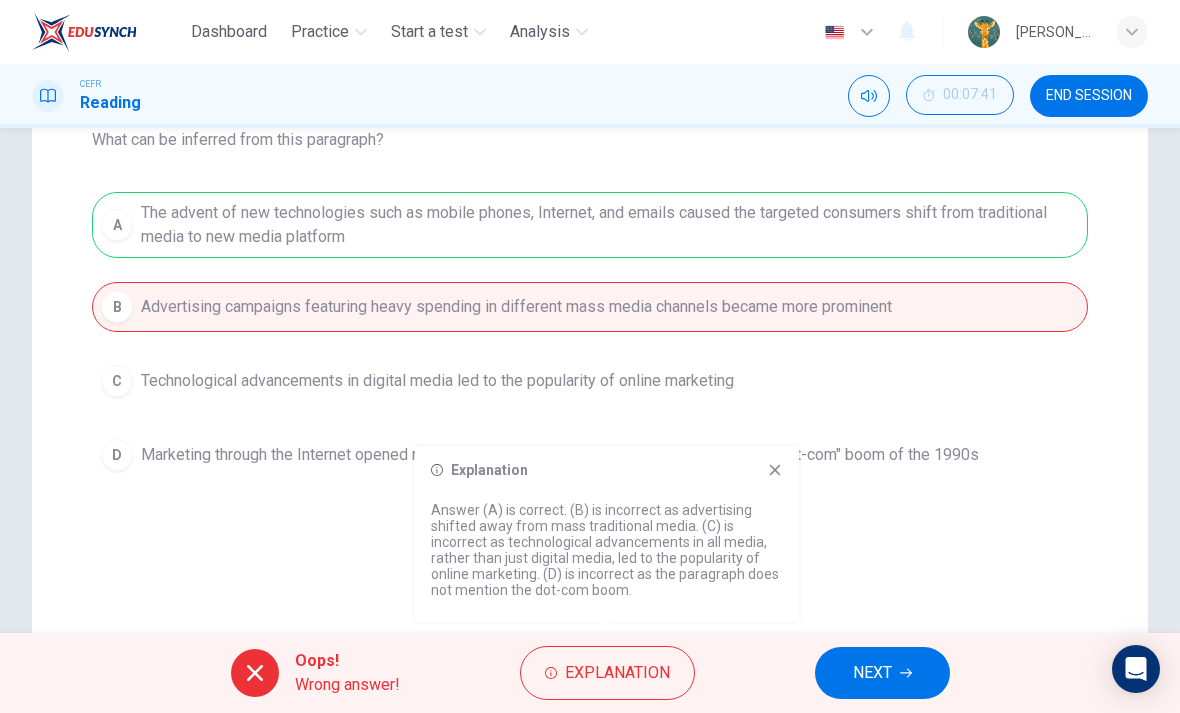 click on "NEXT" at bounding box center (882, 673) 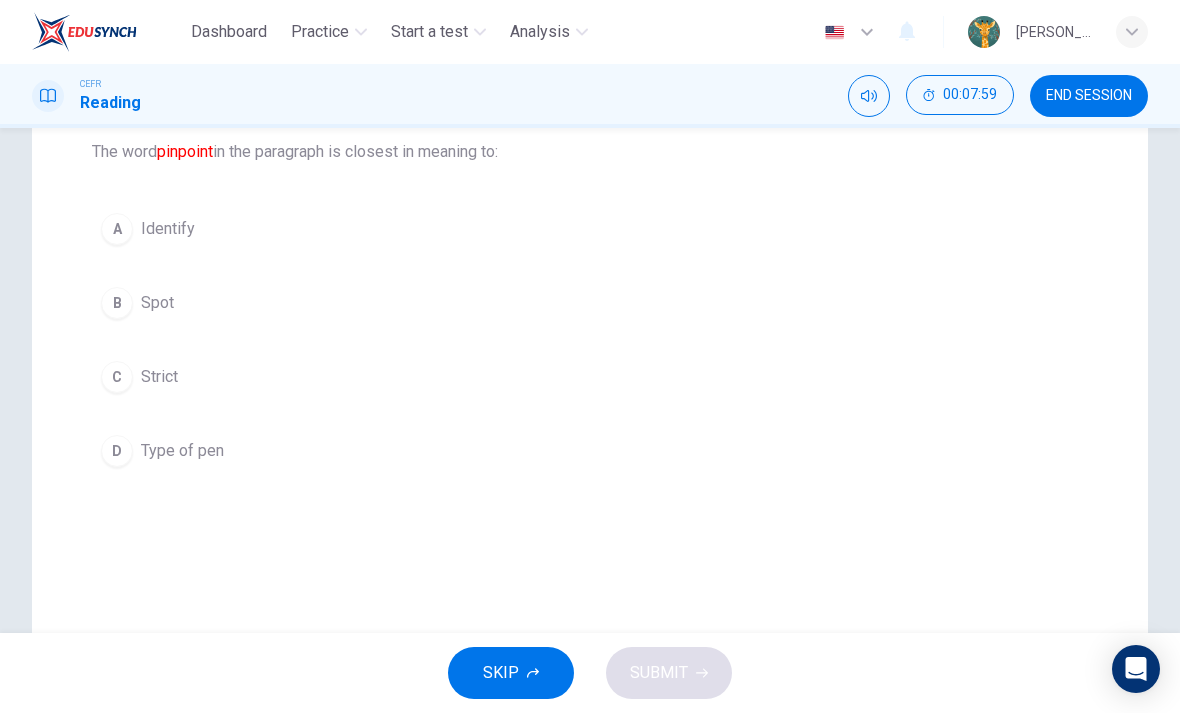 scroll, scrollTop: 219, scrollLeft: 0, axis: vertical 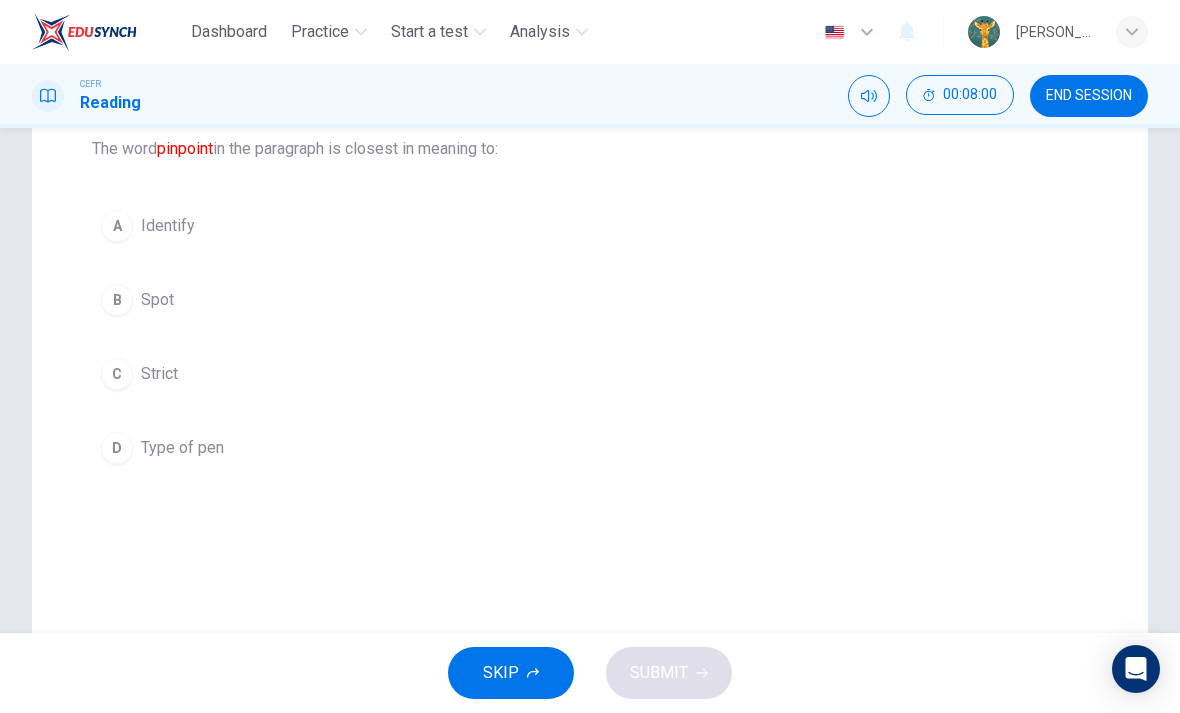 click on "Identify" at bounding box center [168, 226] 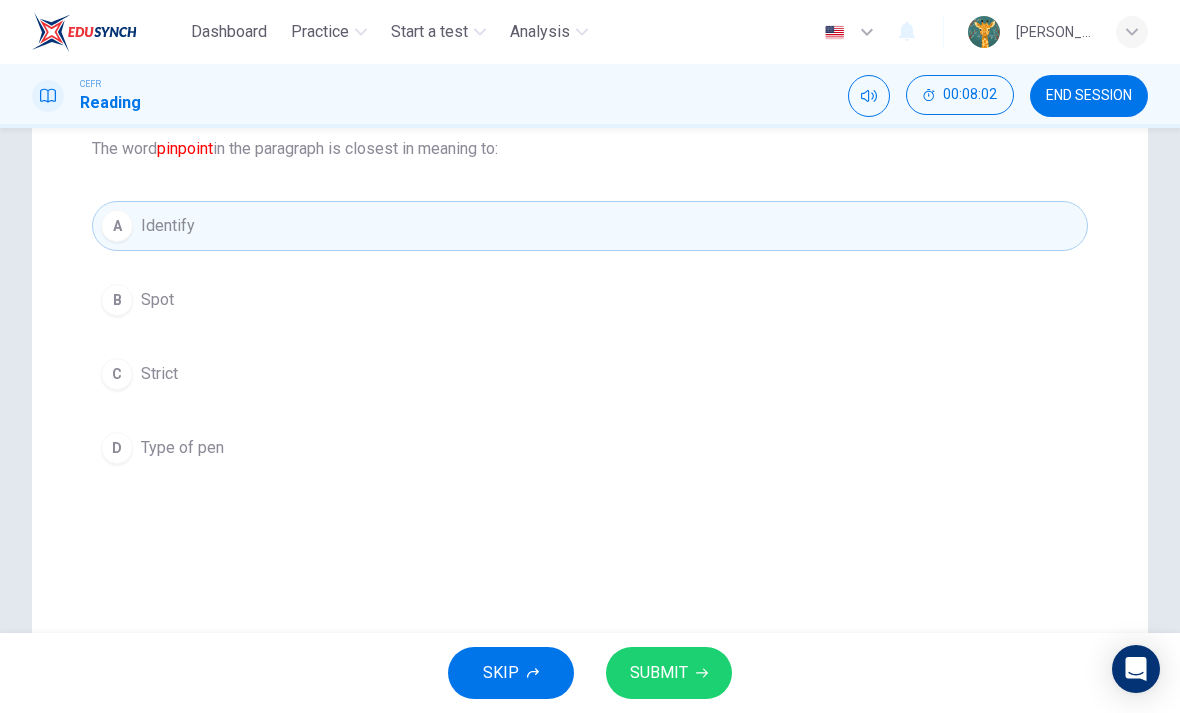click on "SUBMIT" at bounding box center [659, 673] 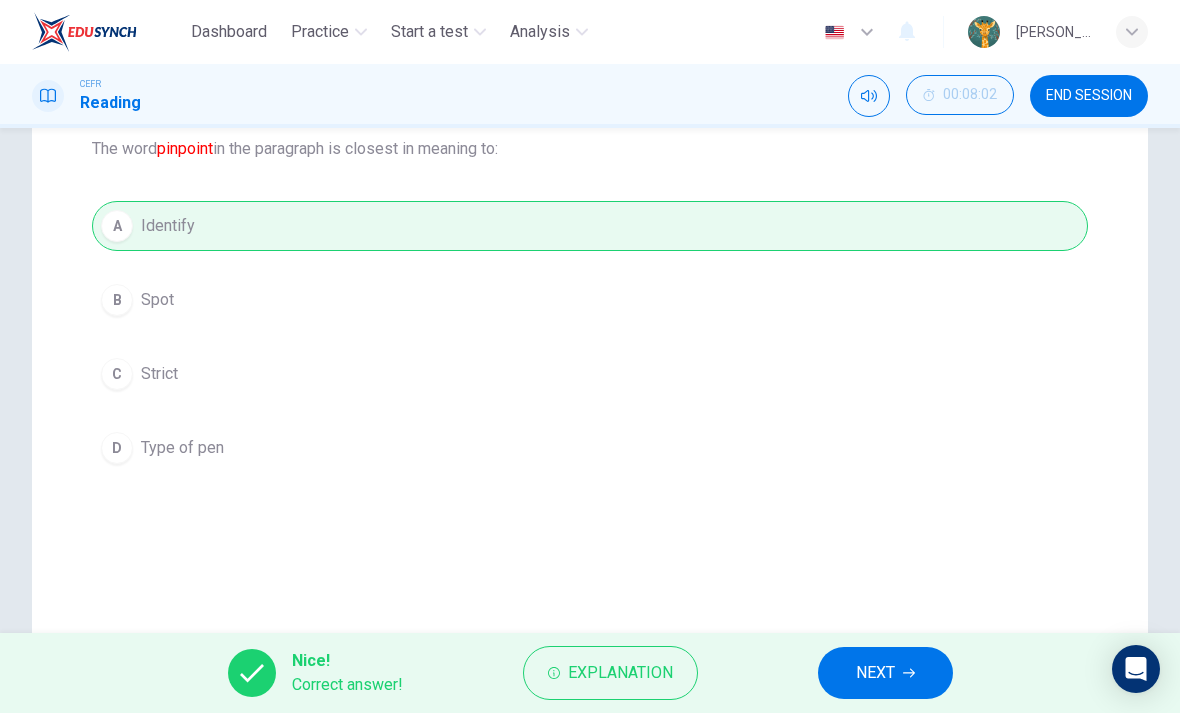 click on "Explanation" at bounding box center (620, 673) 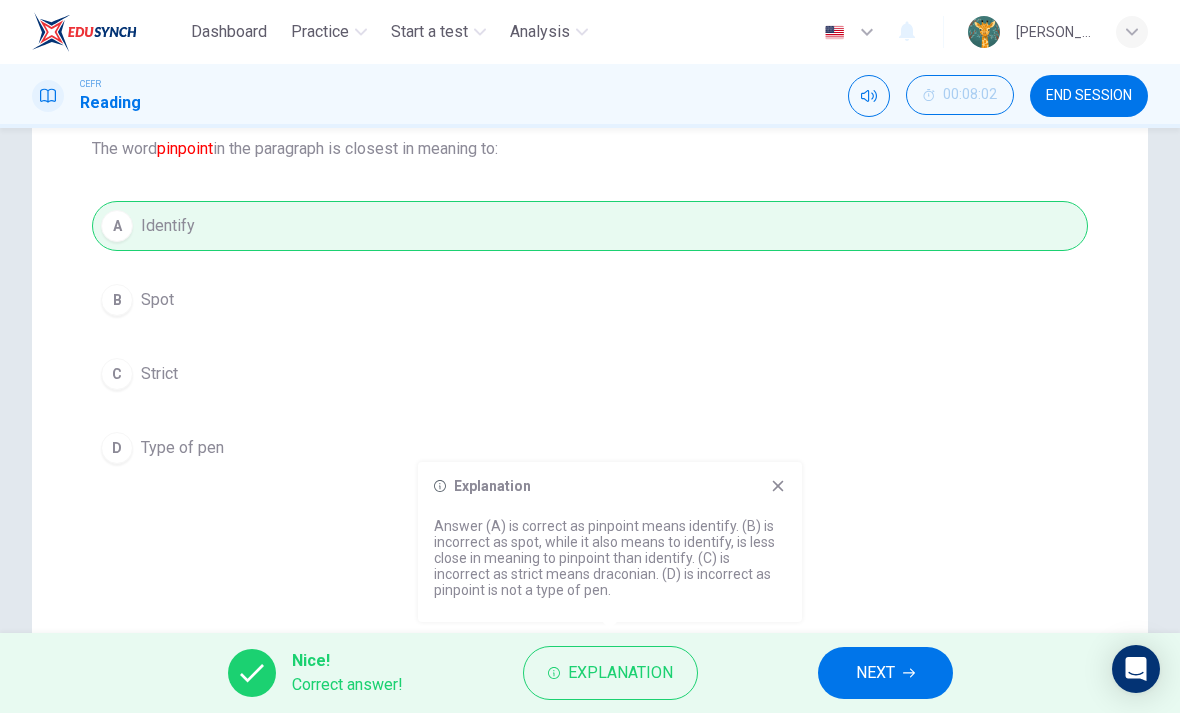 click on "NEXT" at bounding box center [875, 673] 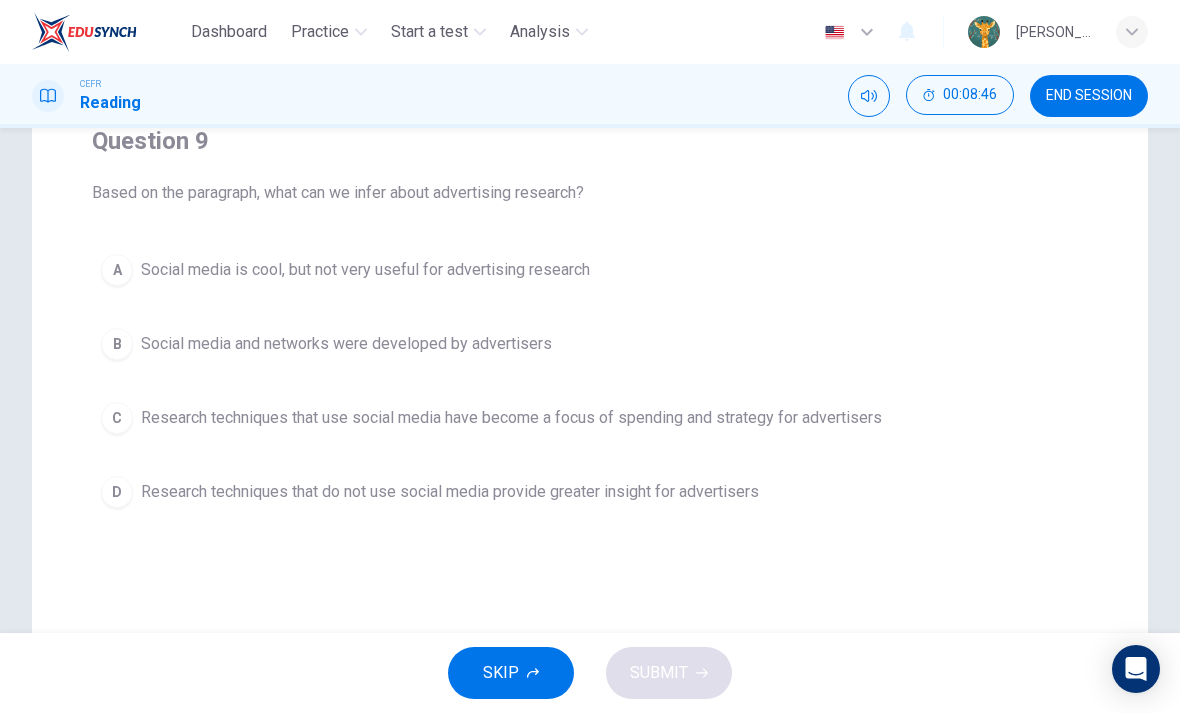 scroll, scrollTop: 177, scrollLeft: 0, axis: vertical 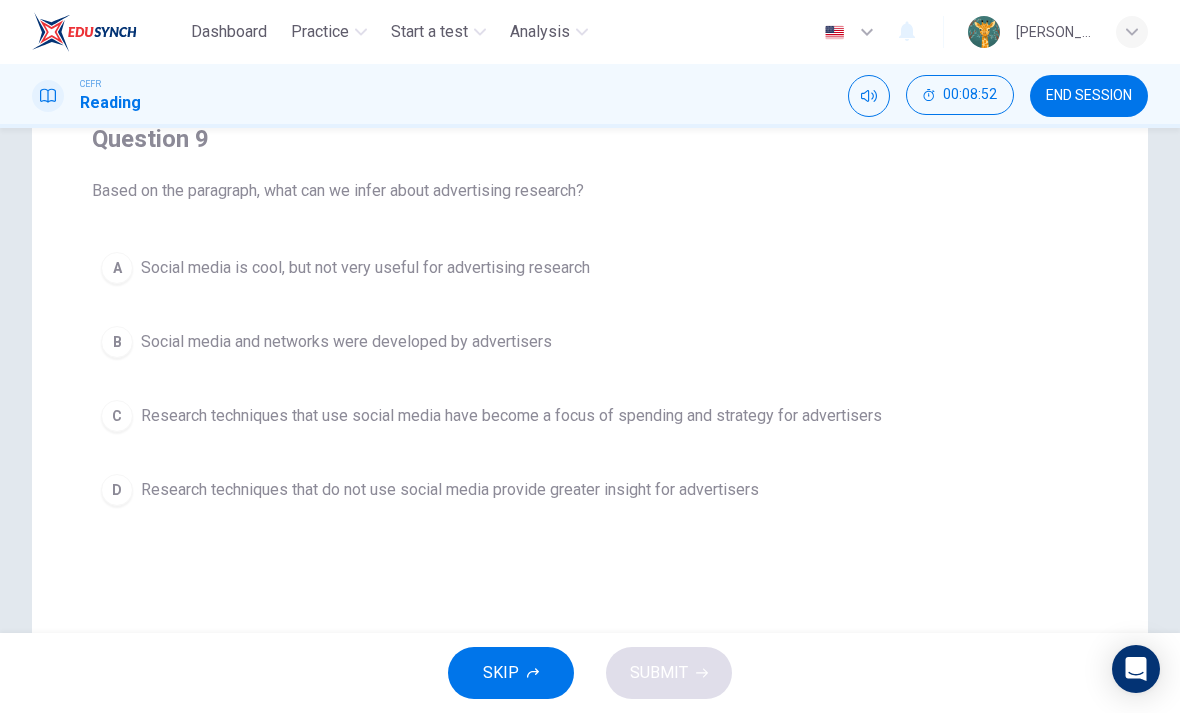 click on "Research techniques that use social media have become a focus of spending and strategy for advertisers" at bounding box center (511, 416) 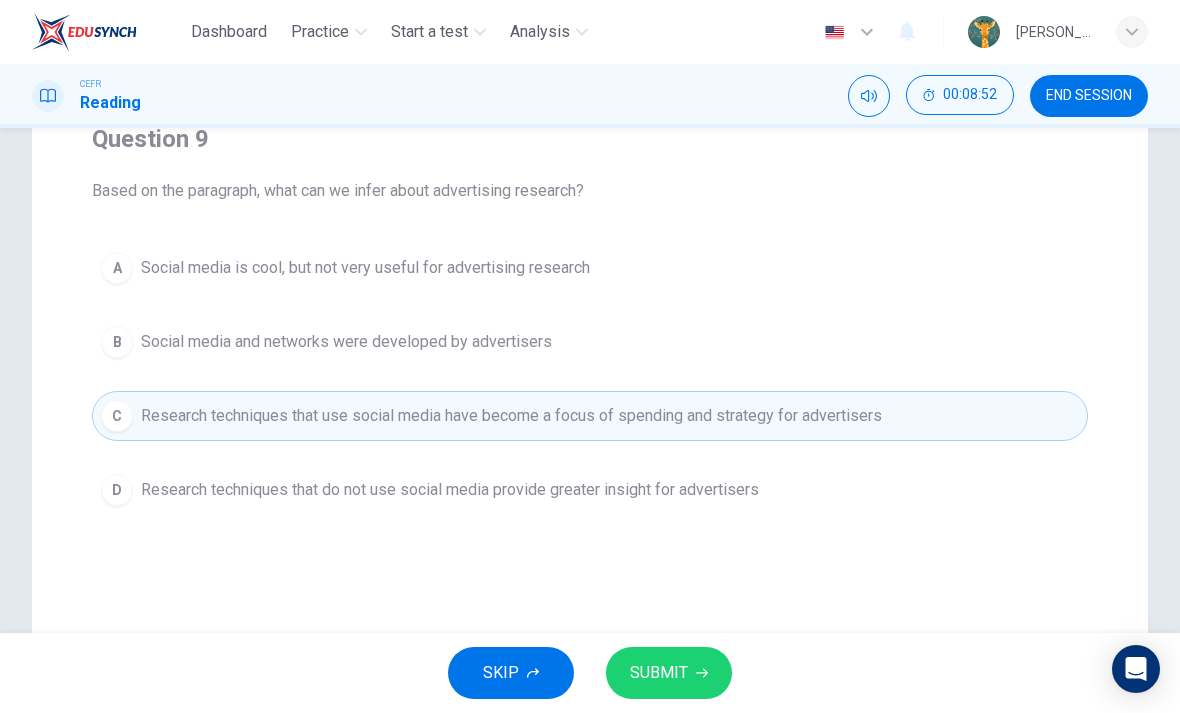 click on "SUBMIT" at bounding box center [659, 673] 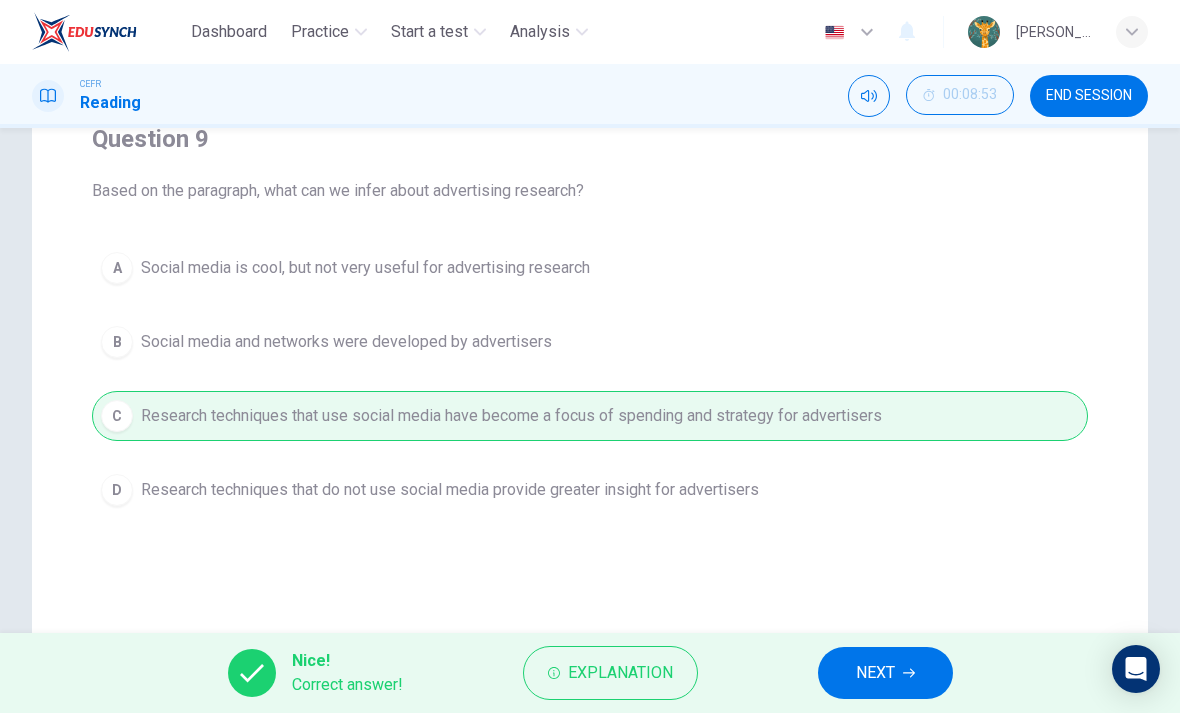 click on "NEXT" at bounding box center [875, 673] 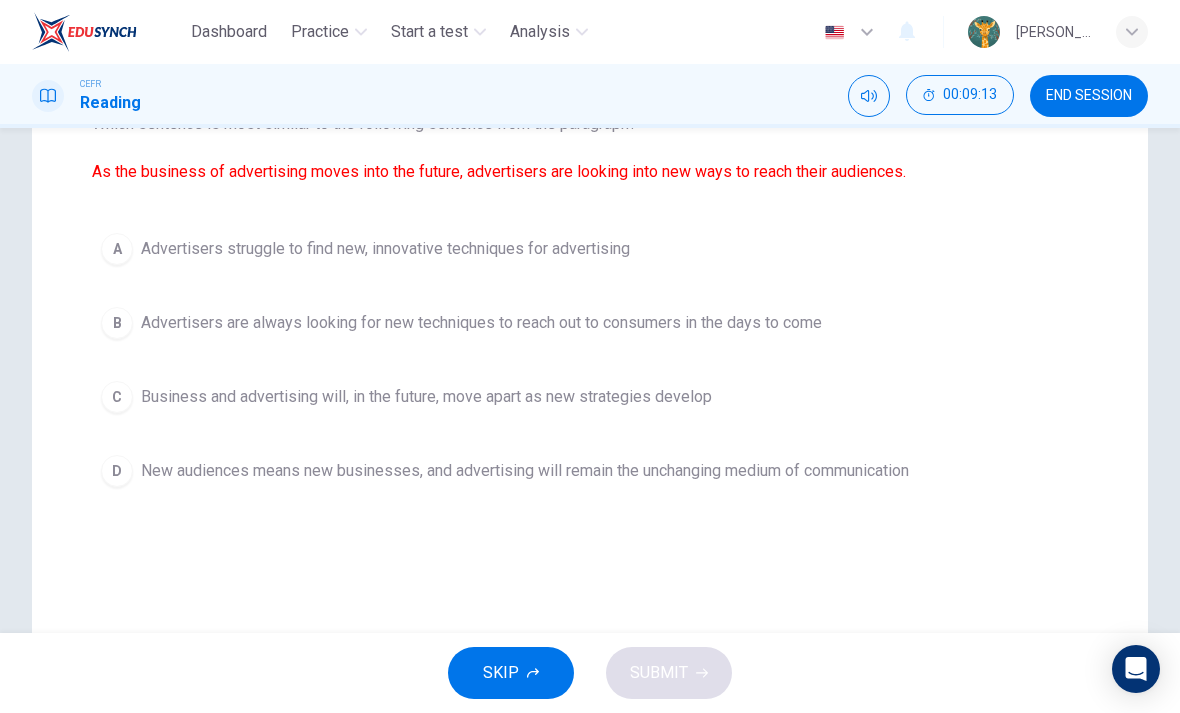 scroll, scrollTop: 244, scrollLeft: 0, axis: vertical 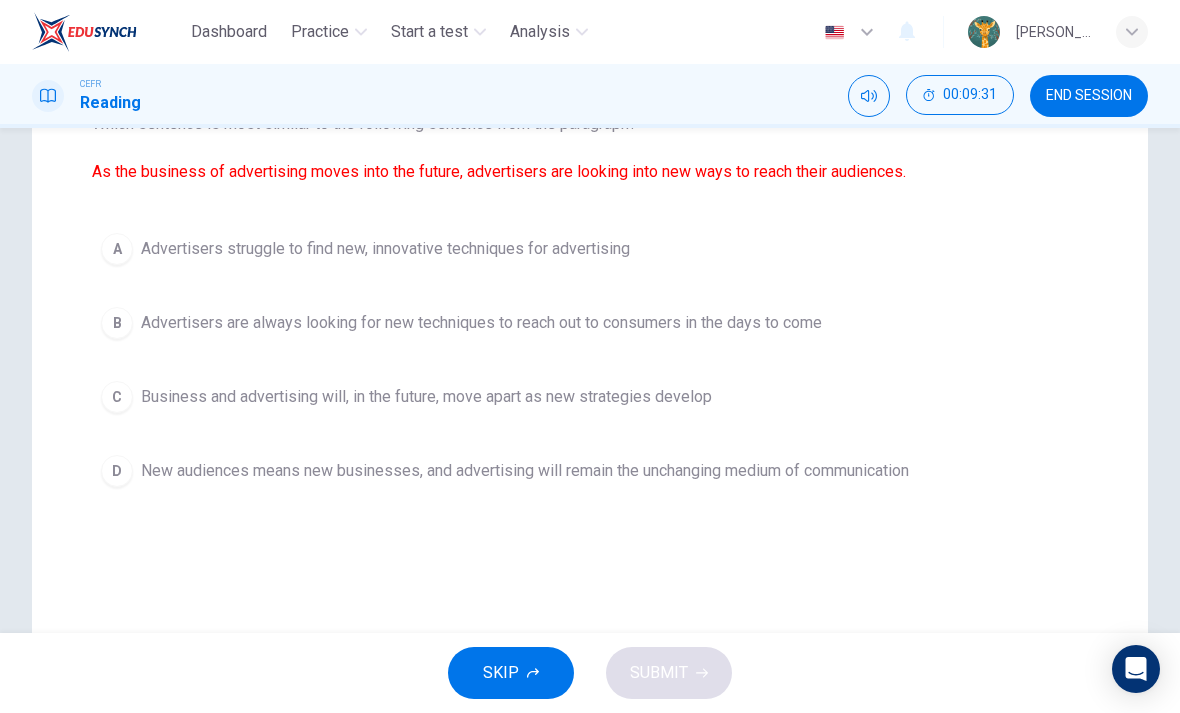 click on "B Advertisers are always looking for new techniques to reach out to consumers in the days to come" at bounding box center [590, 323] 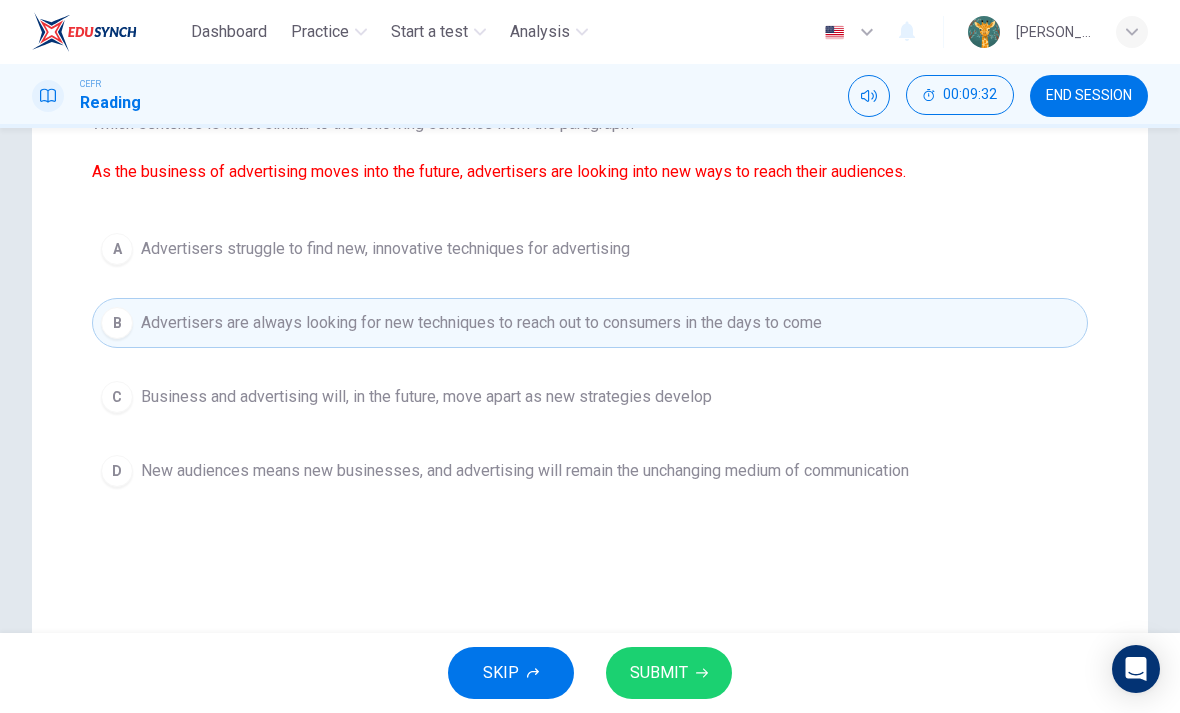 click on "SUBMIT" at bounding box center [669, 673] 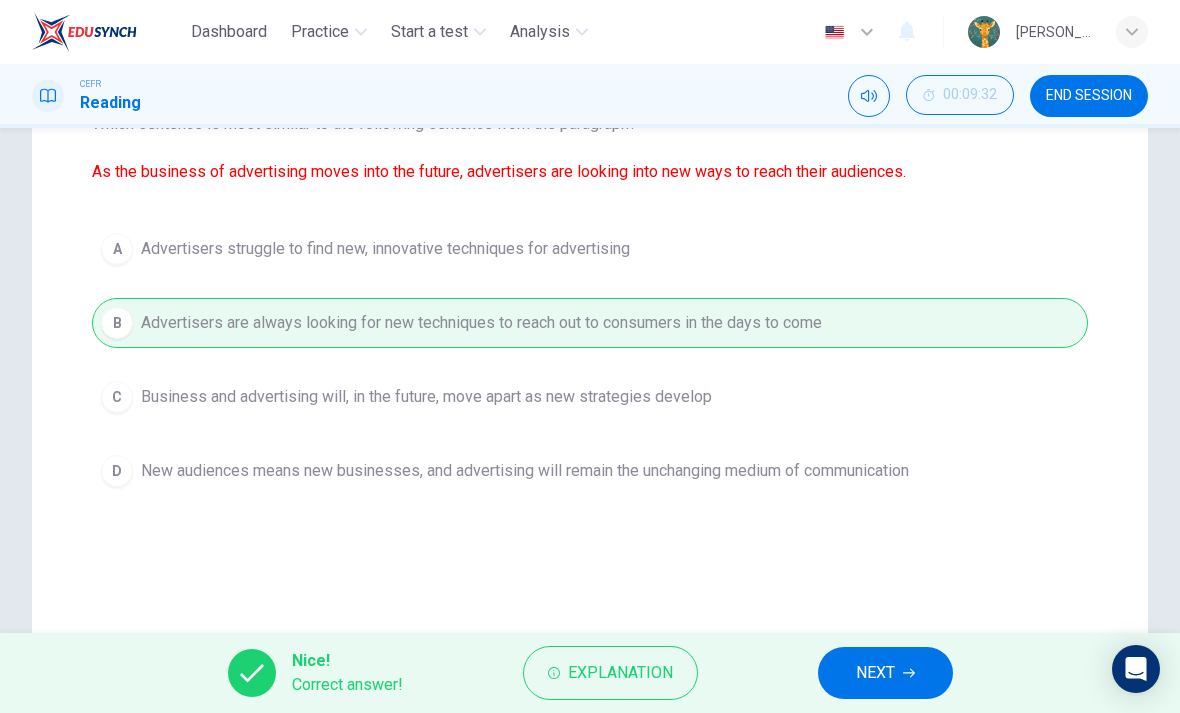 click on "NEXT" at bounding box center [875, 673] 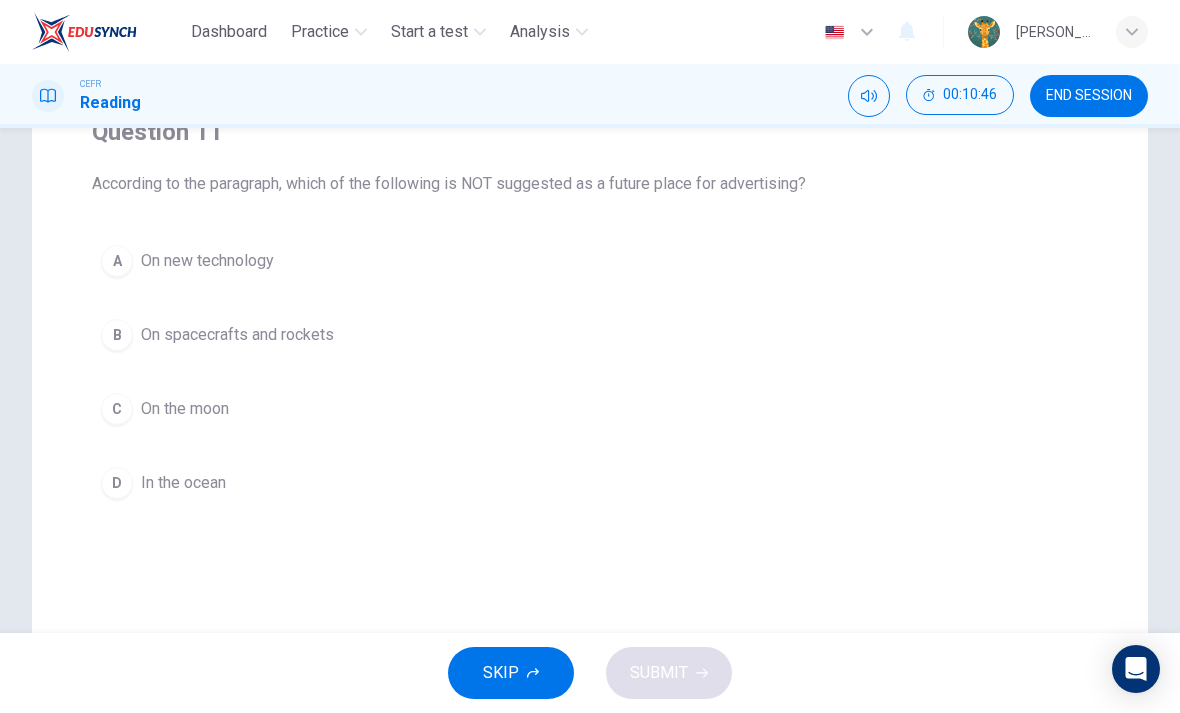 scroll, scrollTop: 176, scrollLeft: 0, axis: vertical 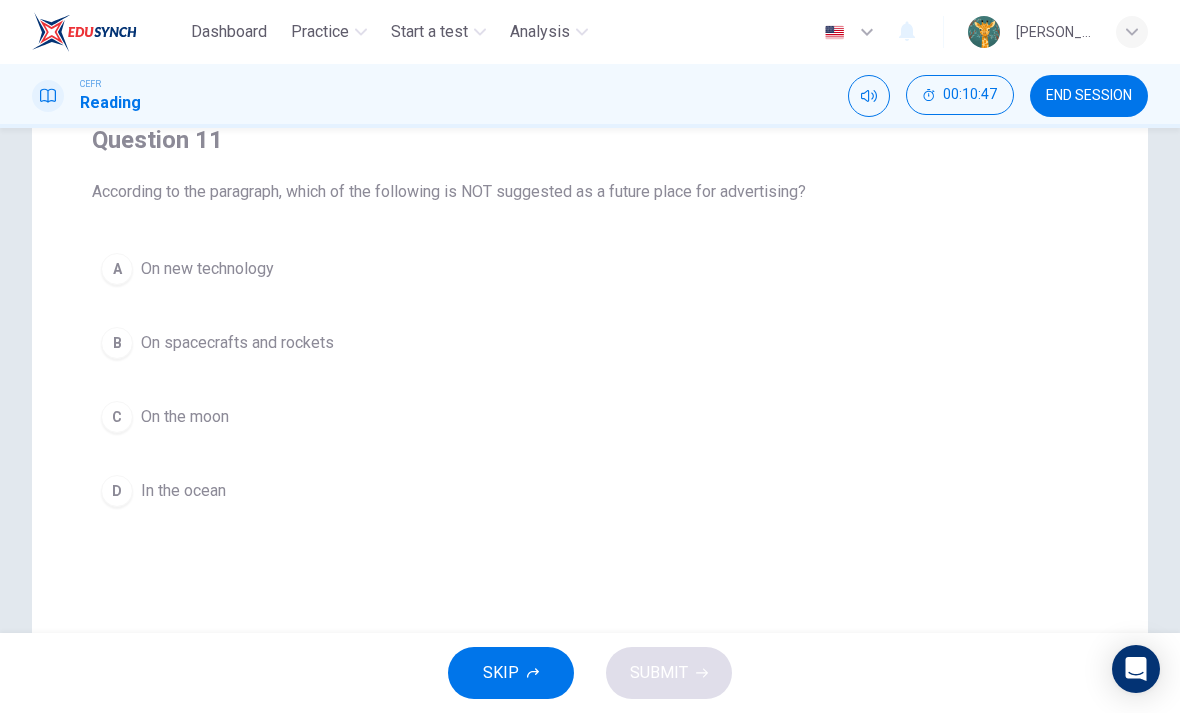 click on "A On new technology" at bounding box center (590, 269) 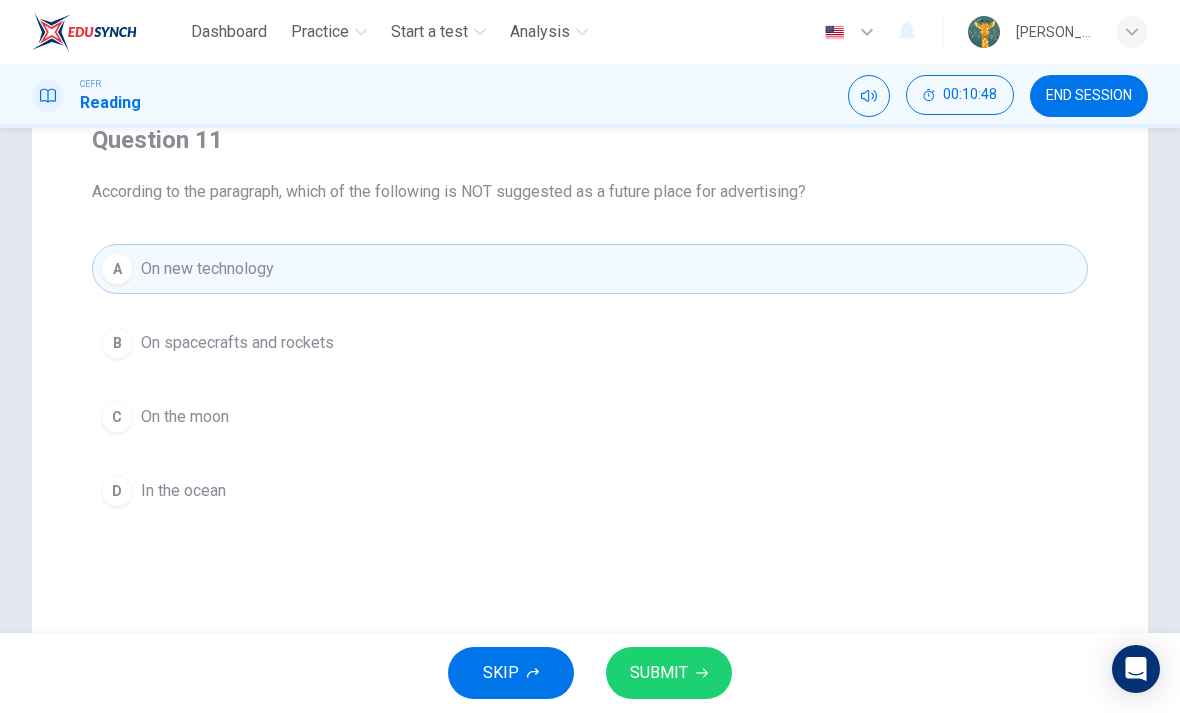 click on "SUBMIT" at bounding box center [659, 673] 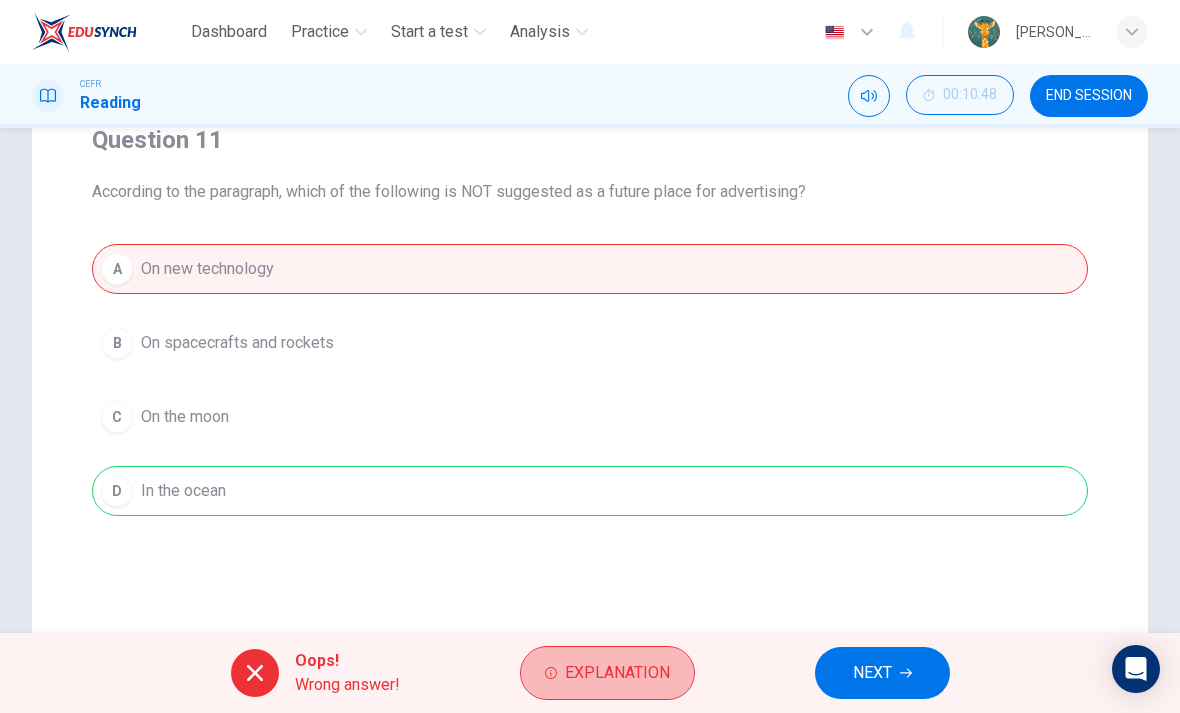 click on "Explanation" at bounding box center (617, 673) 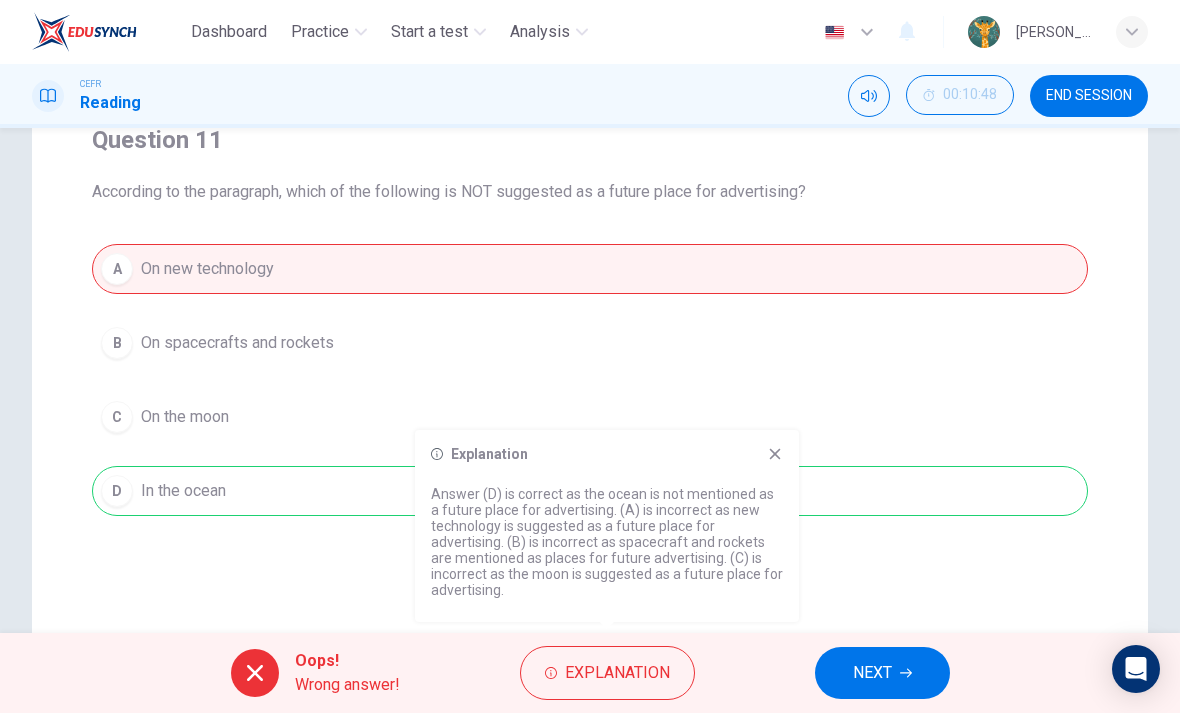 click on "NEXT" at bounding box center (872, 673) 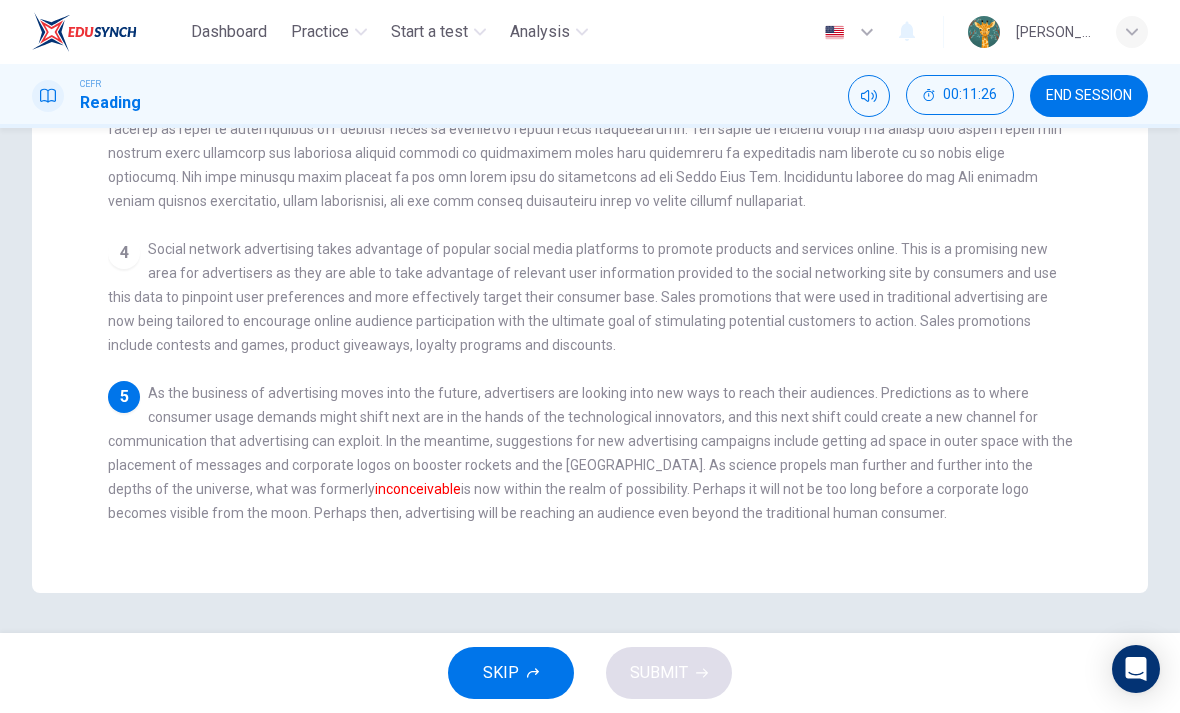 scroll, scrollTop: 523, scrollLeft: 0, axis: vertical 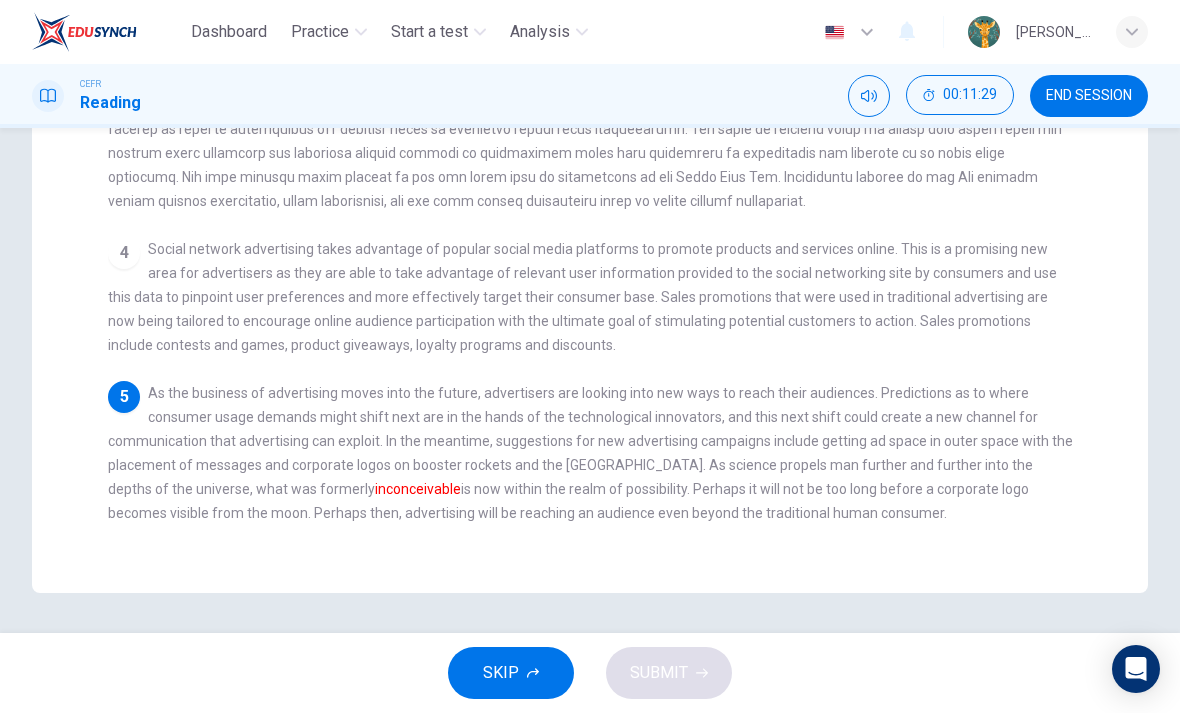 checkbox on "false" 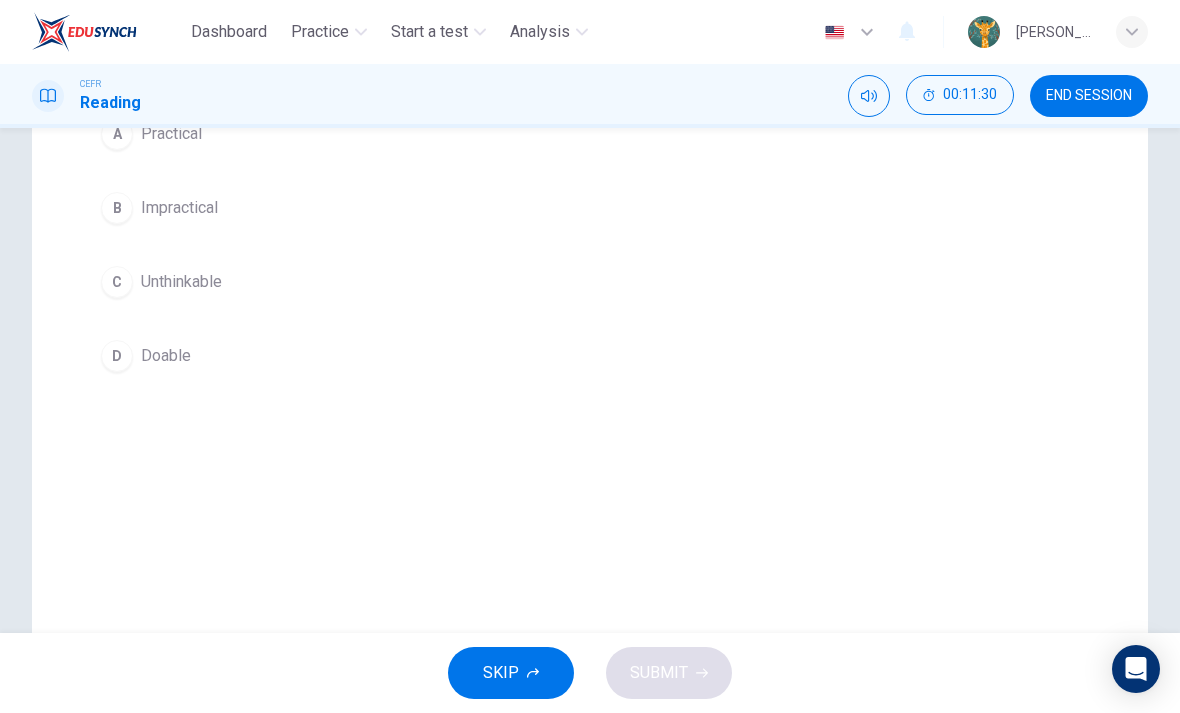 scroll, scrollTop: 309, scrollLeft: 0, axis: vertical 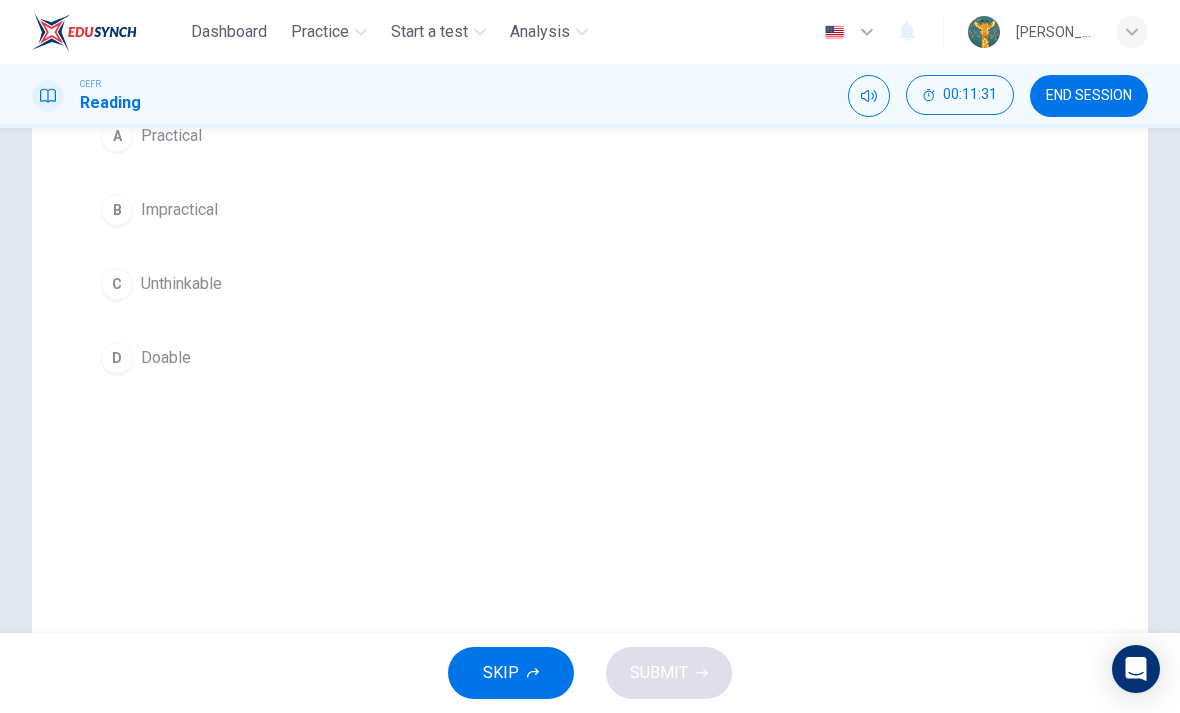 click on "C Unthinkable" at bounding box center (590, 284) 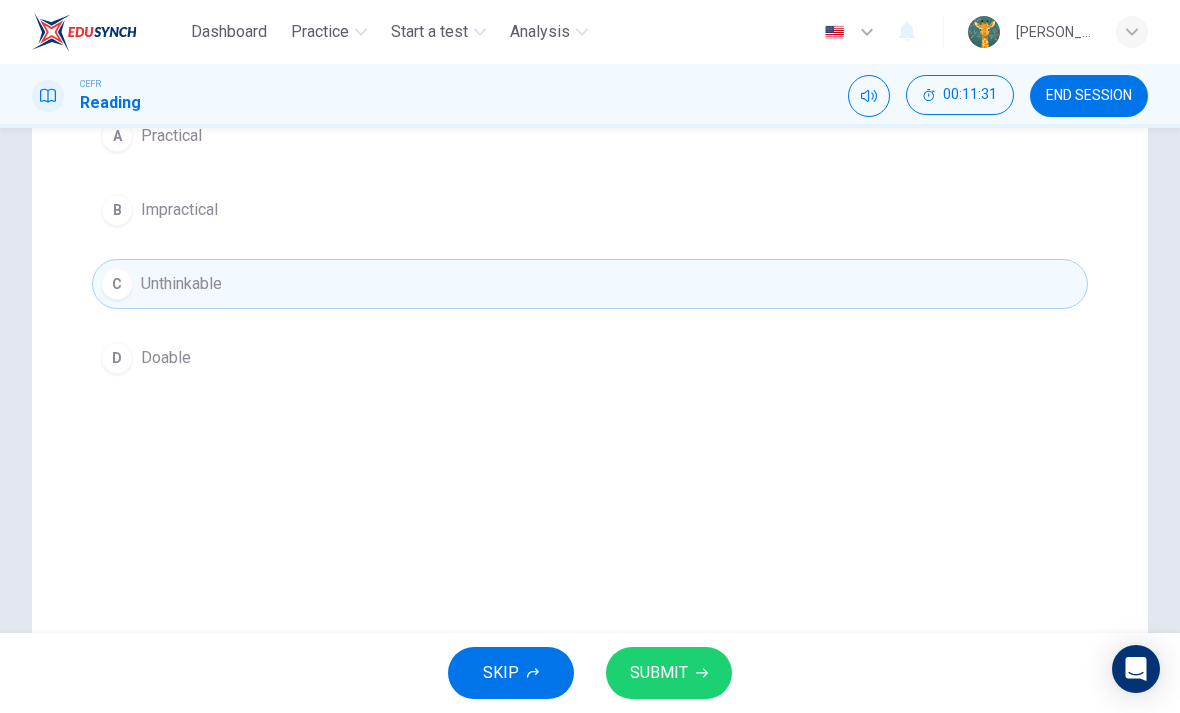 click on "SUBMIT" at bounding box center (669, 673) 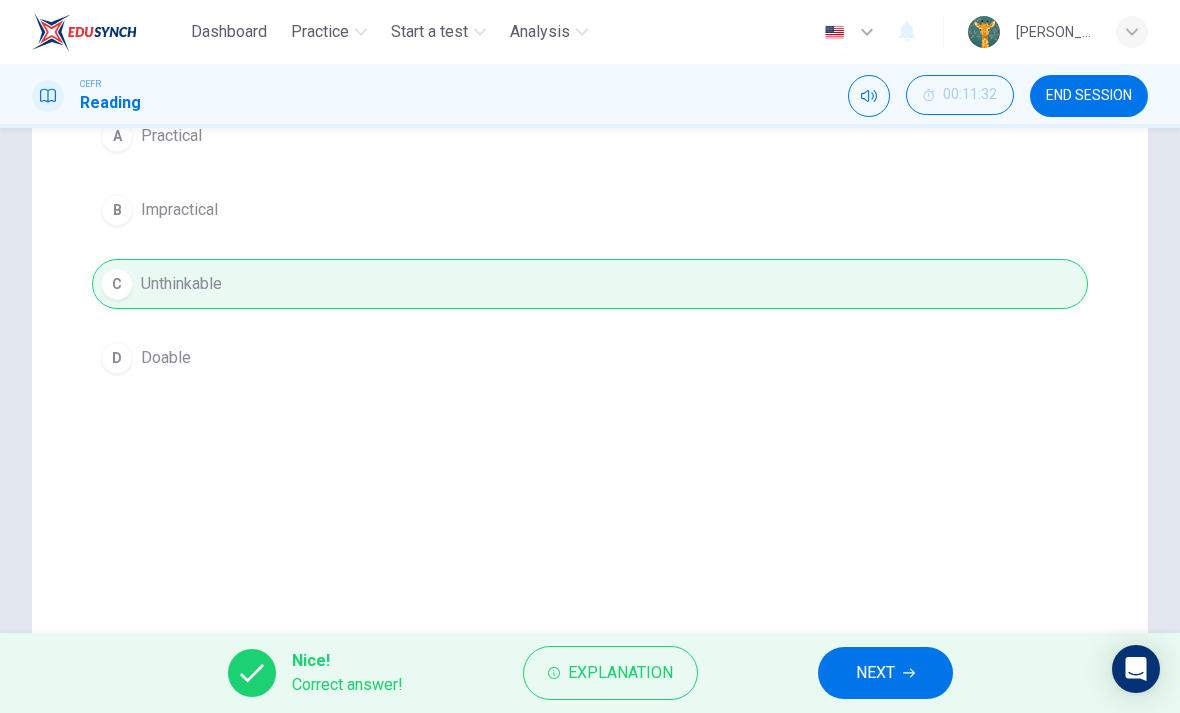 click on "Explanation" at bounding box center [620, 673] 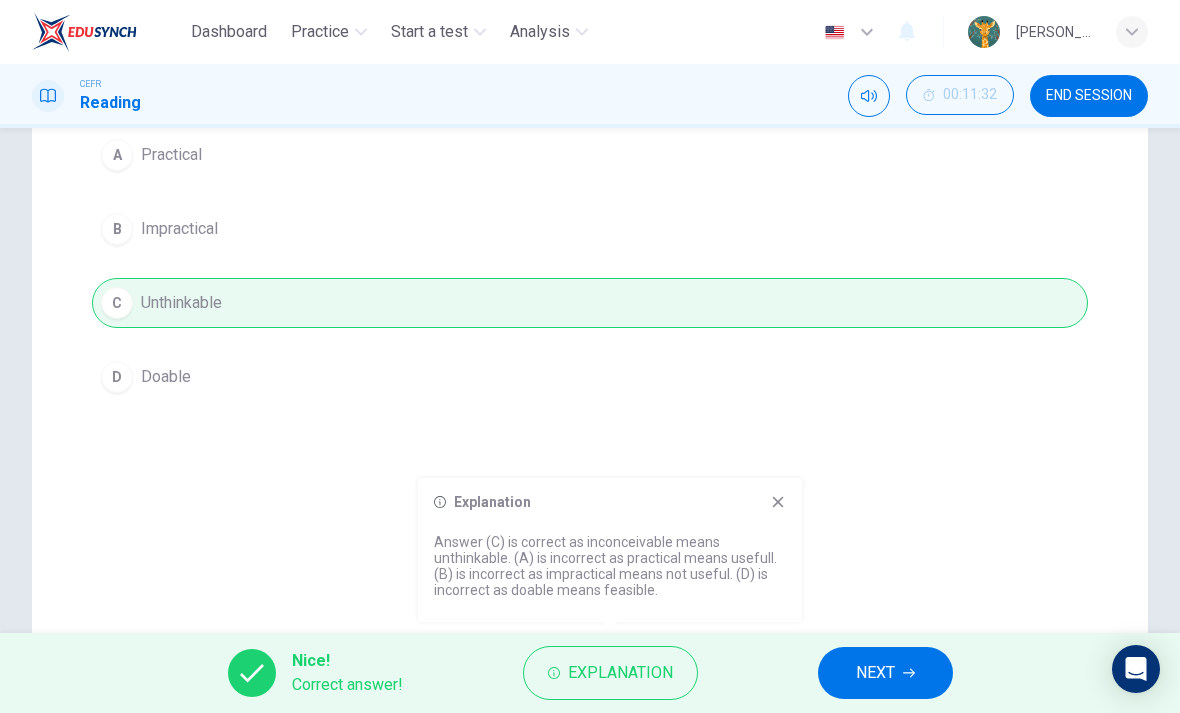 scroll, scrollTop: 291, scrollLeft: 0, axis: vertical 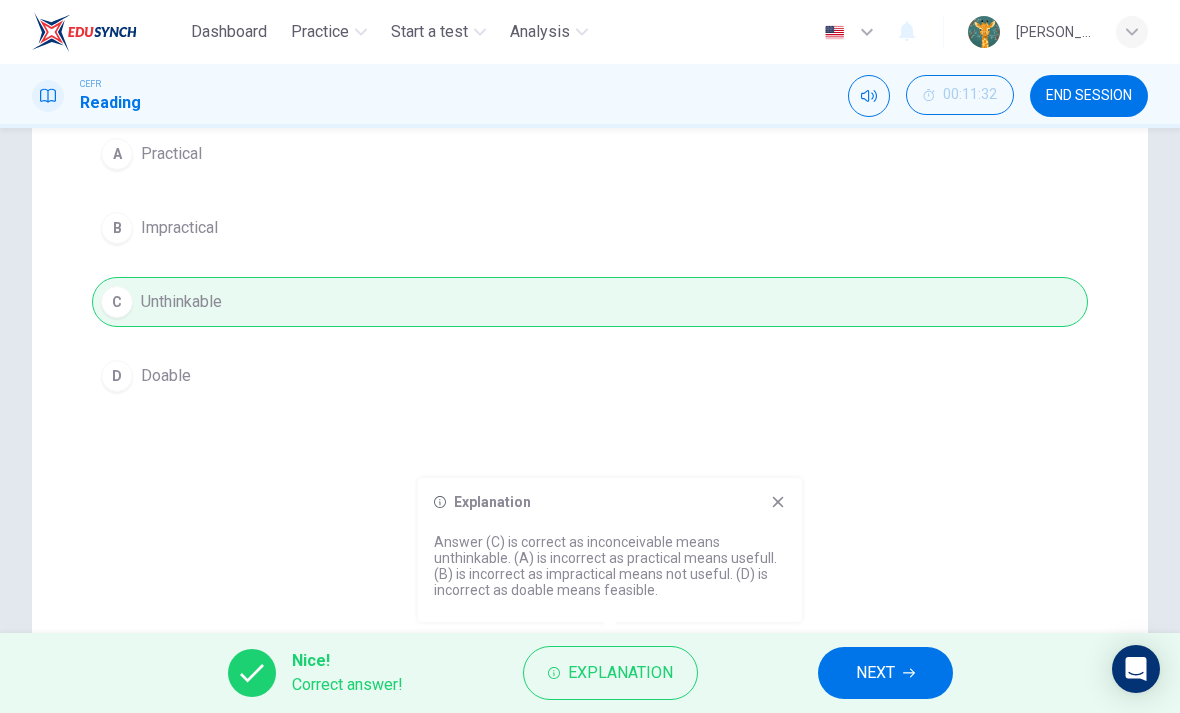 click on "NEXT" at bounding box center [875, 673] 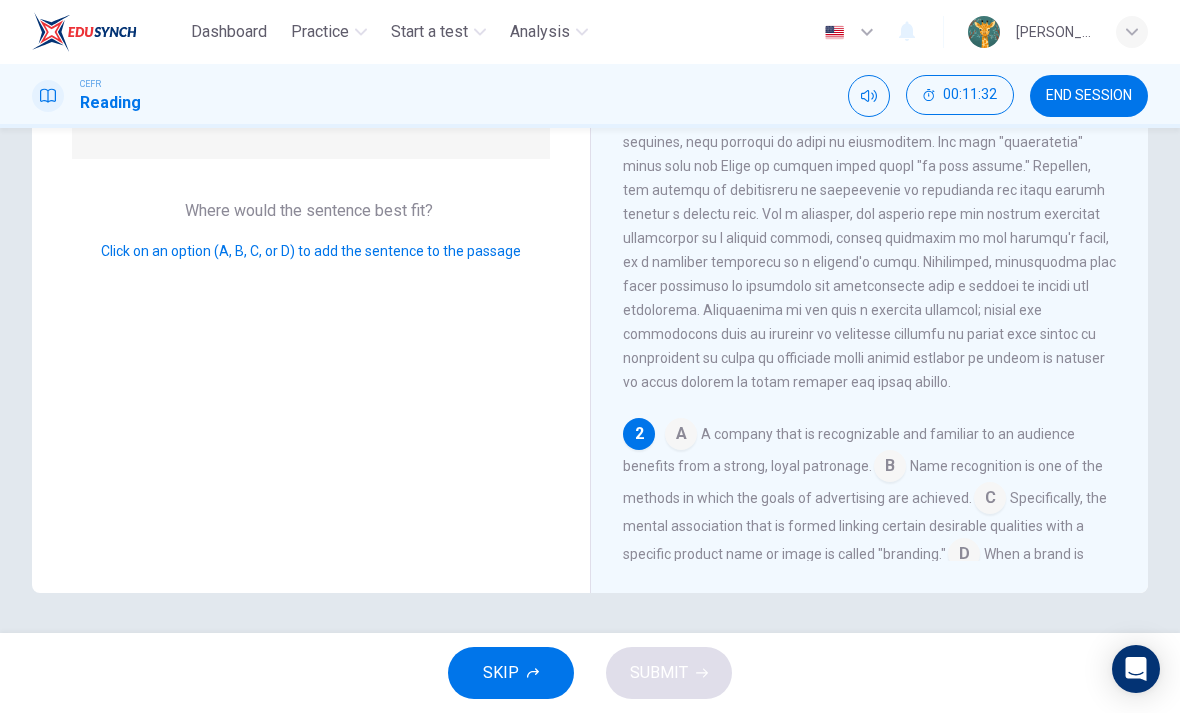 scroll, scrollTop: 270, scrollLeft: 0, axis: vertical 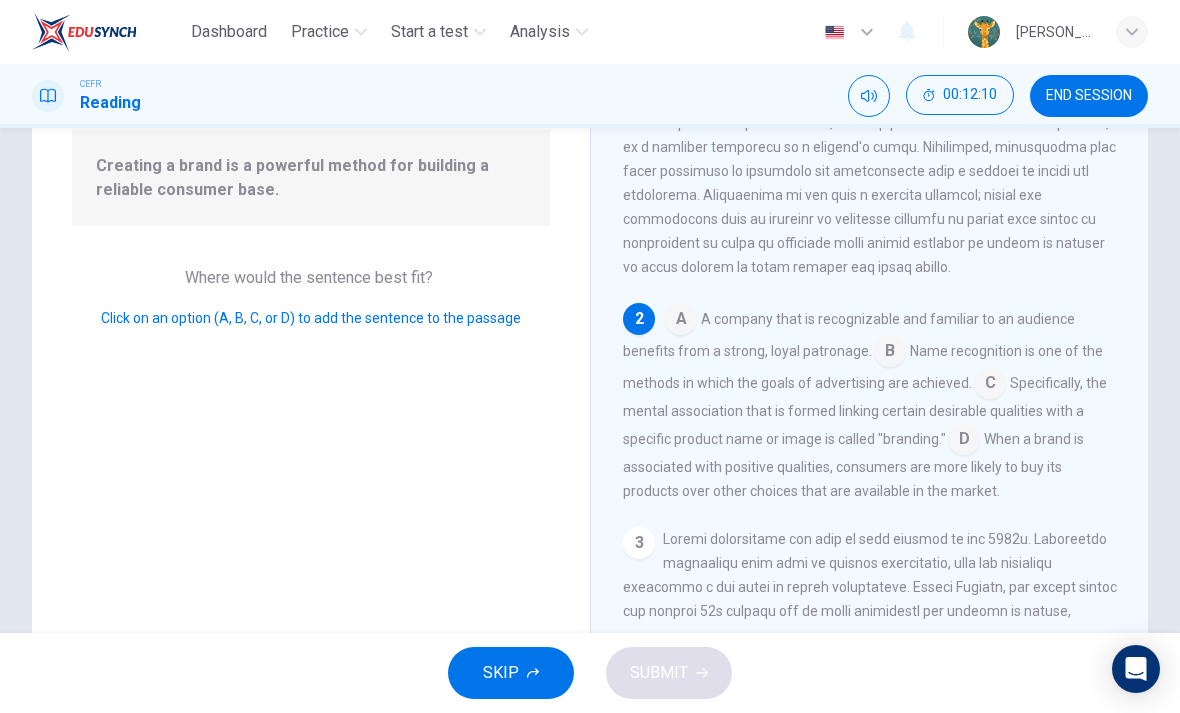 click at bounding box center [964, 441] 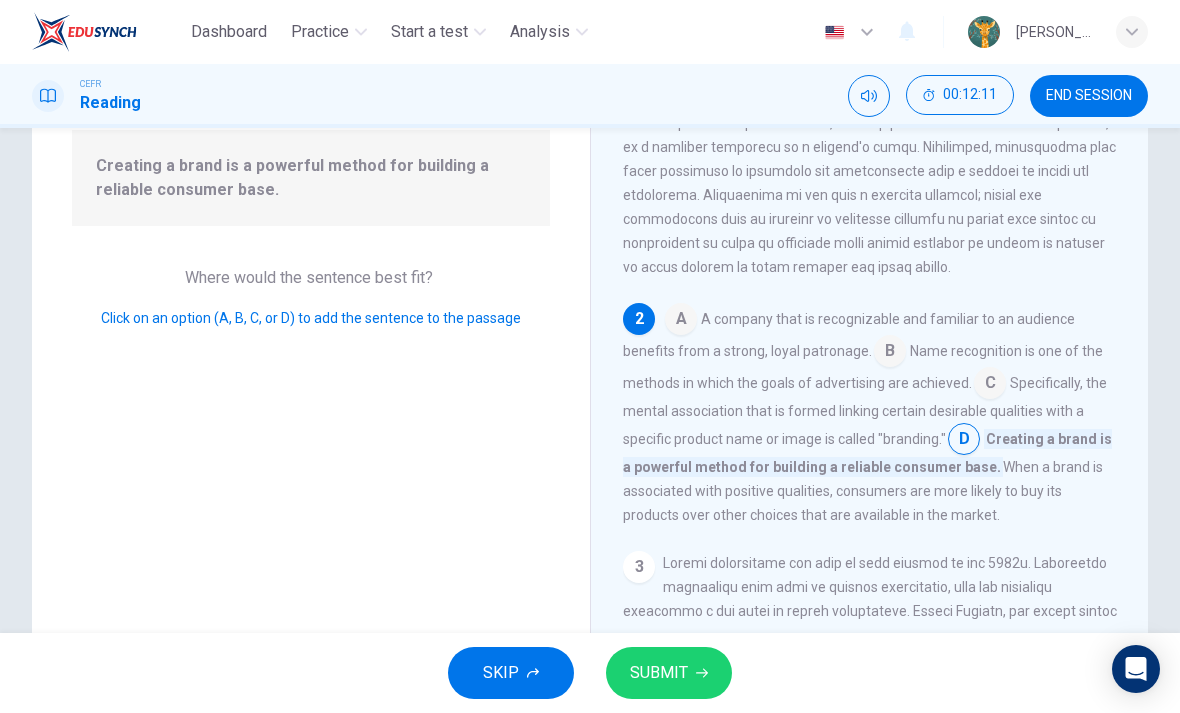 click on "SUBMIT" at bounding box center [669, 673] 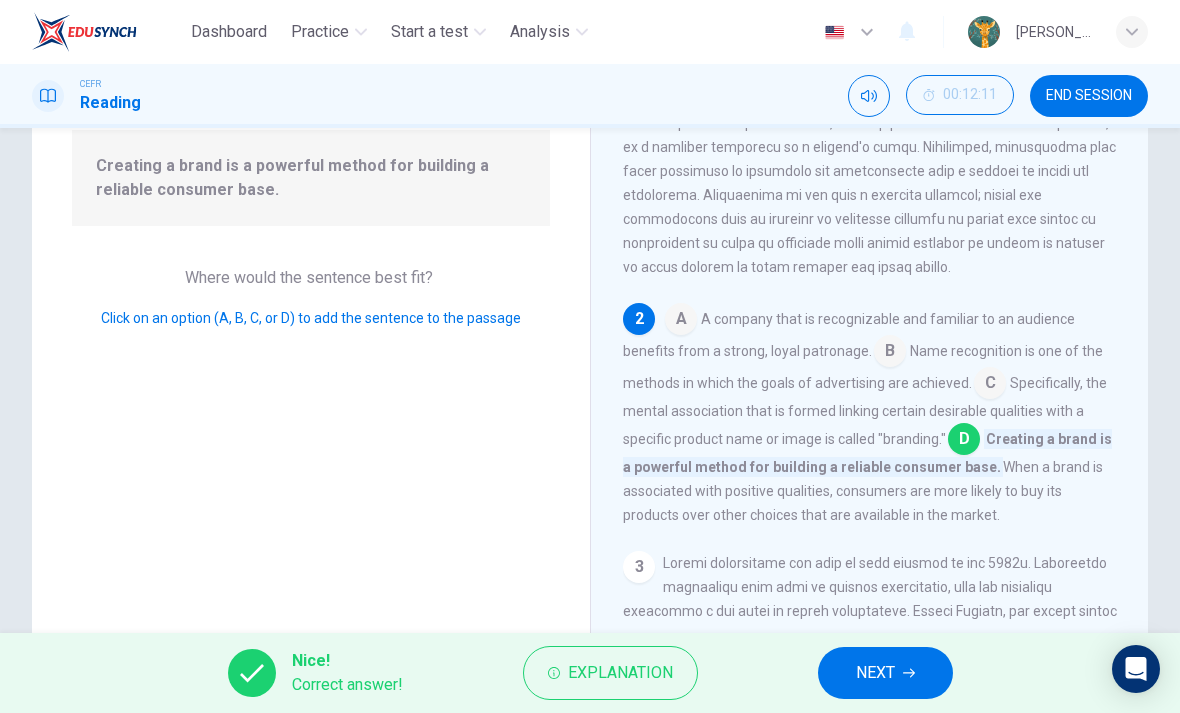 click on "Explanation" at bounding box center (610, 673) 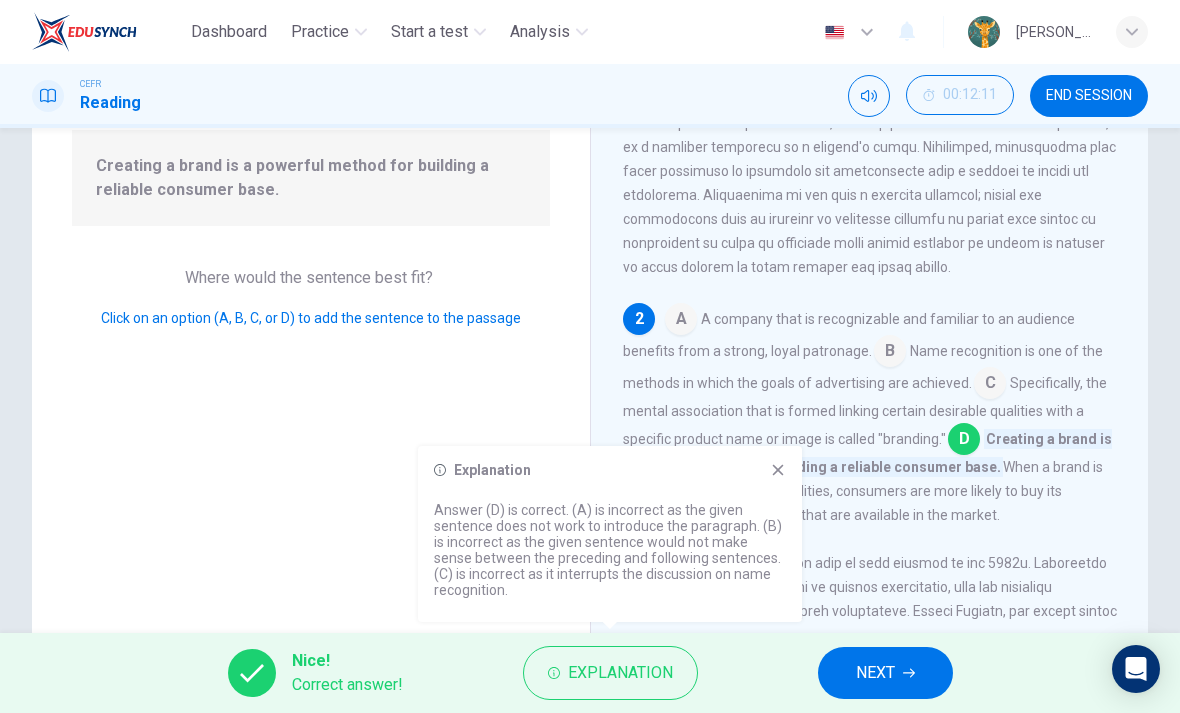 click on "NEXT" at bounding box center (875, 673) 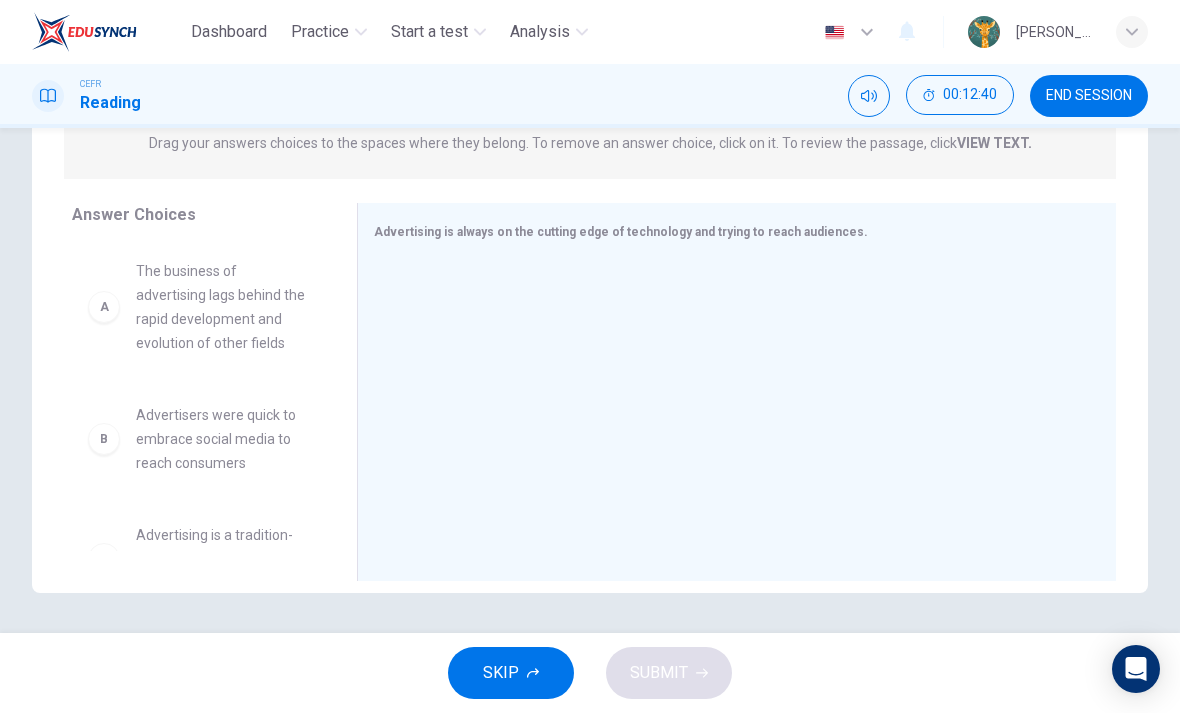 scroll, scrollTop: 270, scrollLeft: 0, axis: vertical 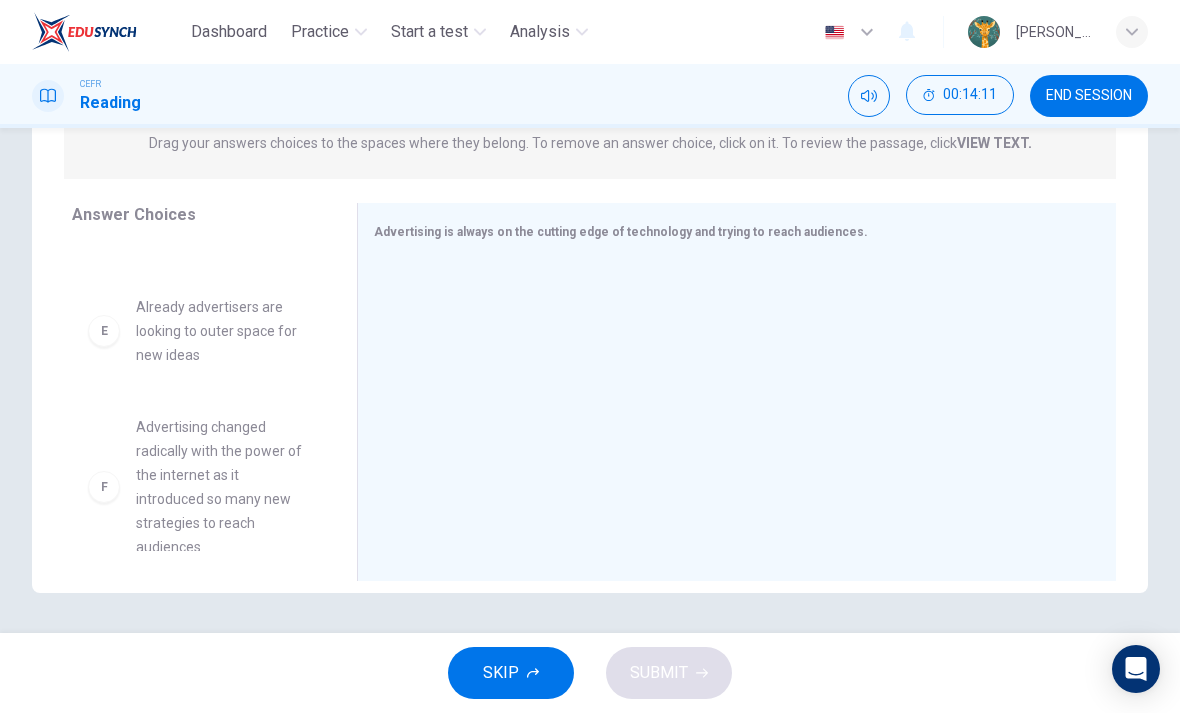 click on "Advertising changed radically with the power of the internet as it introduced so many new strategies to reach audiences" at bounding box center (222, 487) 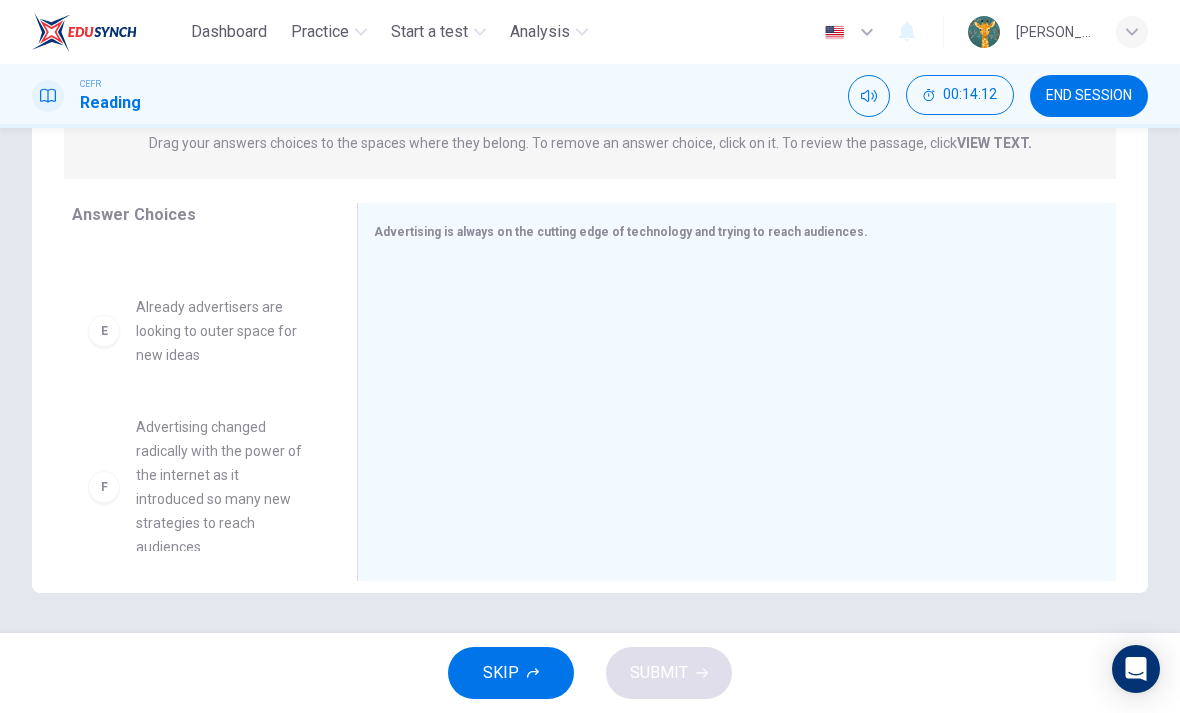 click on "Advertising changed radically with the power of the internet as it introduced so many new strategies to reach audiences" at bounding box center (222, 487) 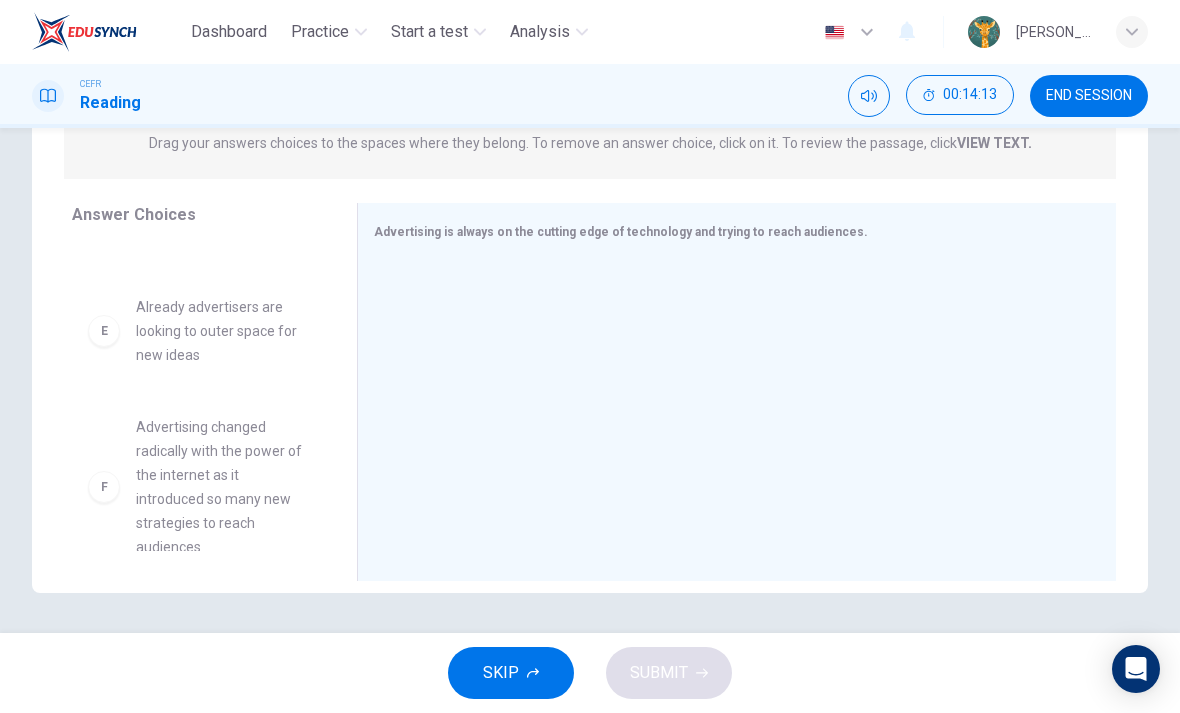 click on "Already advertisers are looking to outer space for new ideas" at bounding box center (222, 331) 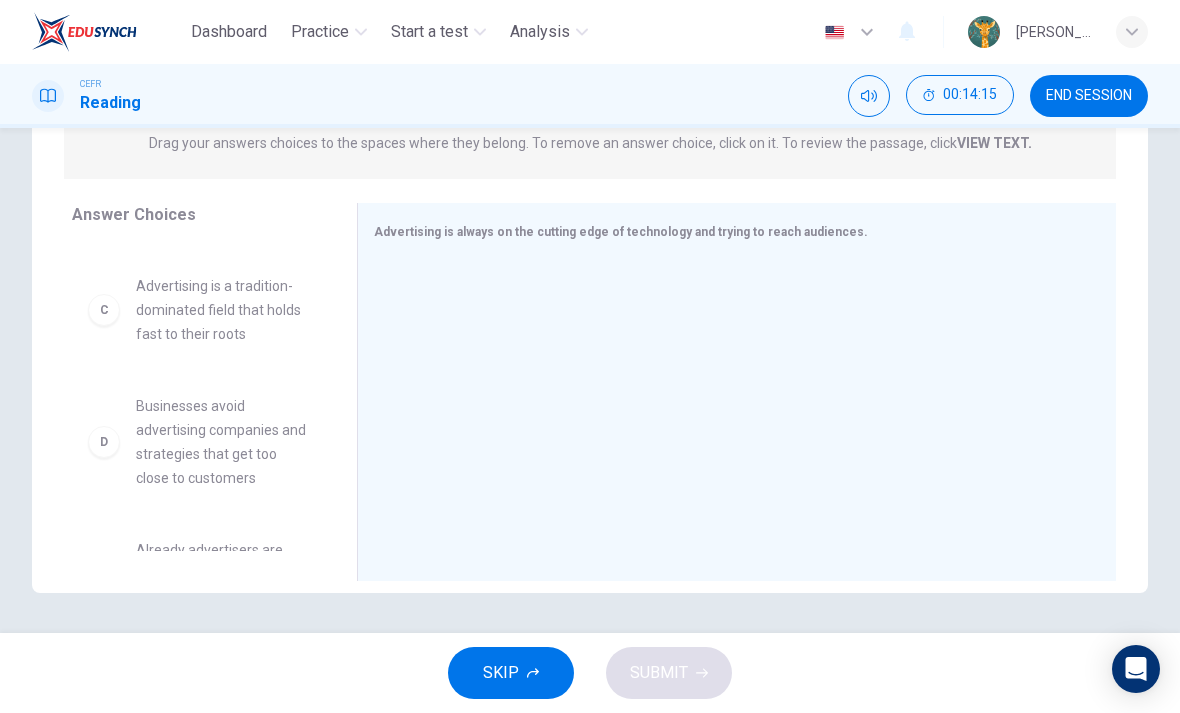 scroll, scrollTop: 253, scrollLeft: 0, axis: vertical 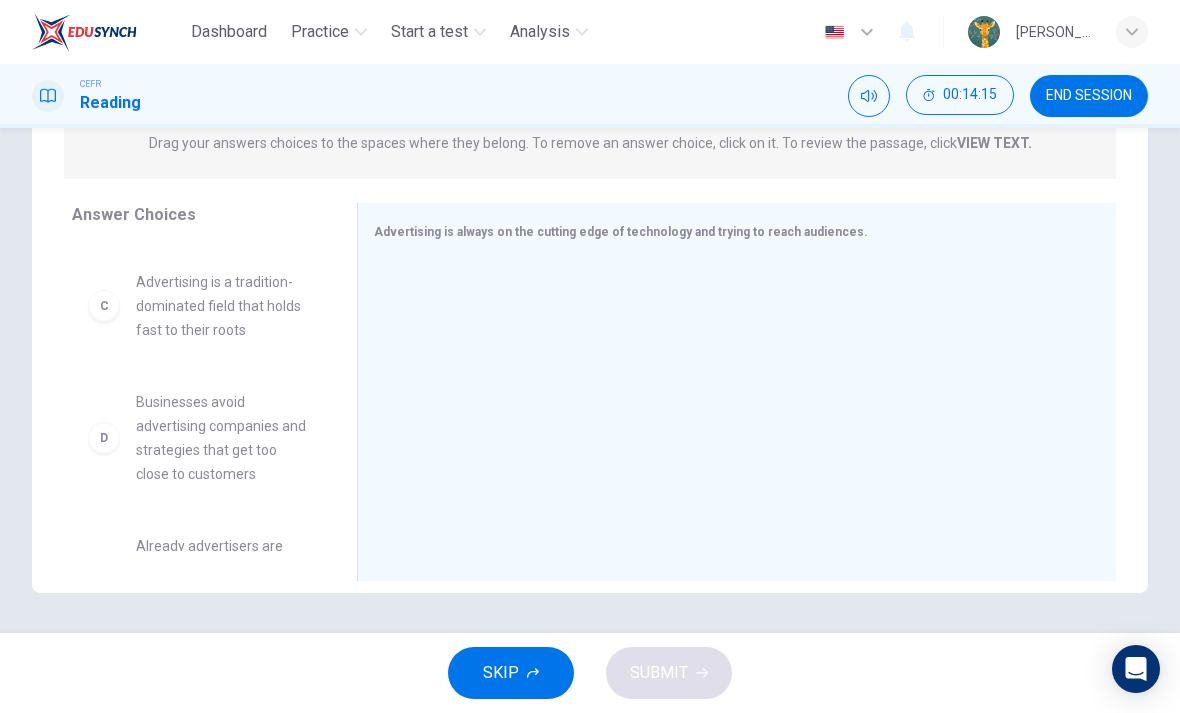 click on "D Businesses avoid advertising companies and strategies that get too close to customers" at bounding box center [198, 438] 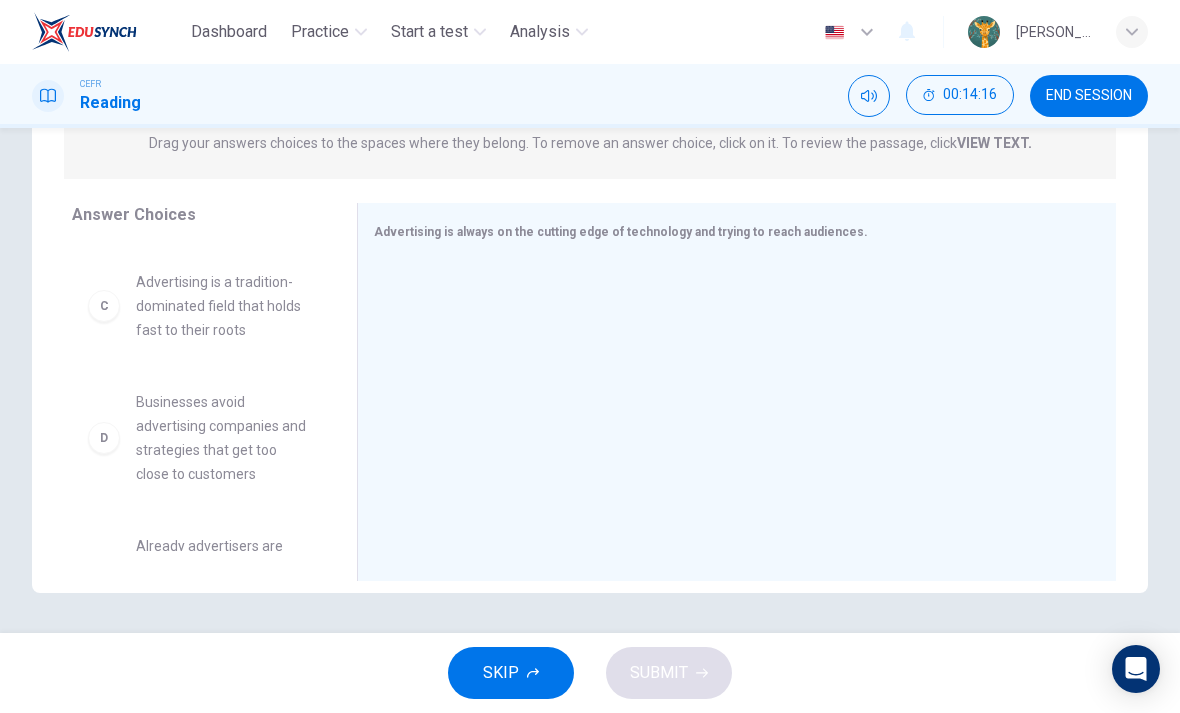 click on "D" at bounding box center [104, 438] 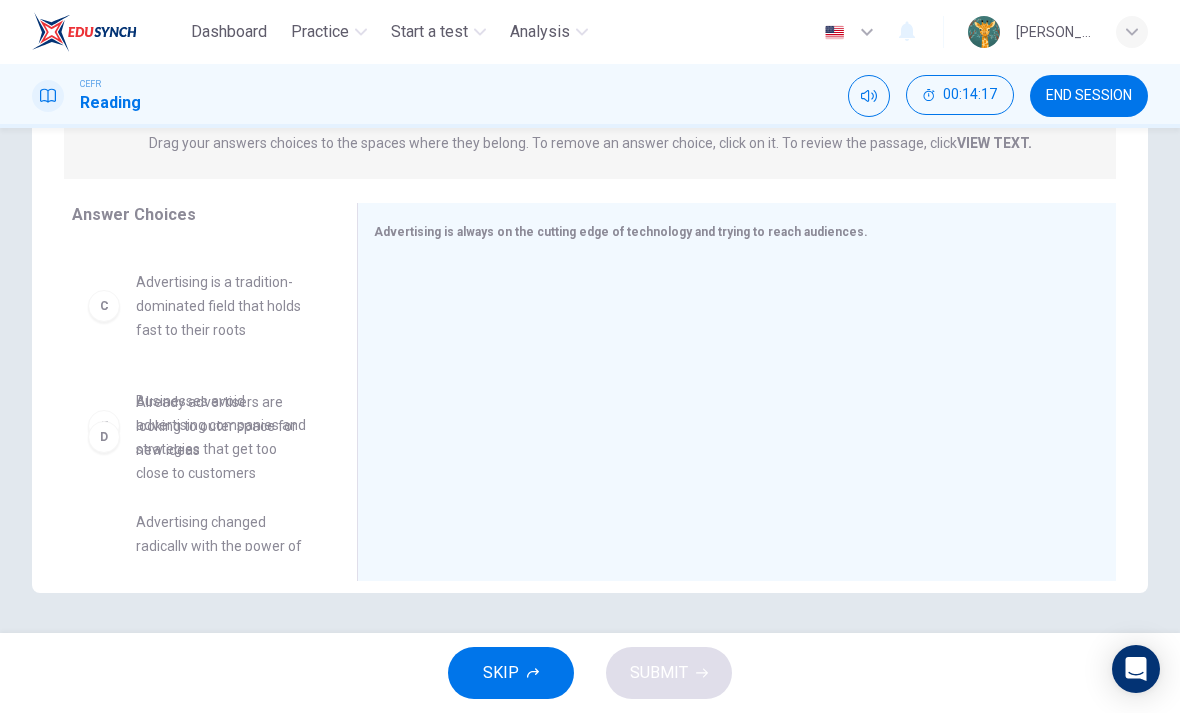 click on "A The business of advertising lags behind the rapid development and evolution of other fields B Advertisers were quick to embrace social media to reach consumers C Advertising is a tradition-dominated field that holds fast to their roots E Already advertisers are looking to outer space for new ideas F Advertising changed radically with the power of the internet as it introduced so many new strategies to reach audiences" at bounding box center [206, 397] 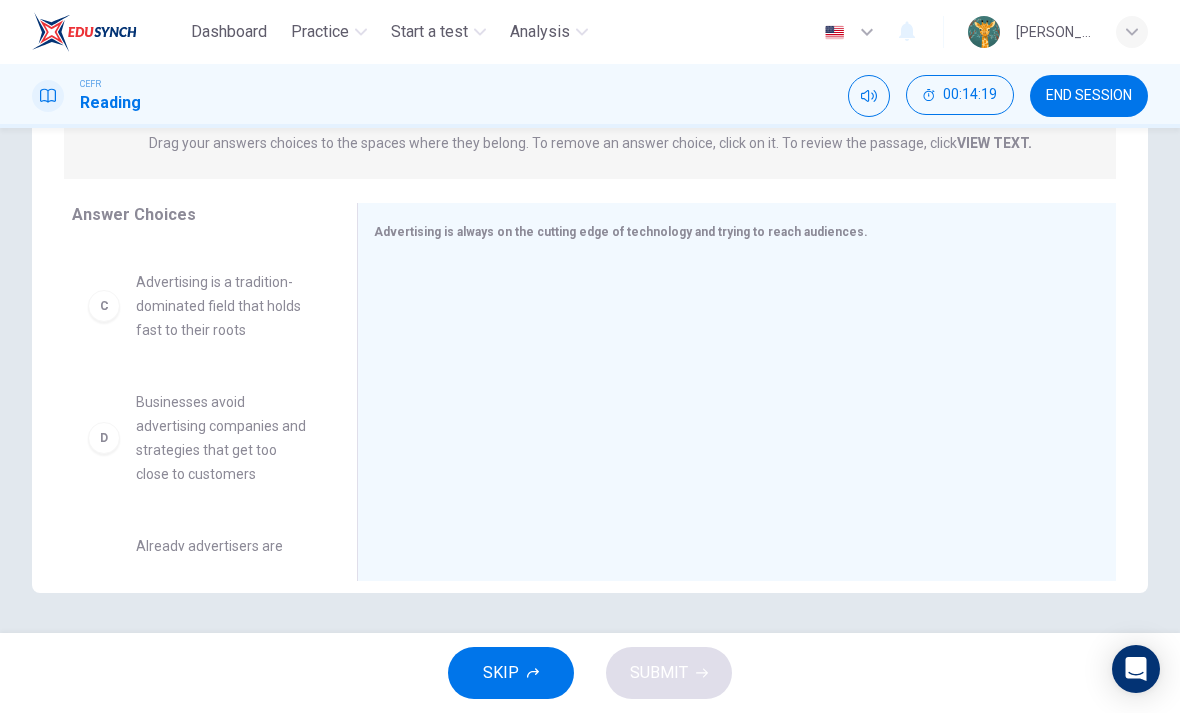 click on "Businesses avoid advertising companies and strategies that get too close to customers" at bounding box center [222, 438] 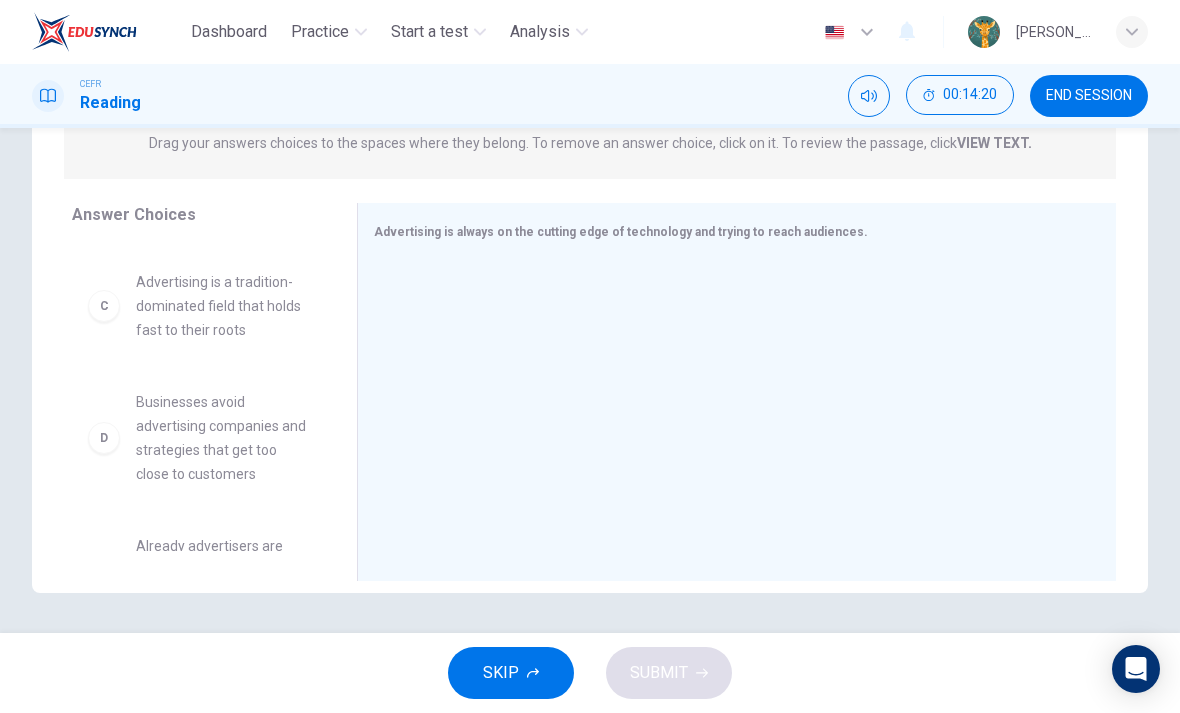 click on "D" at bounding box center [104, 438] 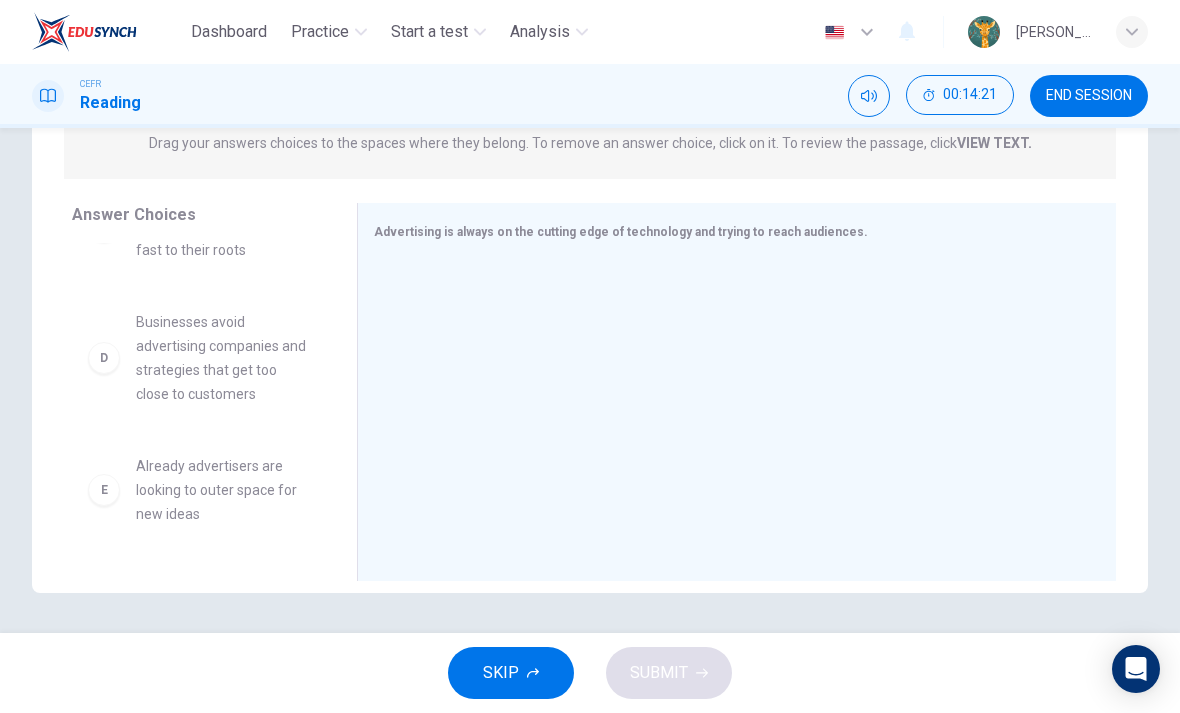 scroll, scrollTop: 337, scrollLeft: 0, axis: vertical 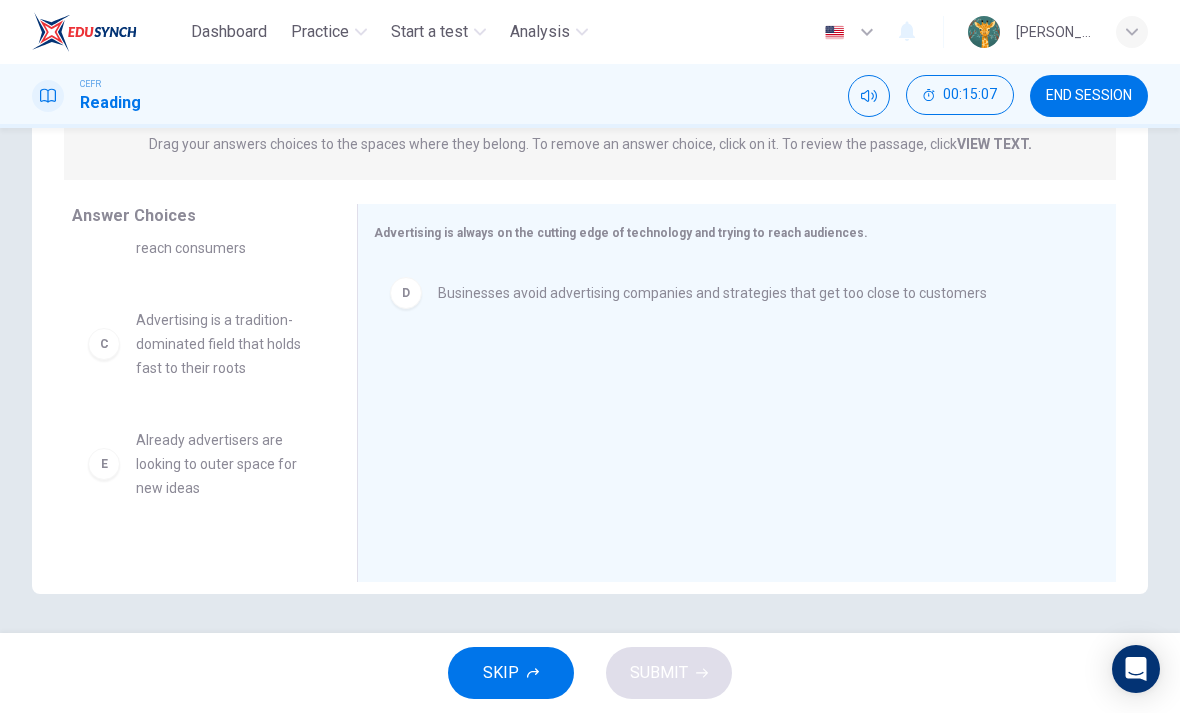 click on "C" at bounding box center (104, 344) 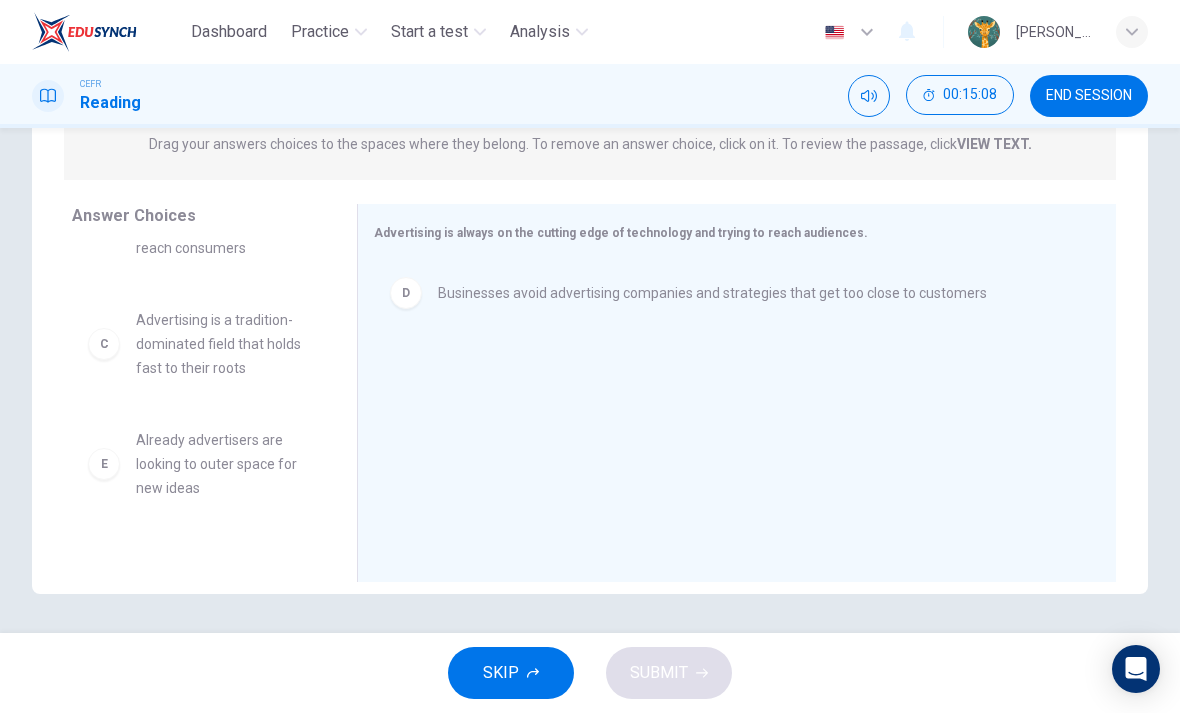 click on "C" at bounding box center [104, 344] 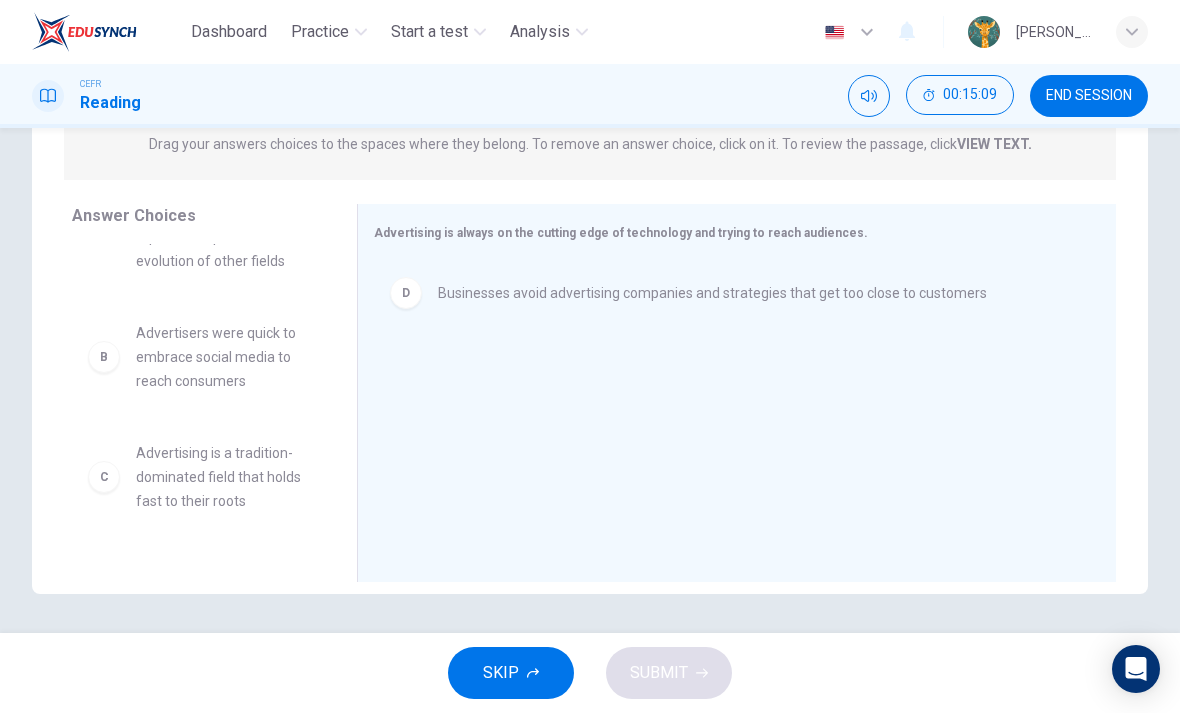 scroll, scrollTop: 85, scrollLeft: 0, axis: vertical 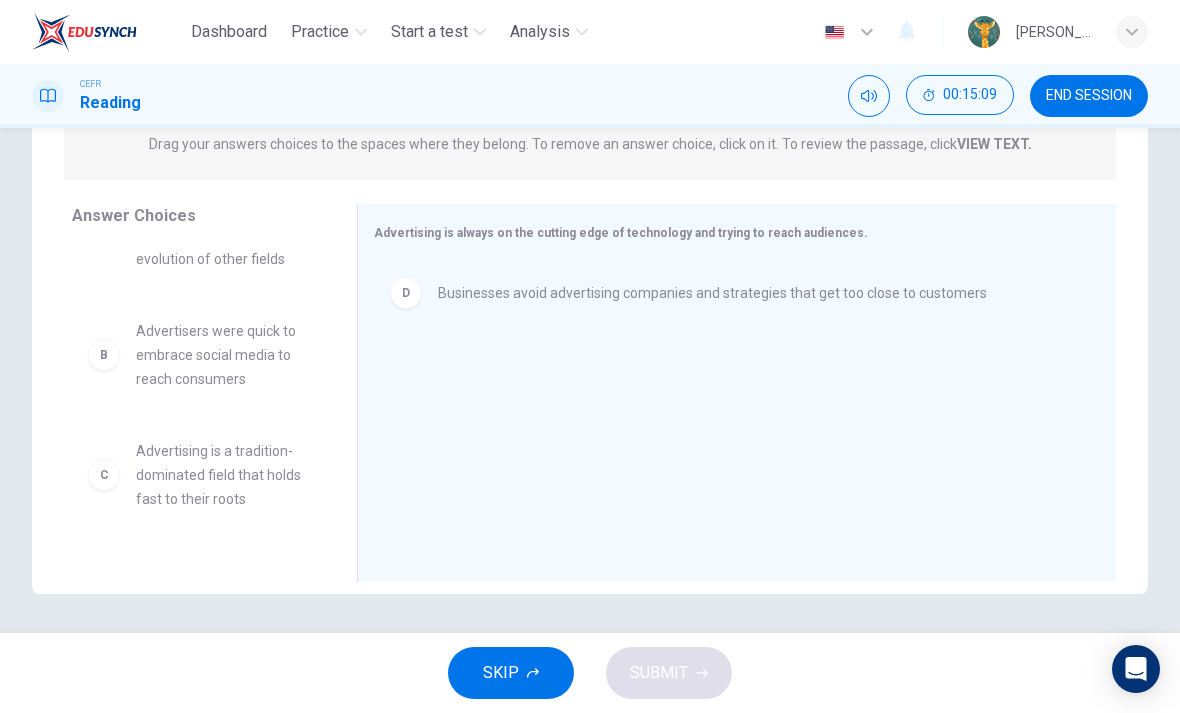 click on "C" at bounding box center [104, 475] 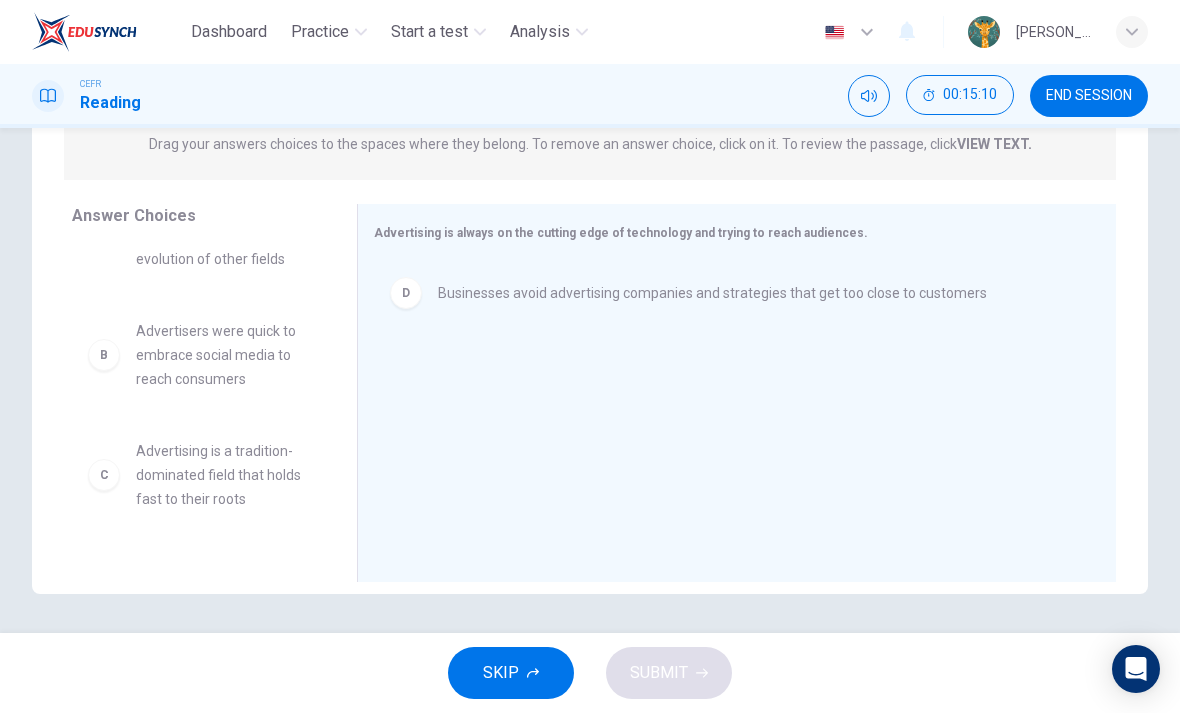 click on "C" at bounding box center (104, 475) 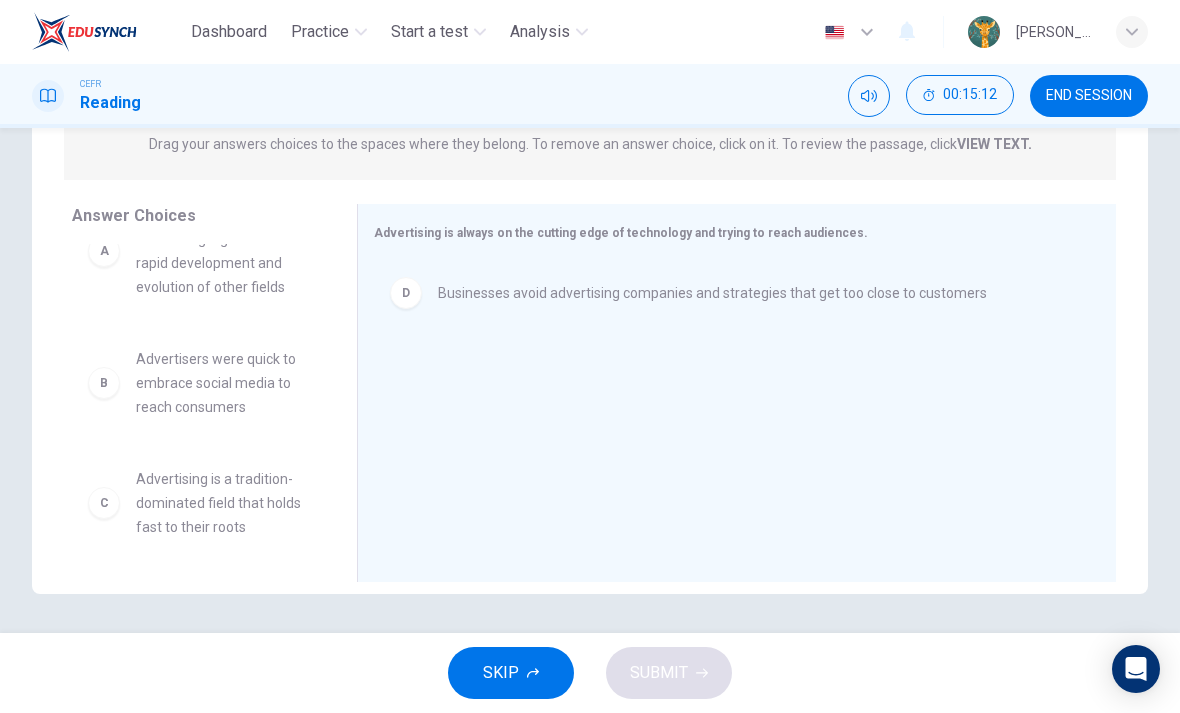 scroll, scrollTop: 23, scrollLeft: 0, axis: vertical 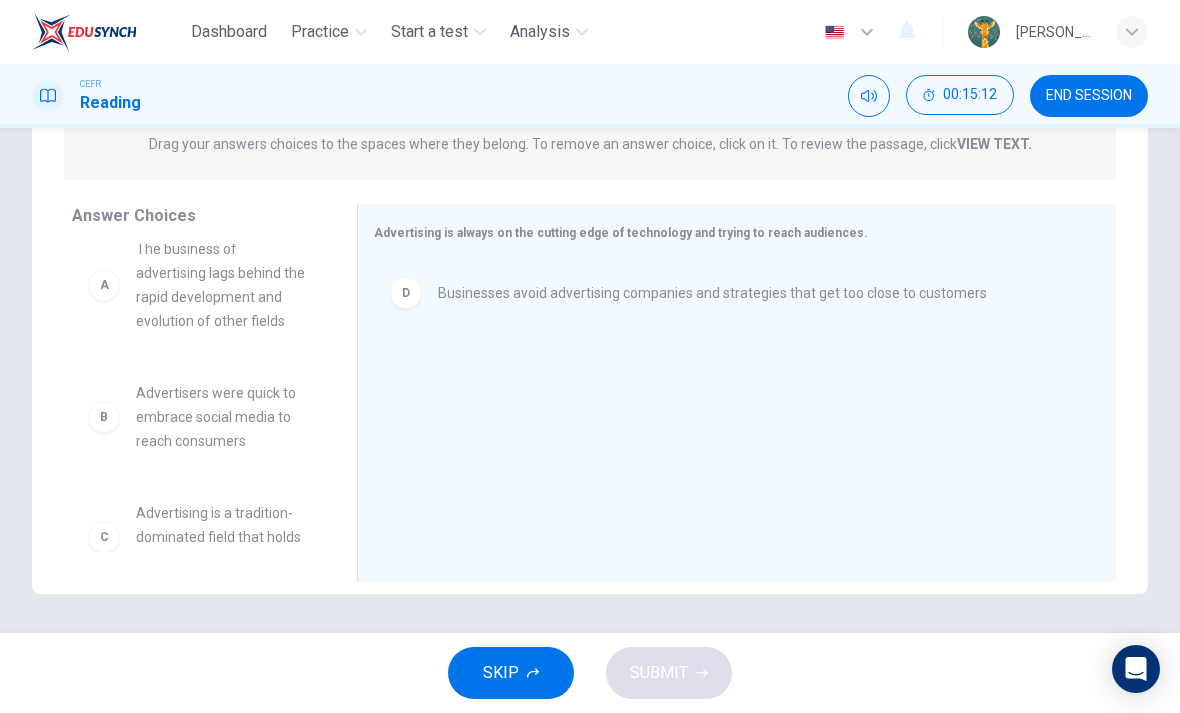 click on "B" at bounding box center (104, 417) 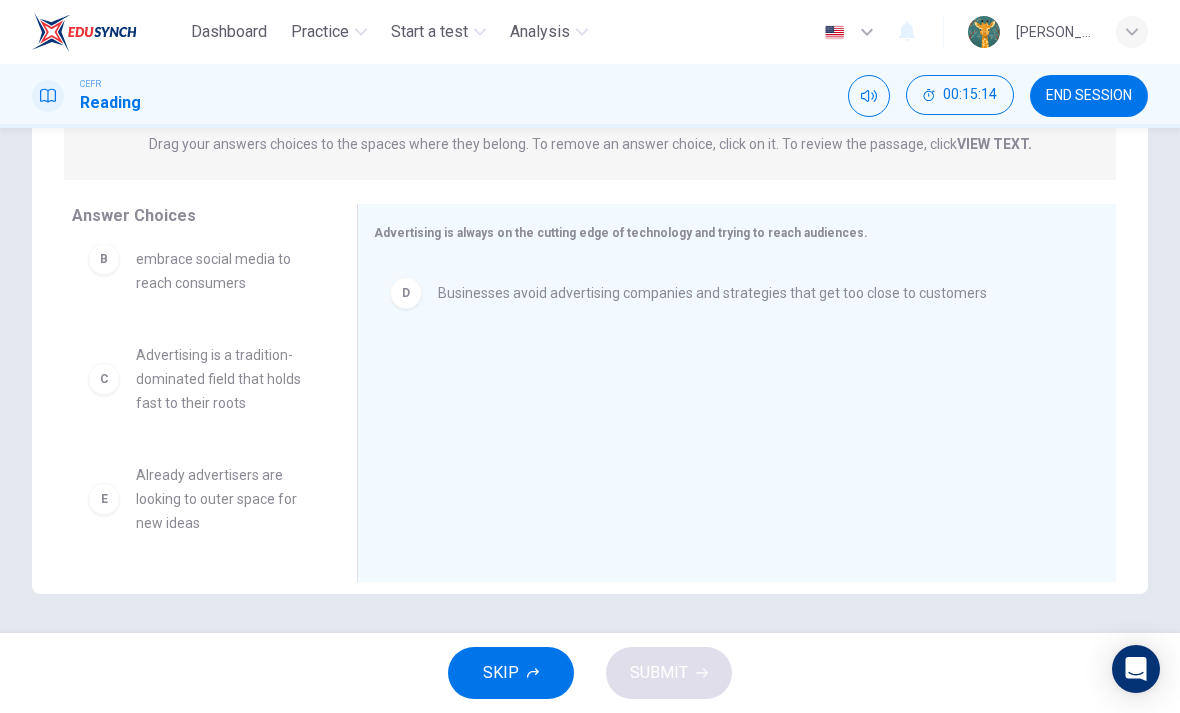 scroll, scrollTop: 190, scrollLeft: 0, axis: vertical 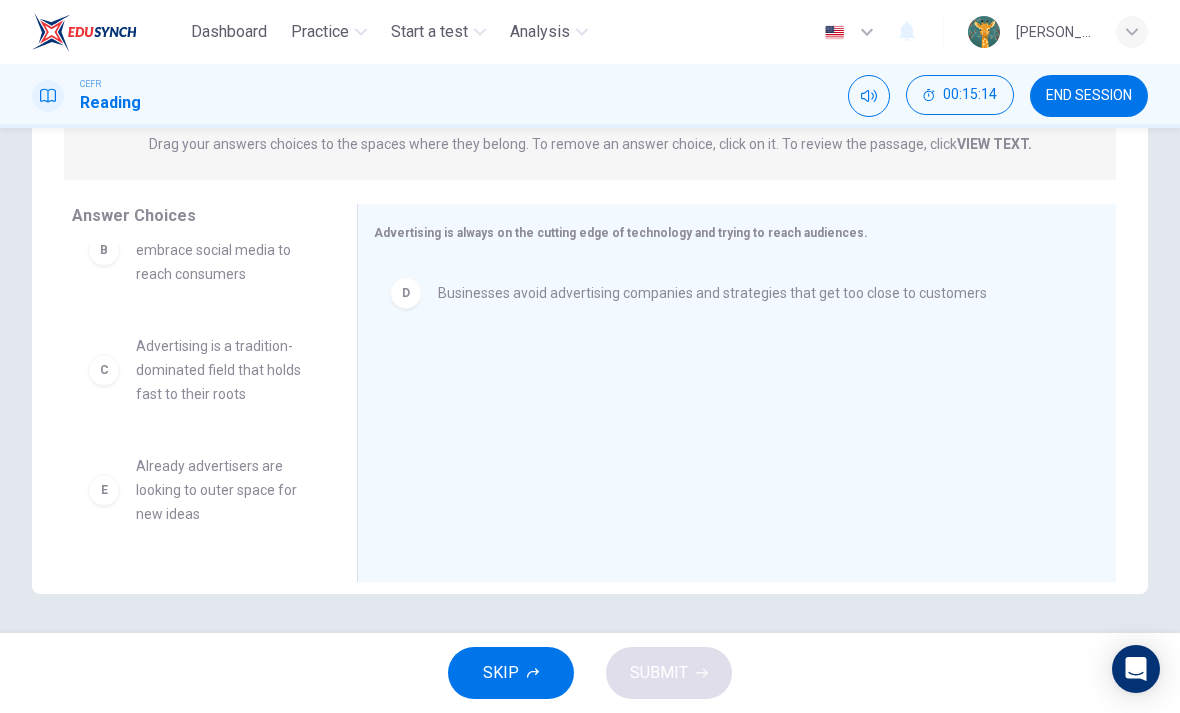 click on "C Advertising is a tradition-dominated field that holds fast to their roots" at bounding box center (198, 370) 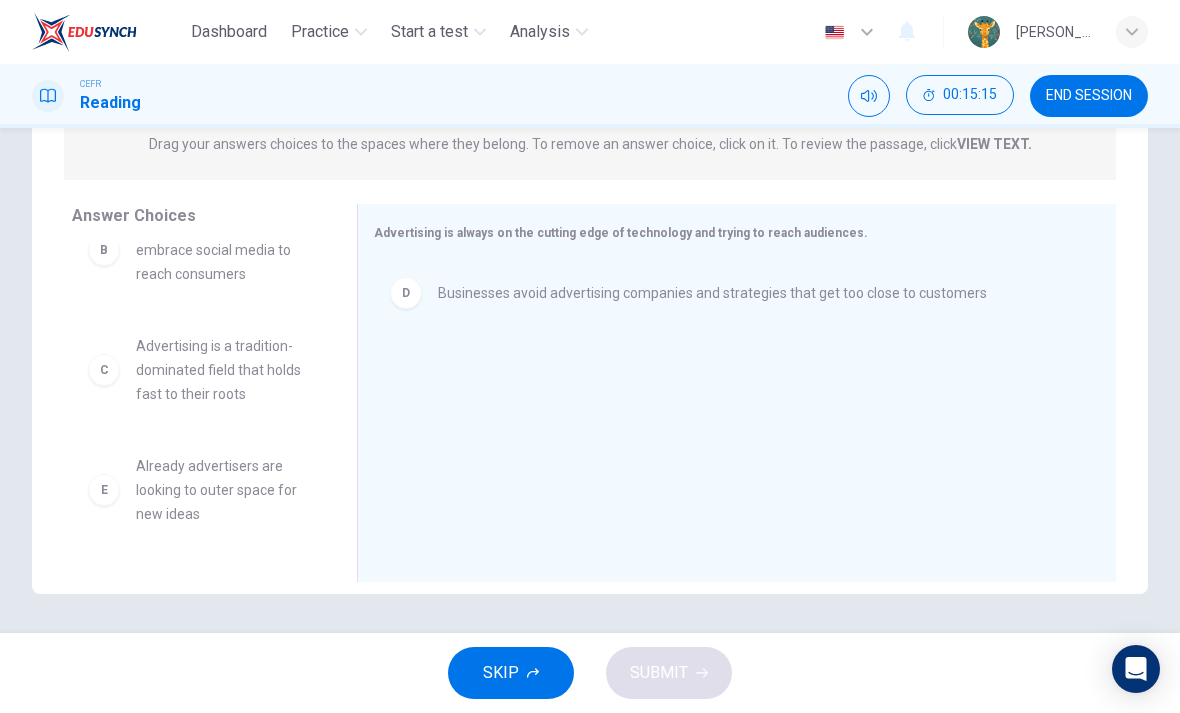 click on "C" at bounding box center (104, 370) 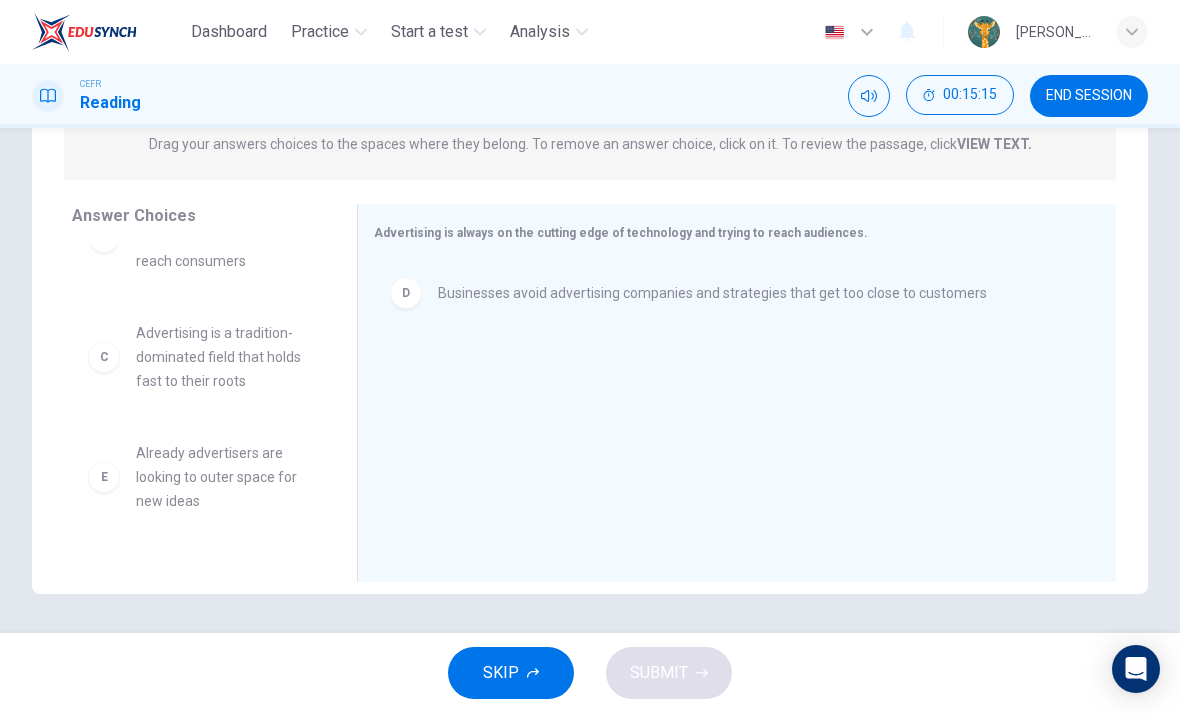 scroll, scrollTop: 211, scrollLeft: 0, axis: vertical 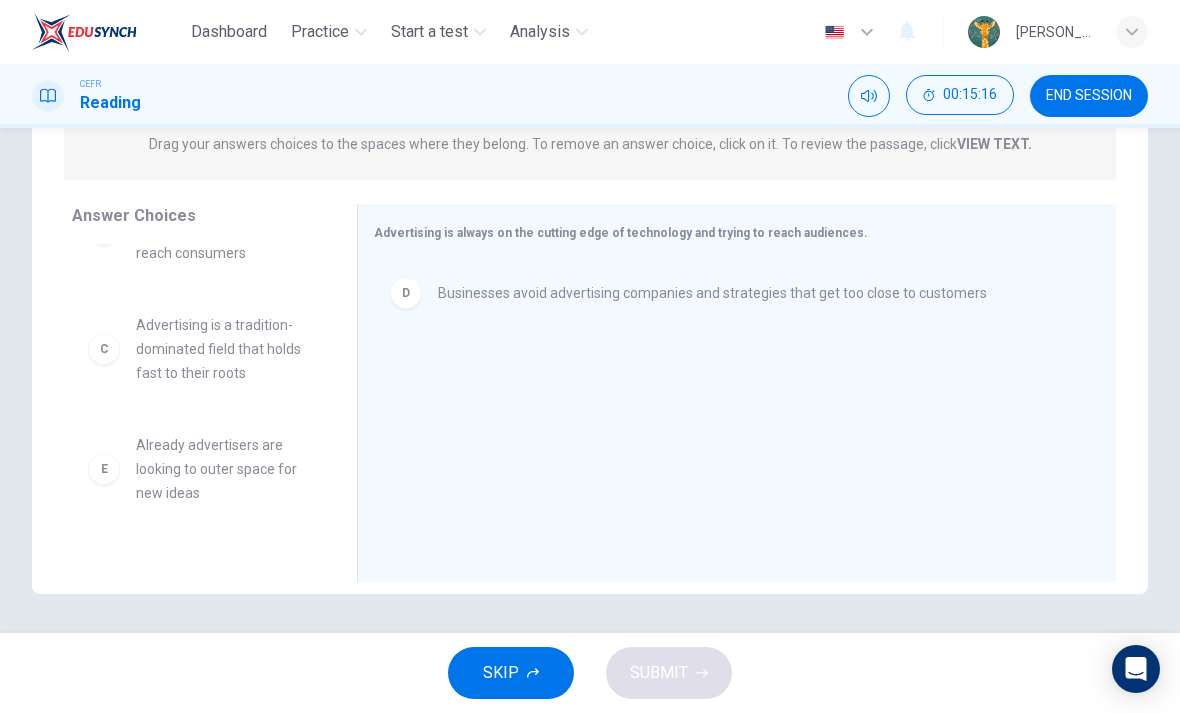 click on "D" at bounding box center (406, 293) 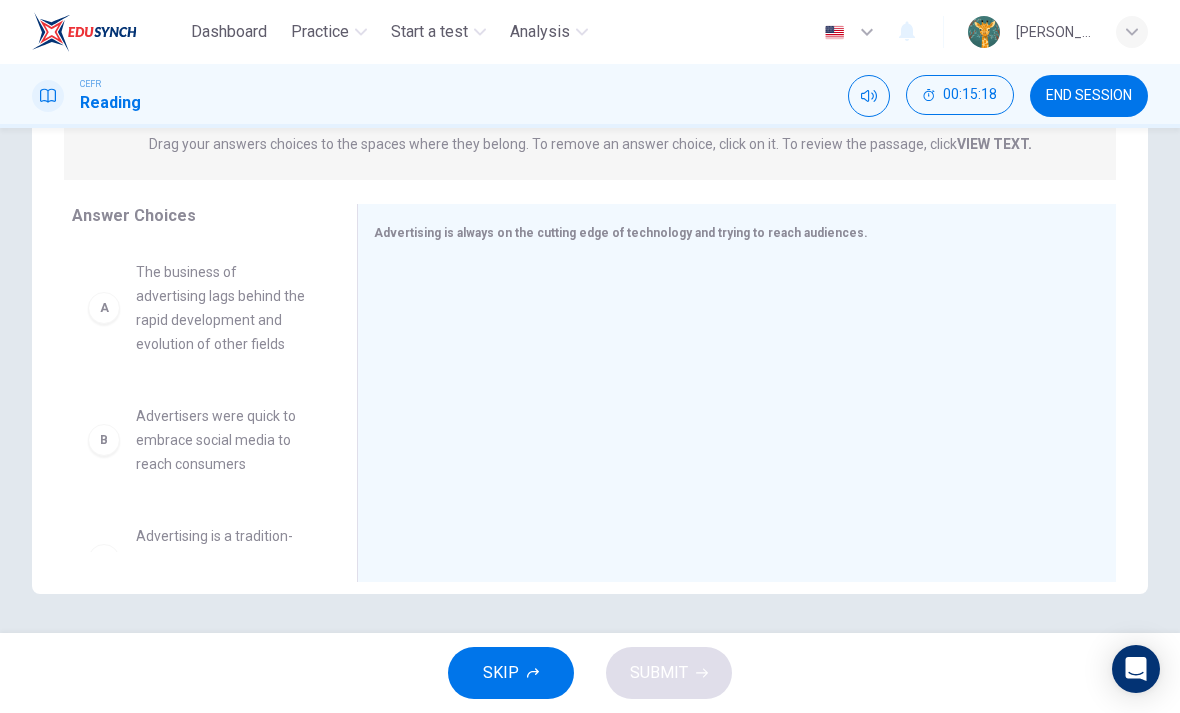 scroll, scrollTop: 0, scrollLeft: 0, axis: both 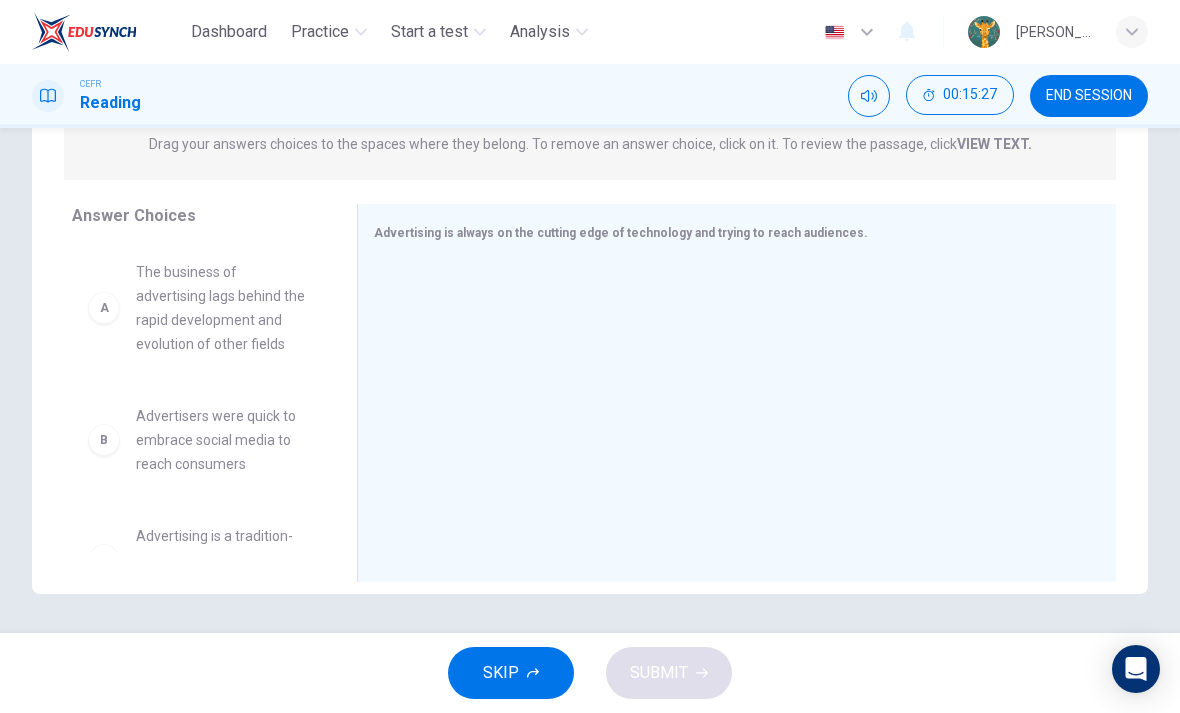 click on "A" at bounding box center (104, 308) 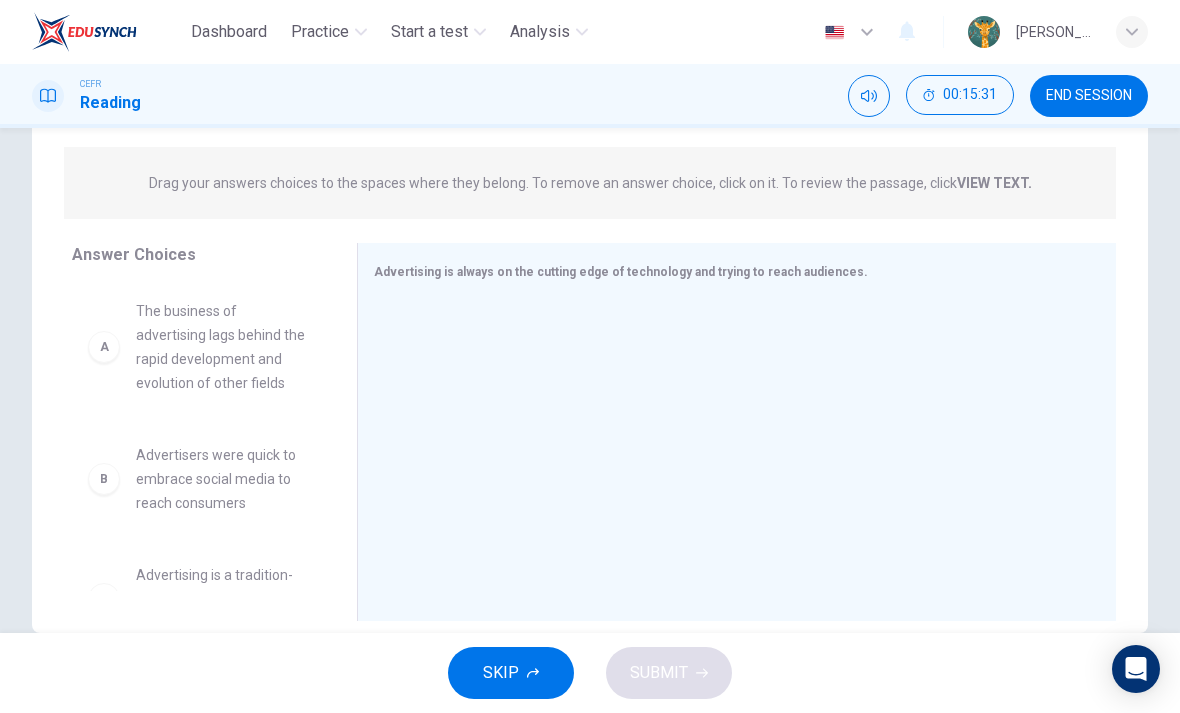 scroll, scrollTop: 229, scrollLeft: 0, axis: vertical 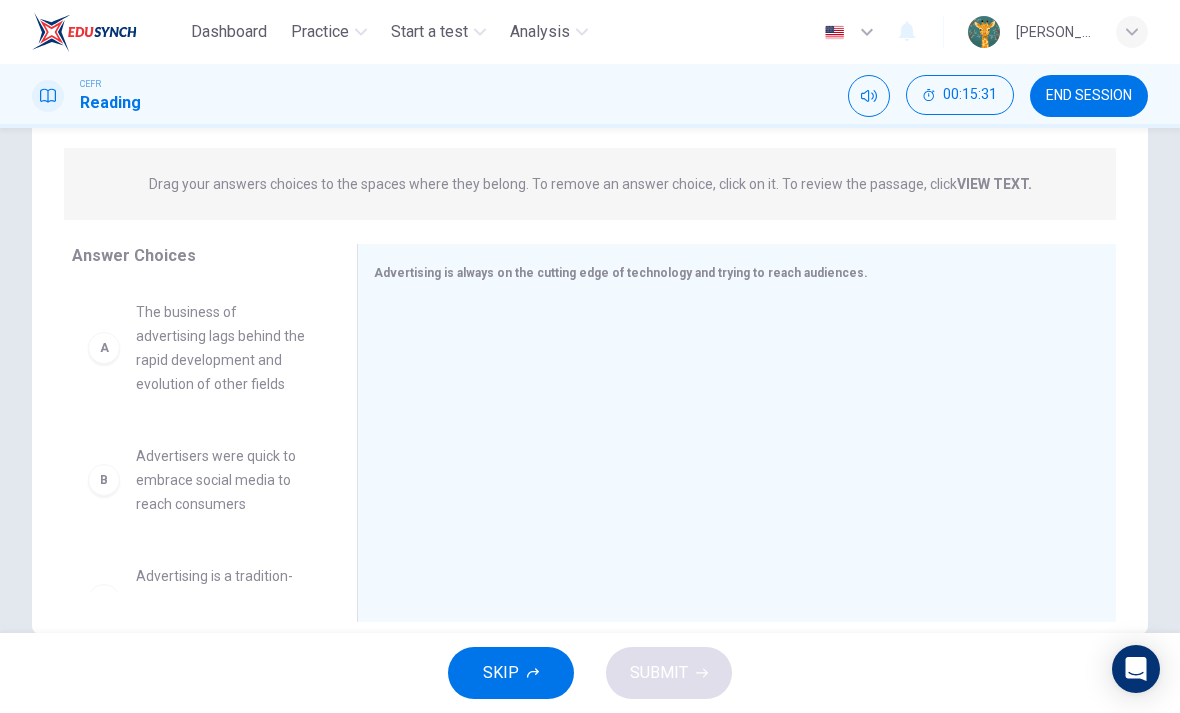click on "A" at bounding box center (104, 348) 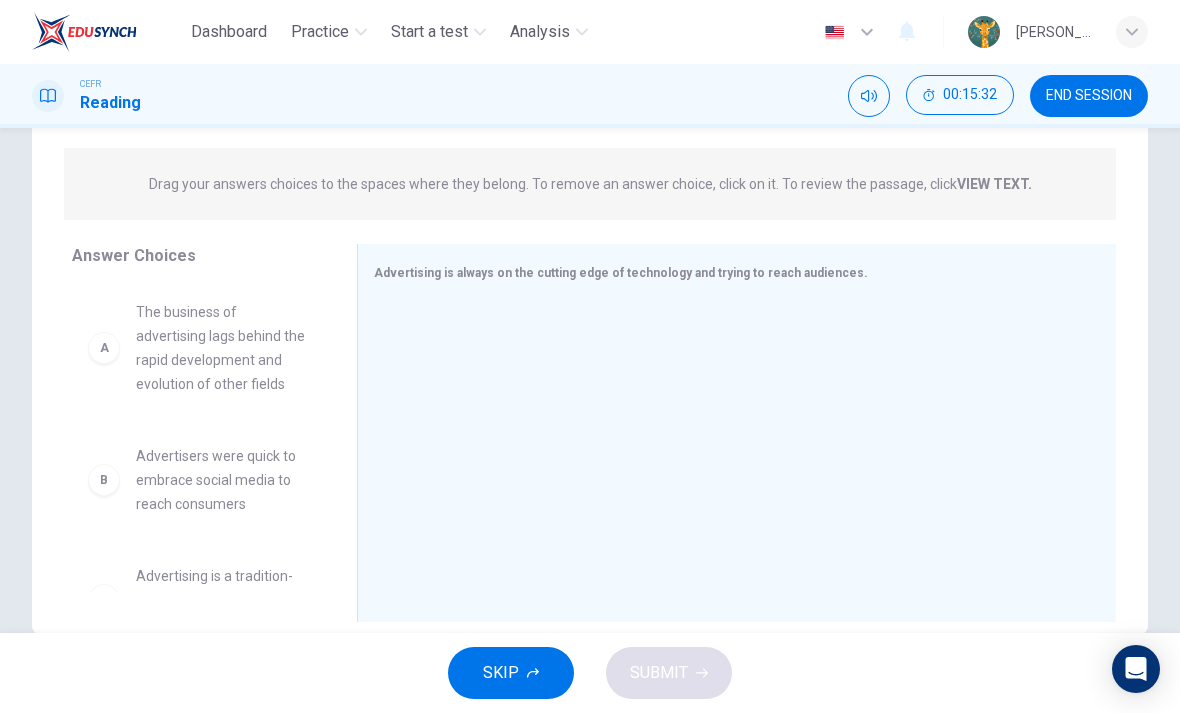 click on "The business of advertising lags behind the rapid development and evolution of other fields" at bounding box center (222, 348) 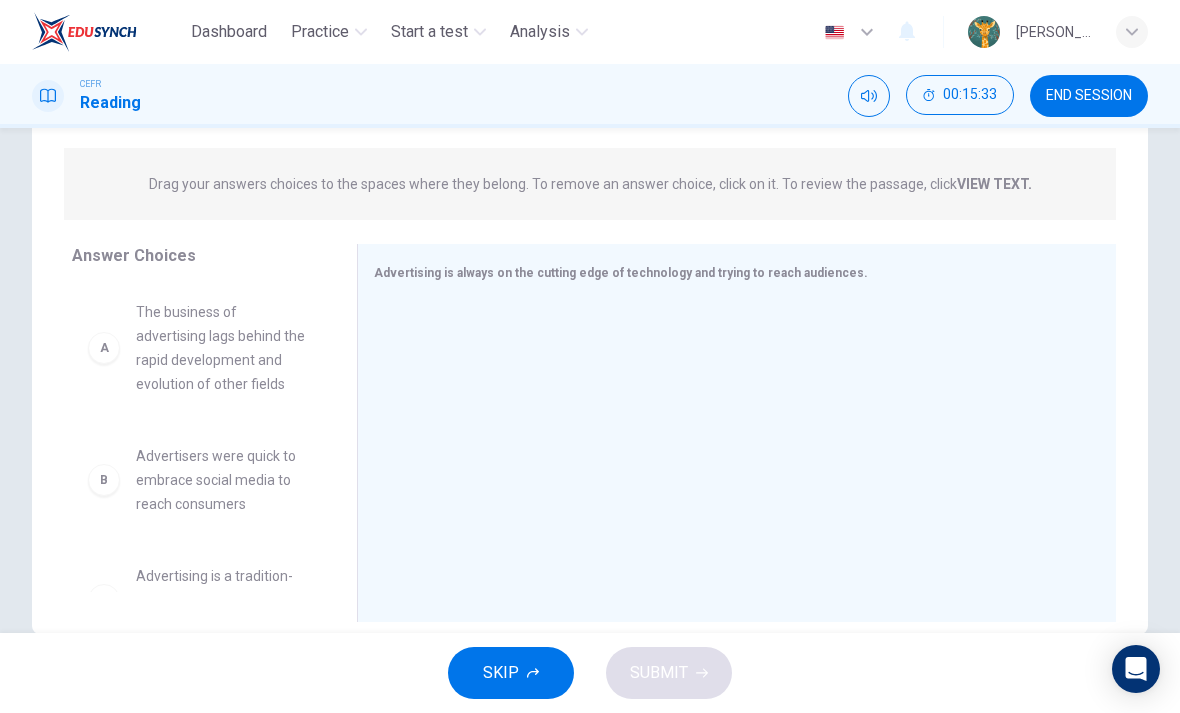 click on "A" at bounding box center [104, 348] 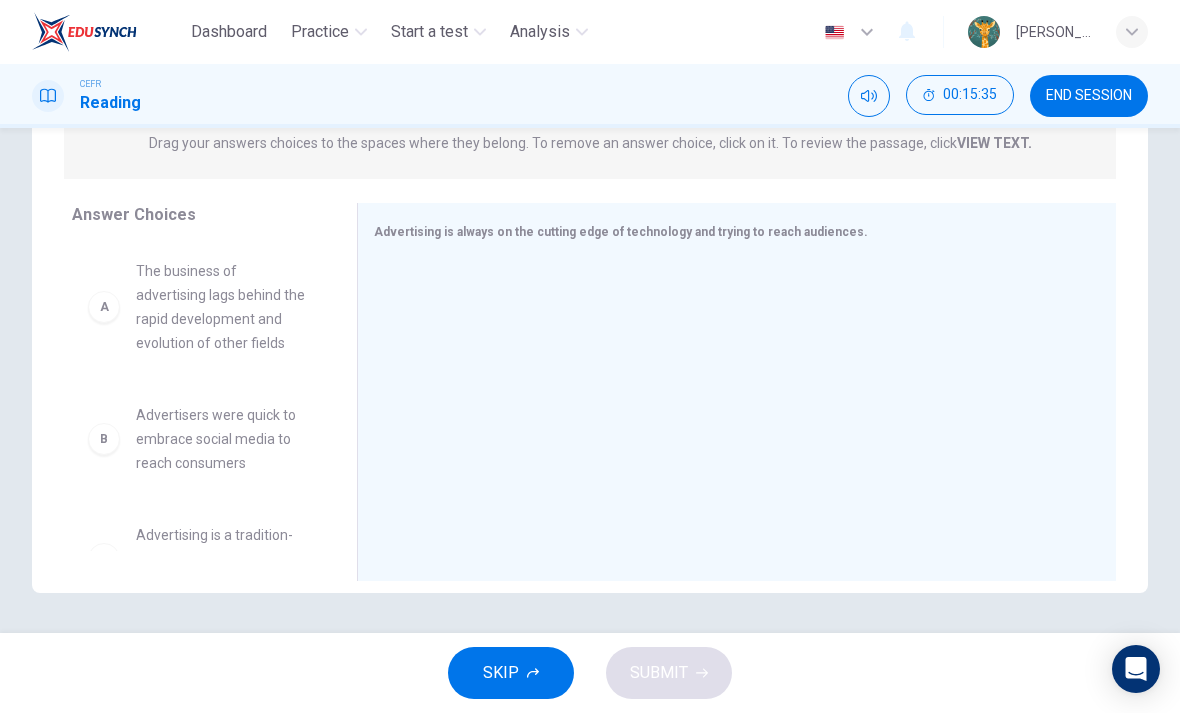 scroll, scrollTop: 270, scrollLeft: 0, axis: vertical 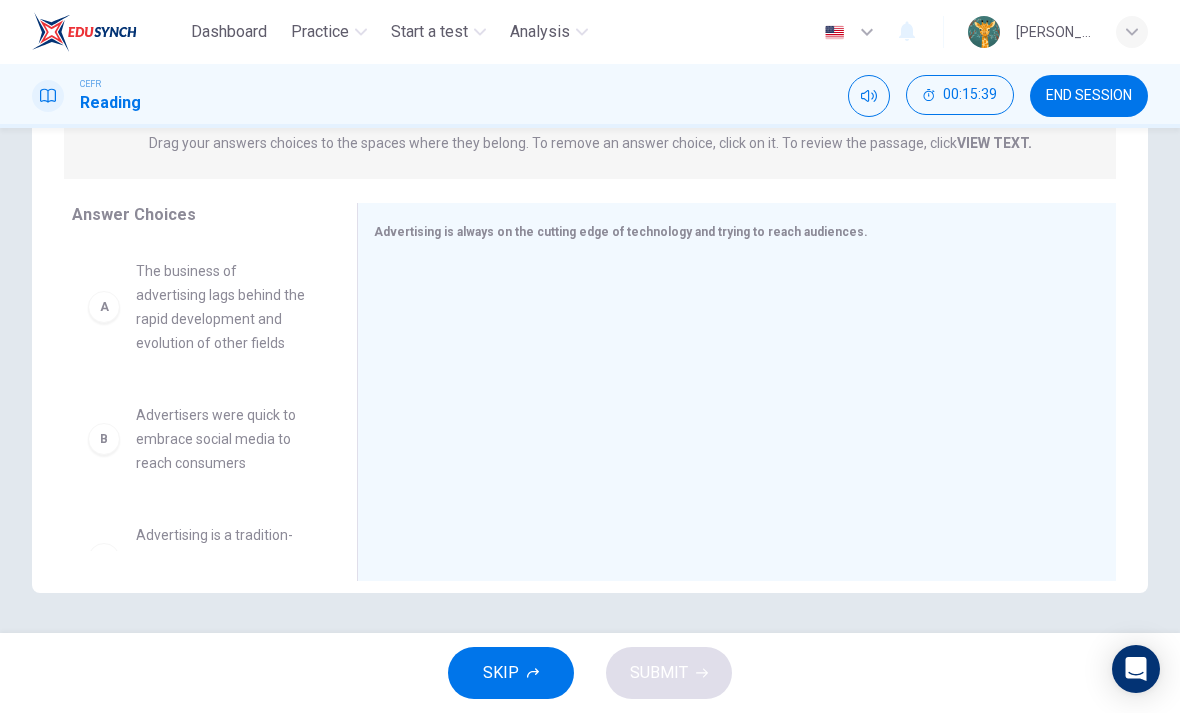 click on "A" at bounding box center (104, 307) 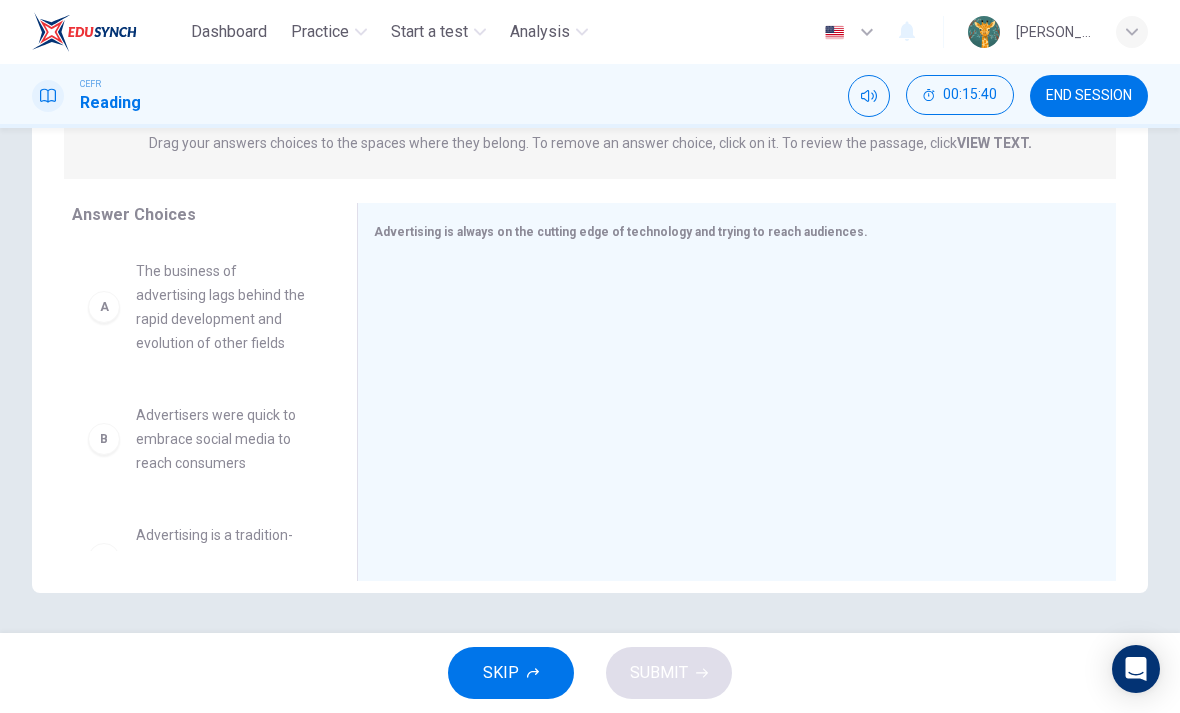 click on "A" at bounding box center [104, 307] 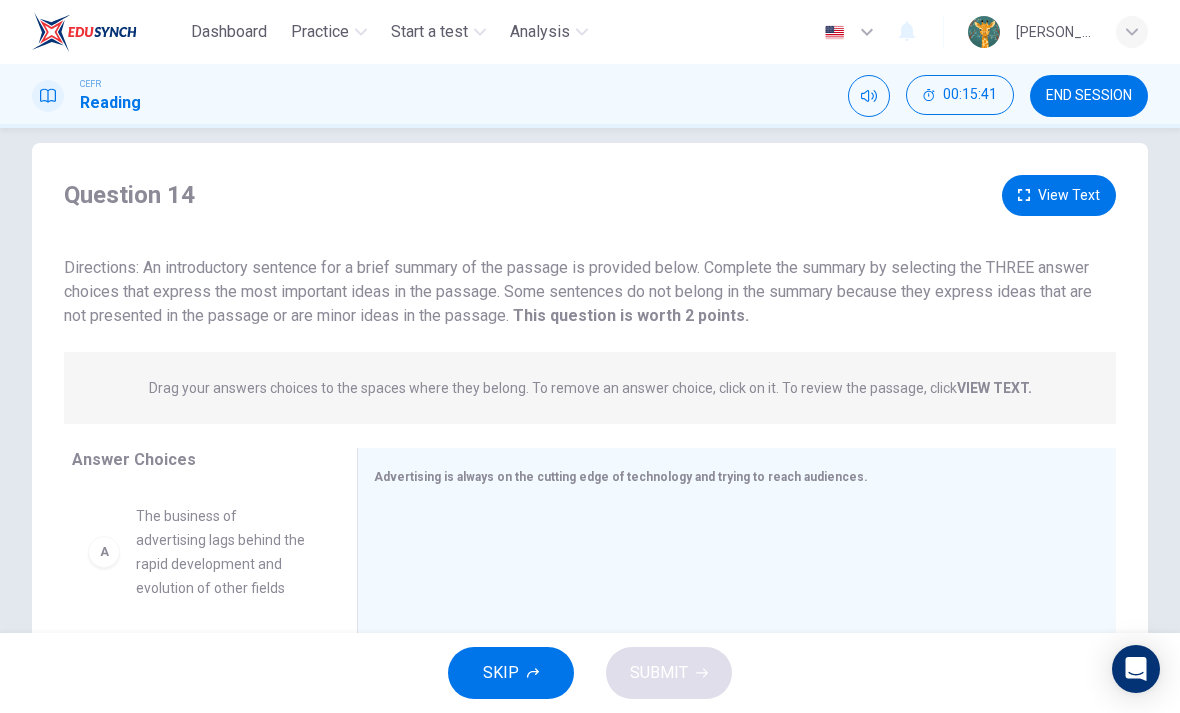 scroll, scrollTop: 132, scrollLeft: 0, axis: vertical 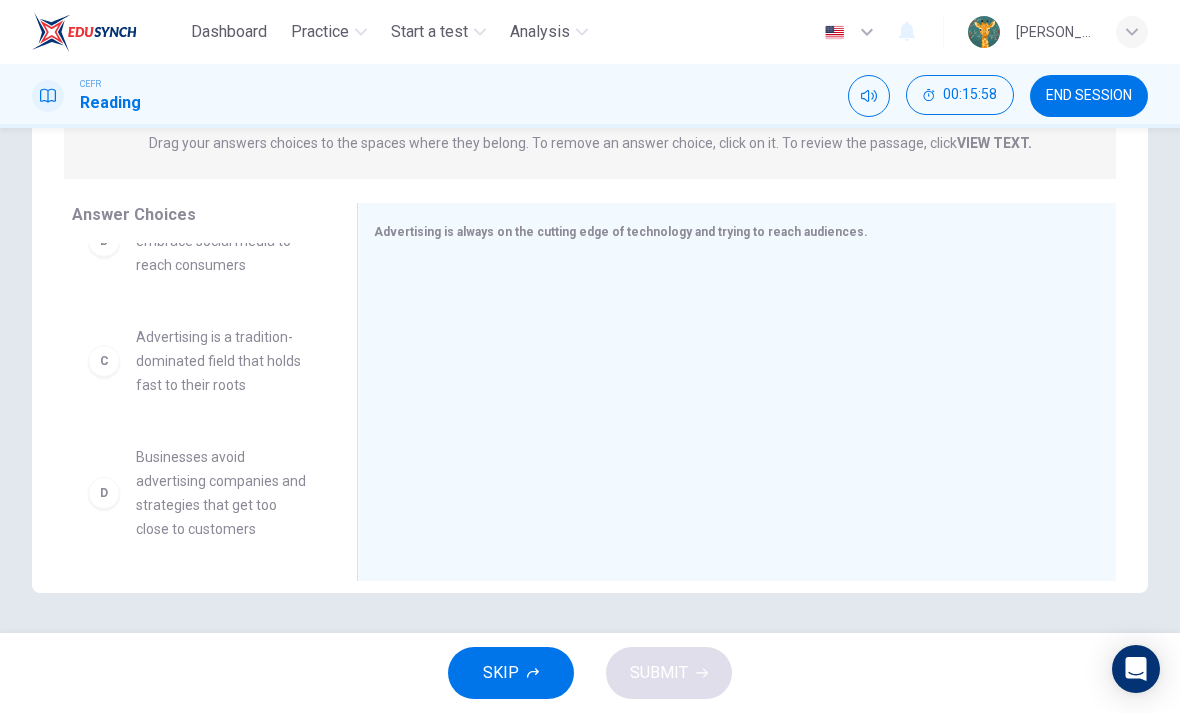 click on "C" at bounding box center [104, 361] 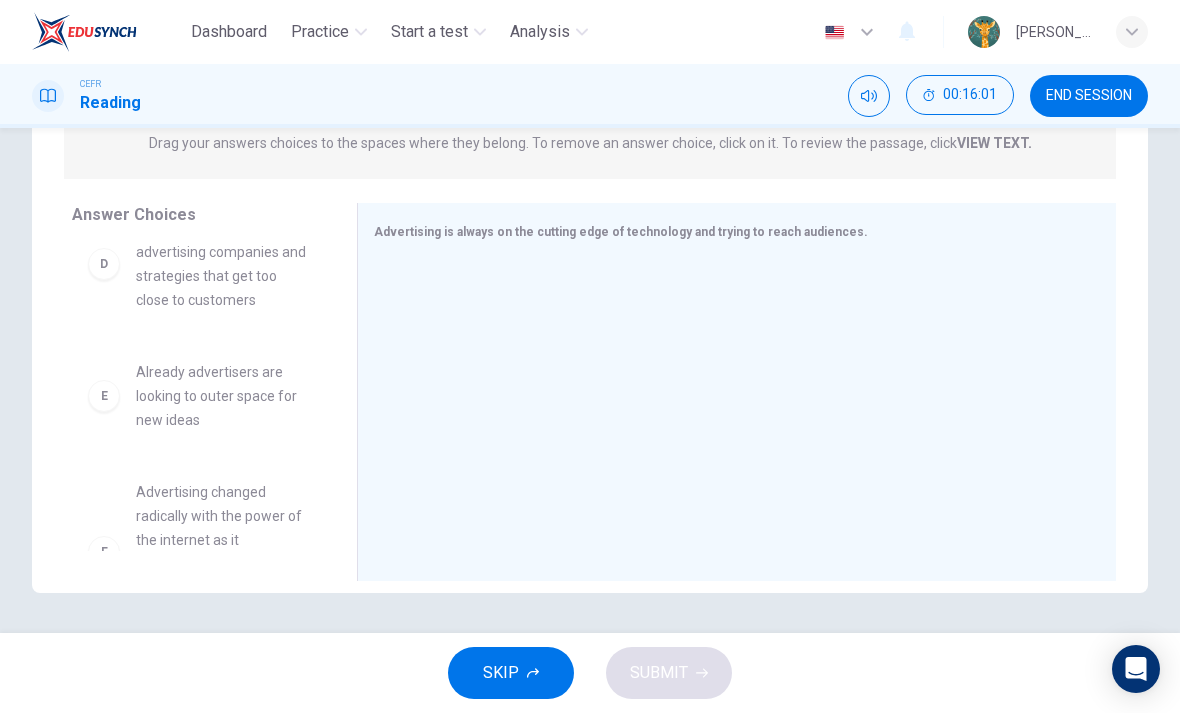 scroll, scrollTop: 428, scrollLeft: 0, axis: vertical 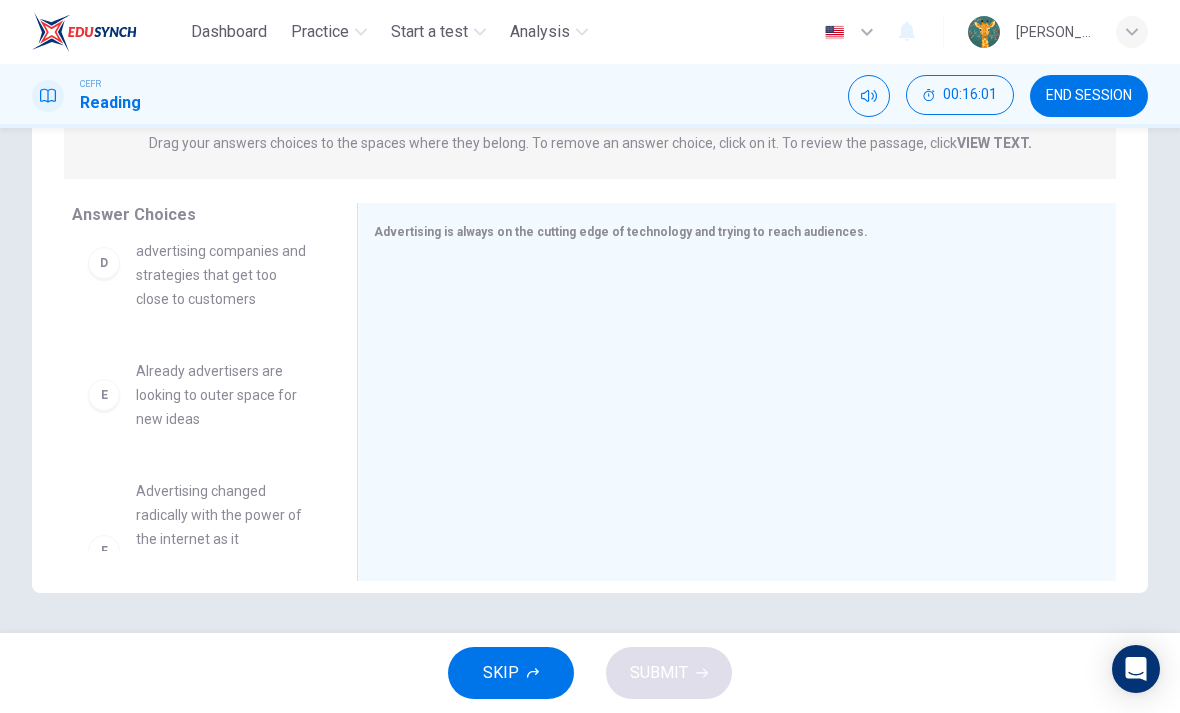 click on "D" at bounding box center [104, 263] 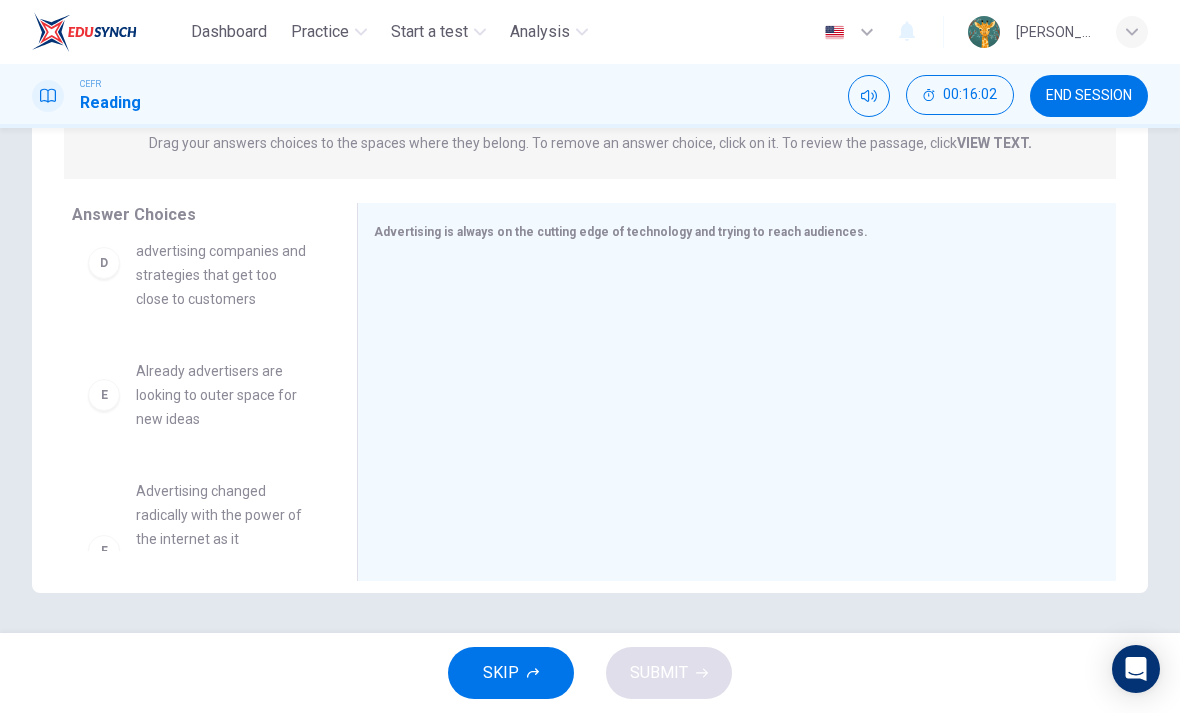 click on "D" at bounding box center (104, 263) 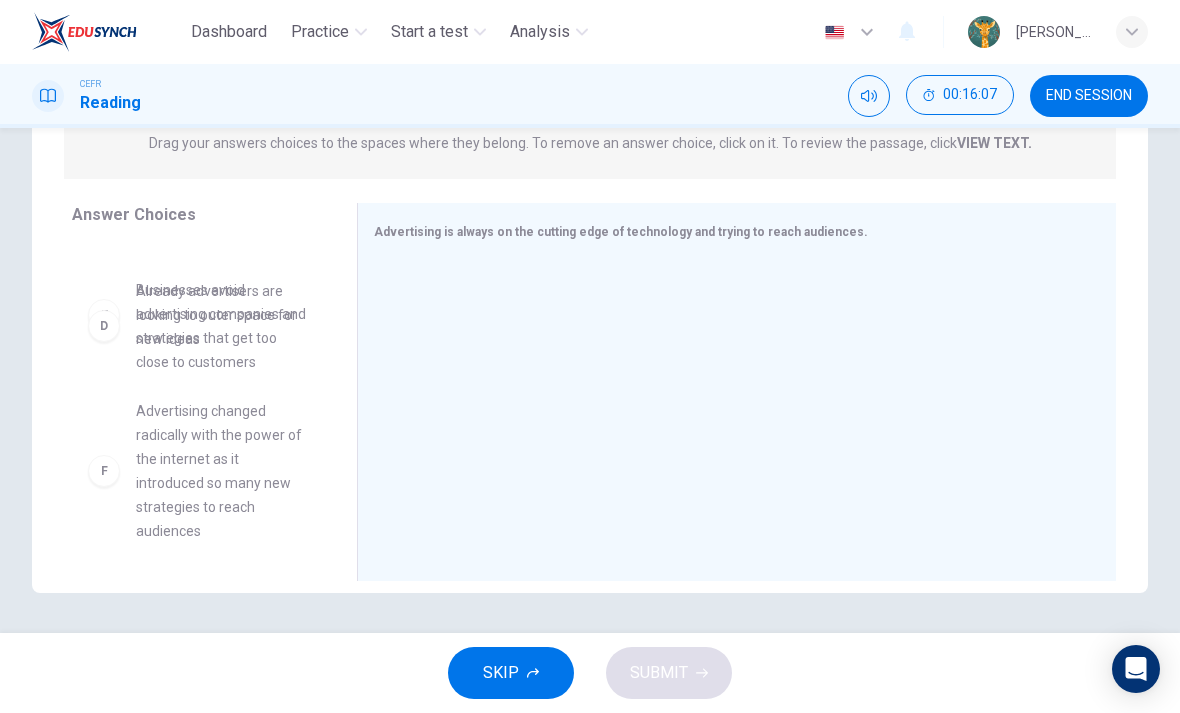 scroll, scrollTop: 363, scrollLeft: 0, axis: vertical 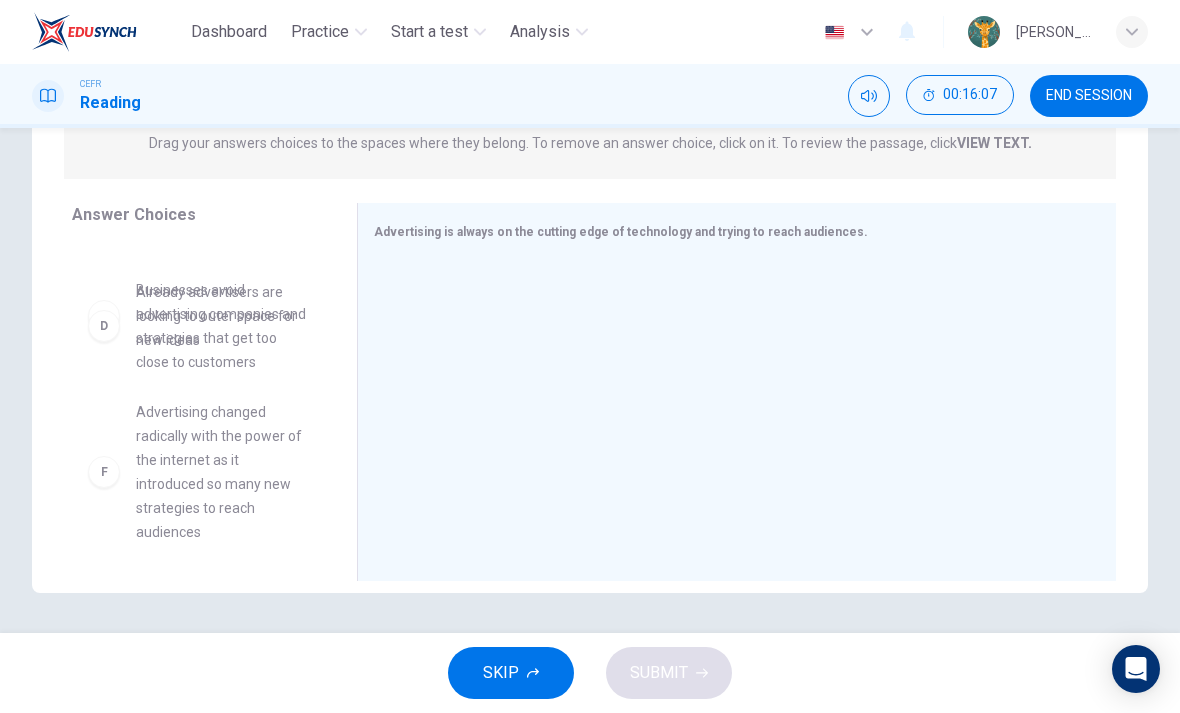 click on "A The business of advertising lags behind the rapid development and evolution of other fields B Advertisers were quick to embrace social media to reach consumers C Advertising is a tradition-dominated field that holds fast to their roots E Already advertisers are looking to outer space for new ideas F Advertising changed radically with the power of the internet as it introduced so many new strategies to reach audiences" at bounding box center [206, 397] 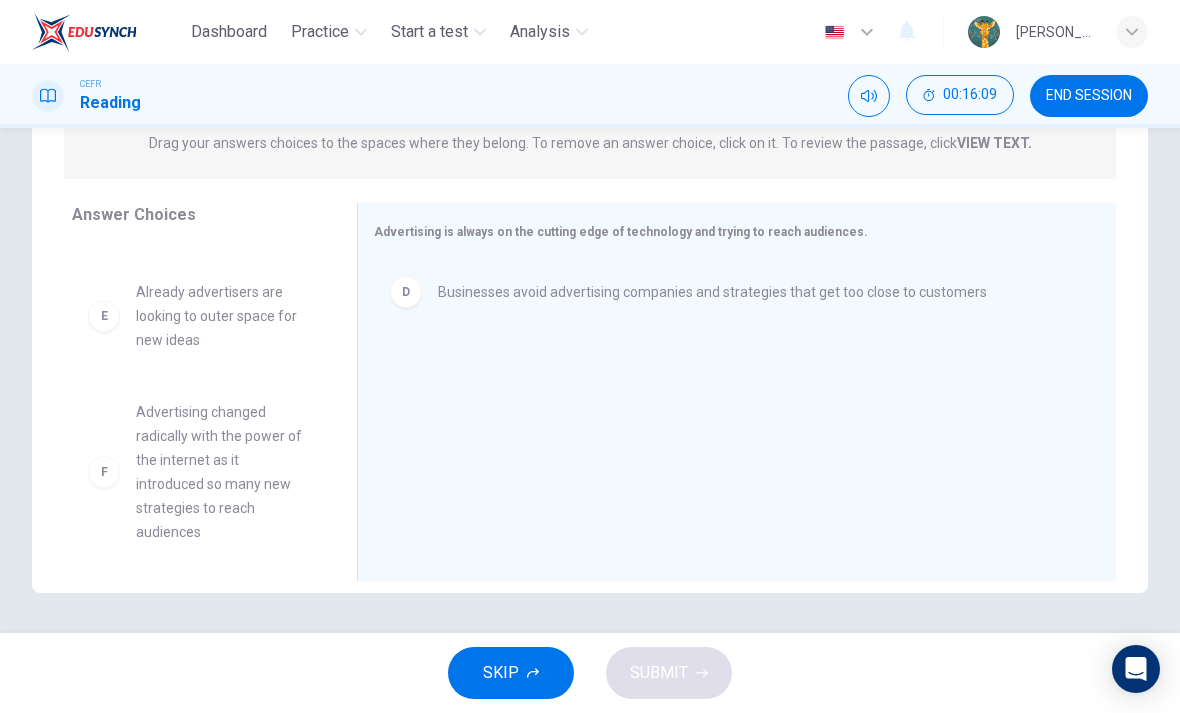 scroll, scrollTop: 348, scrollLeft: 0, axis: vertical 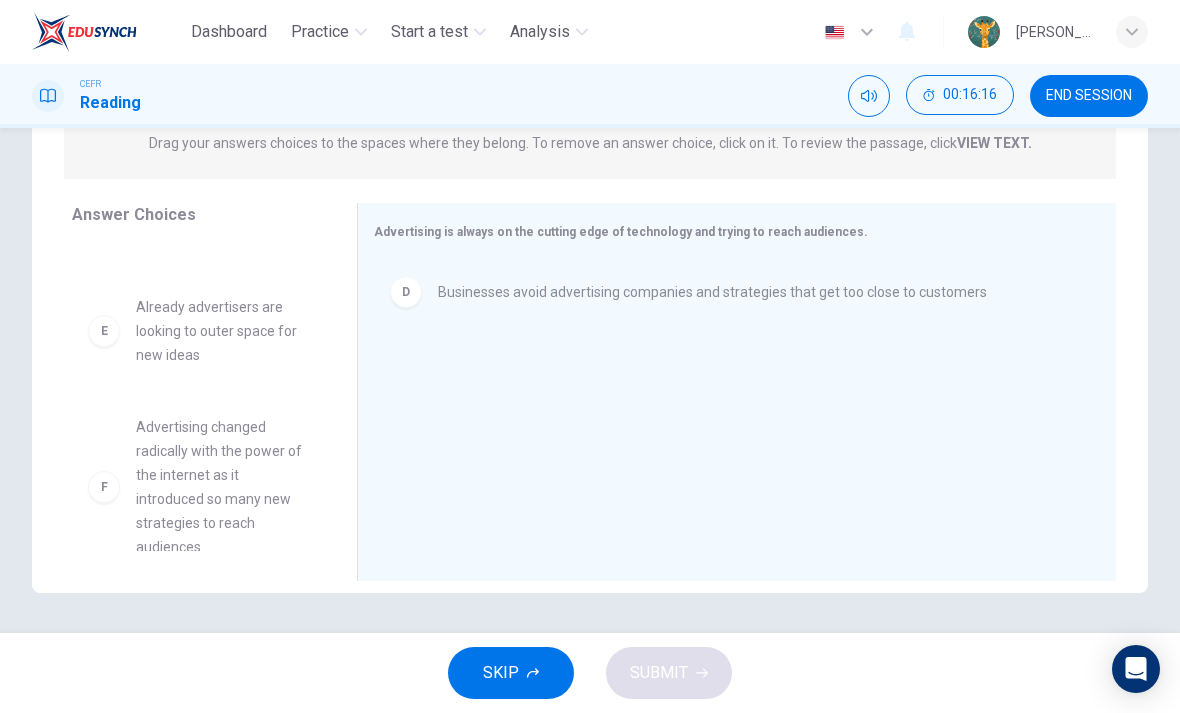 click on "Businesses avoid advertising companies and strategies that get too close to customers" at bounding box center (712, 292) 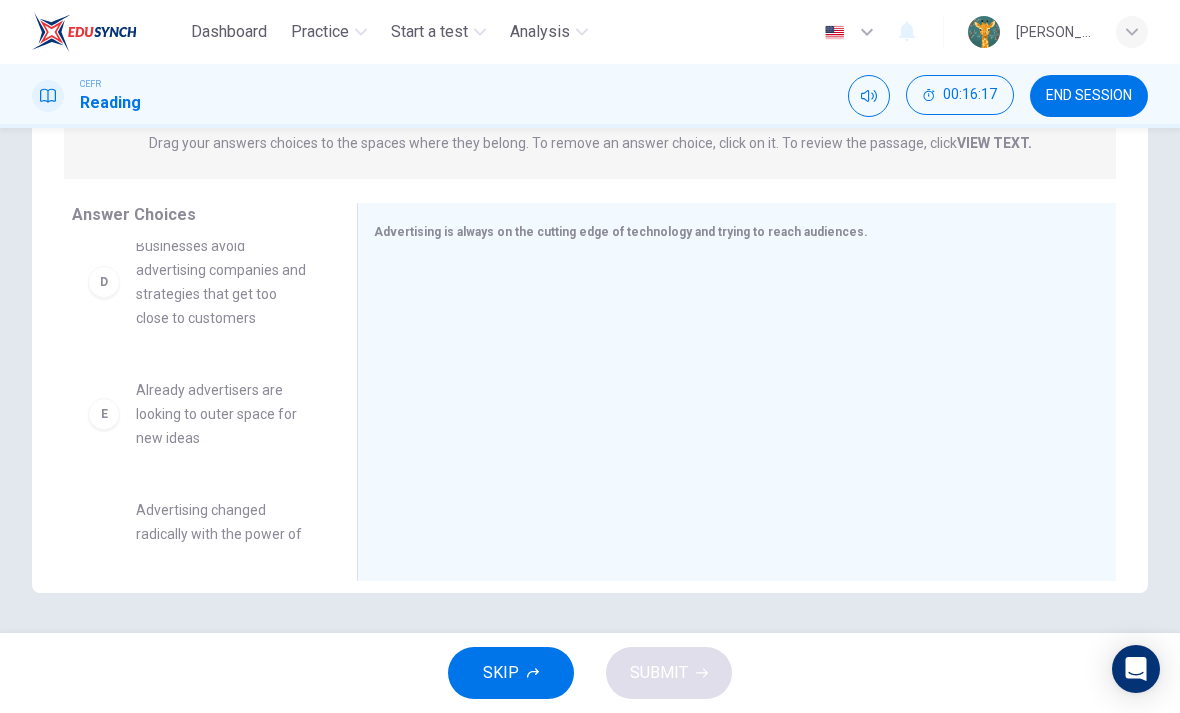 scroll, scrollTop: 408, scrollLeft: 0, axis: vertical 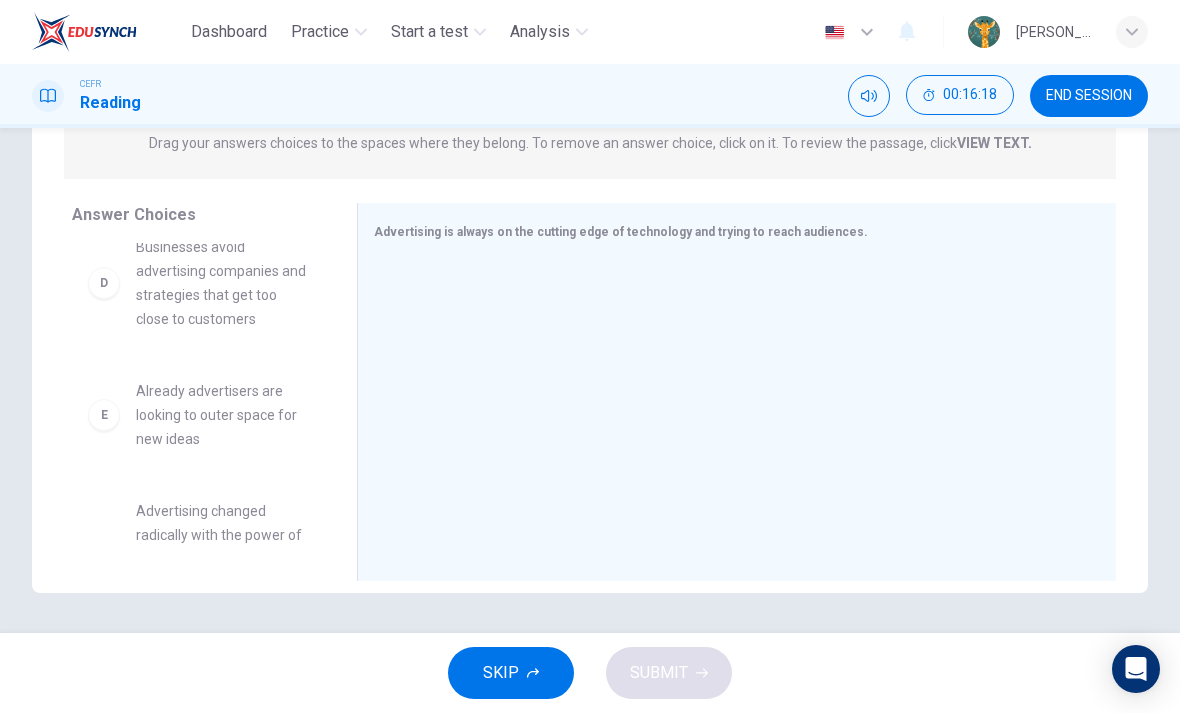 click on "E" at bounding box center (104, 415) 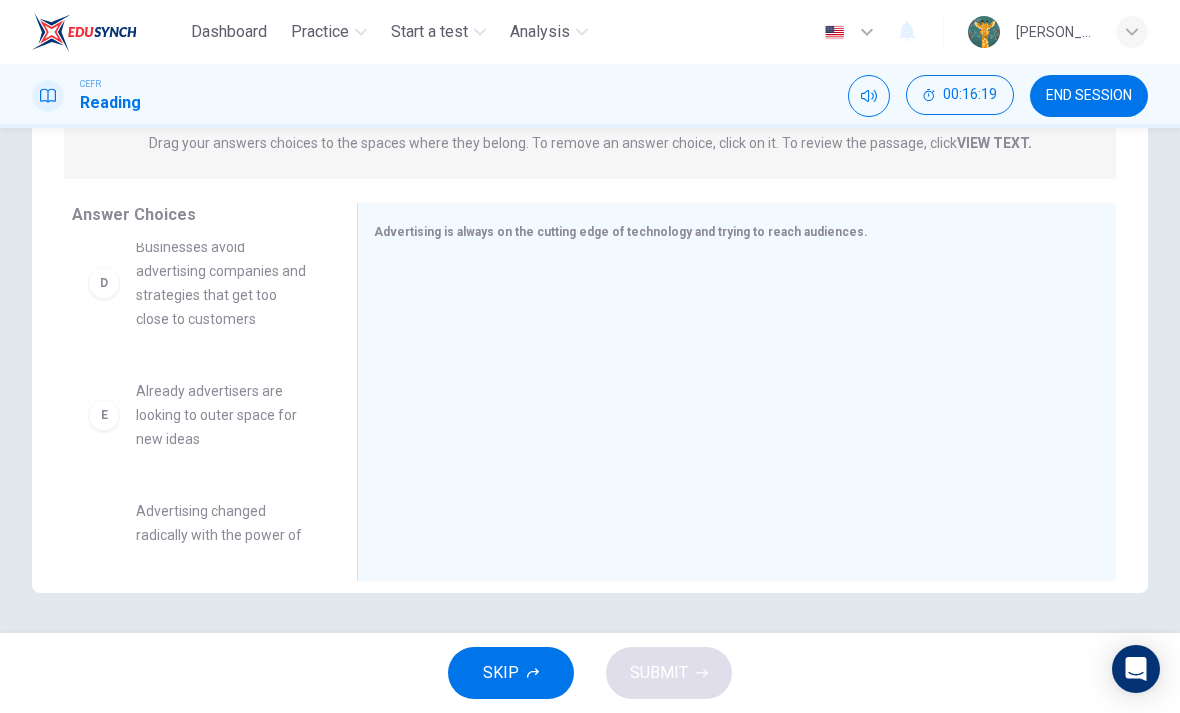click on "E Already advertisers are looking to outer space for new ideas" at bounding box center [198, 415] 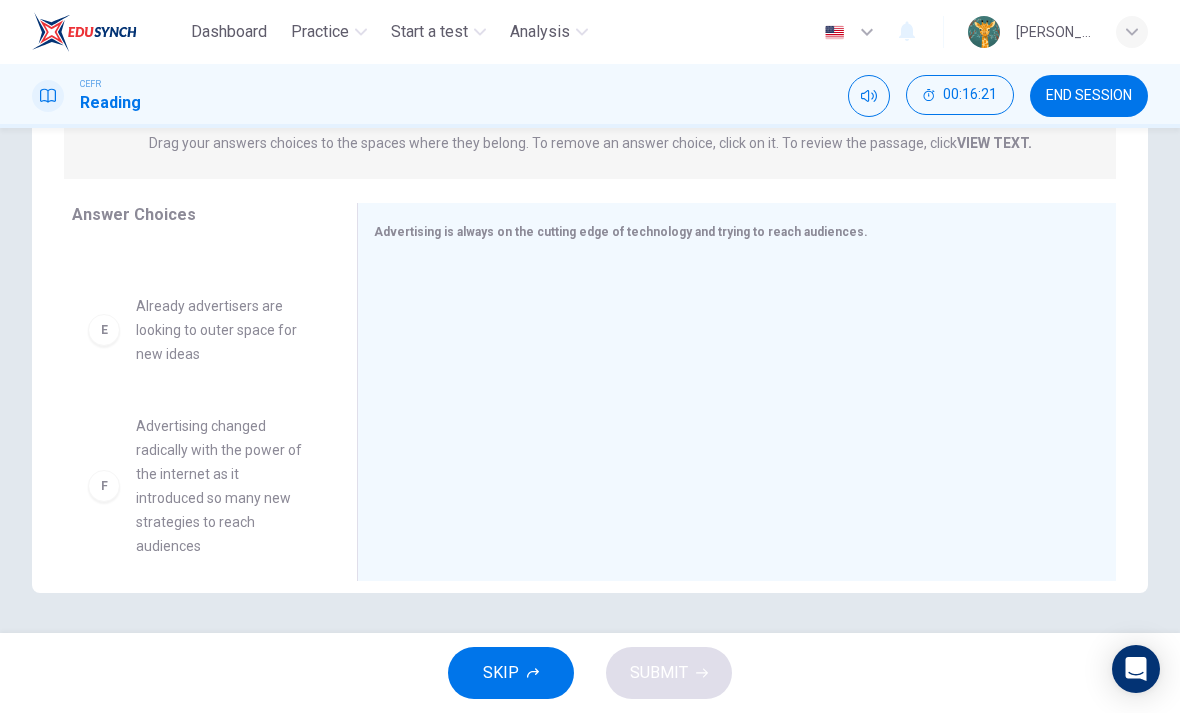 scroll, scrollTop: 492, scrollLeft: 0, axis: vertical 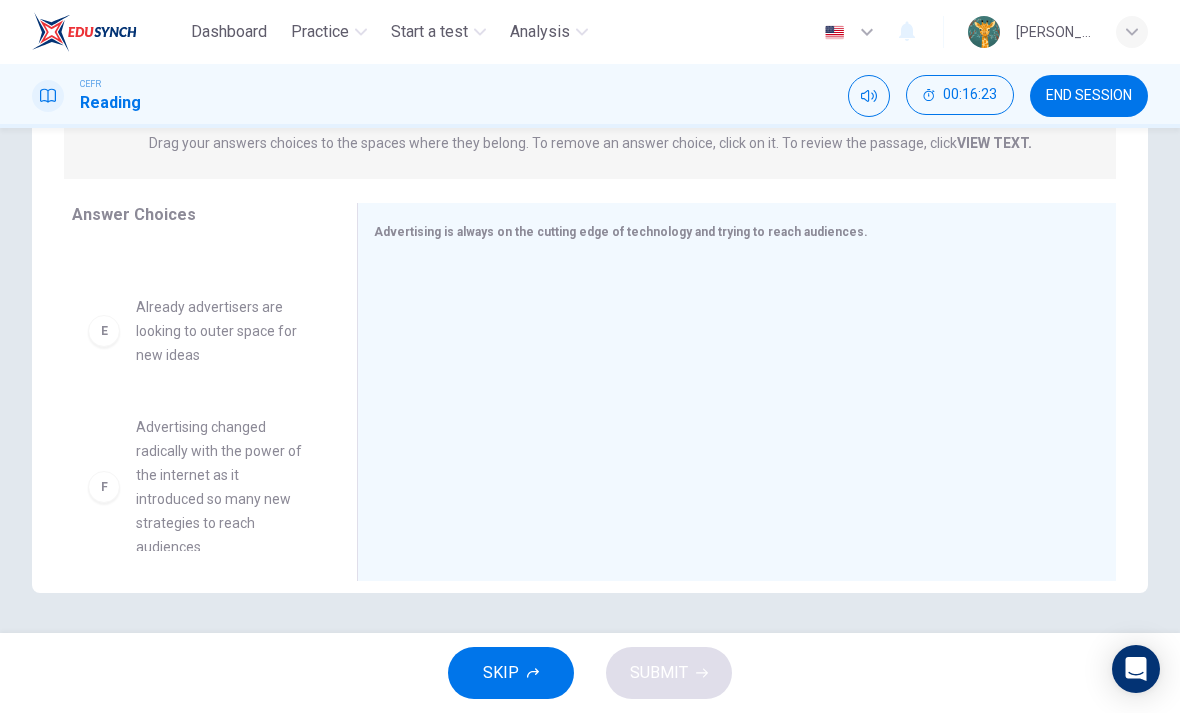 click on "F" at bounding box center (104, 487) 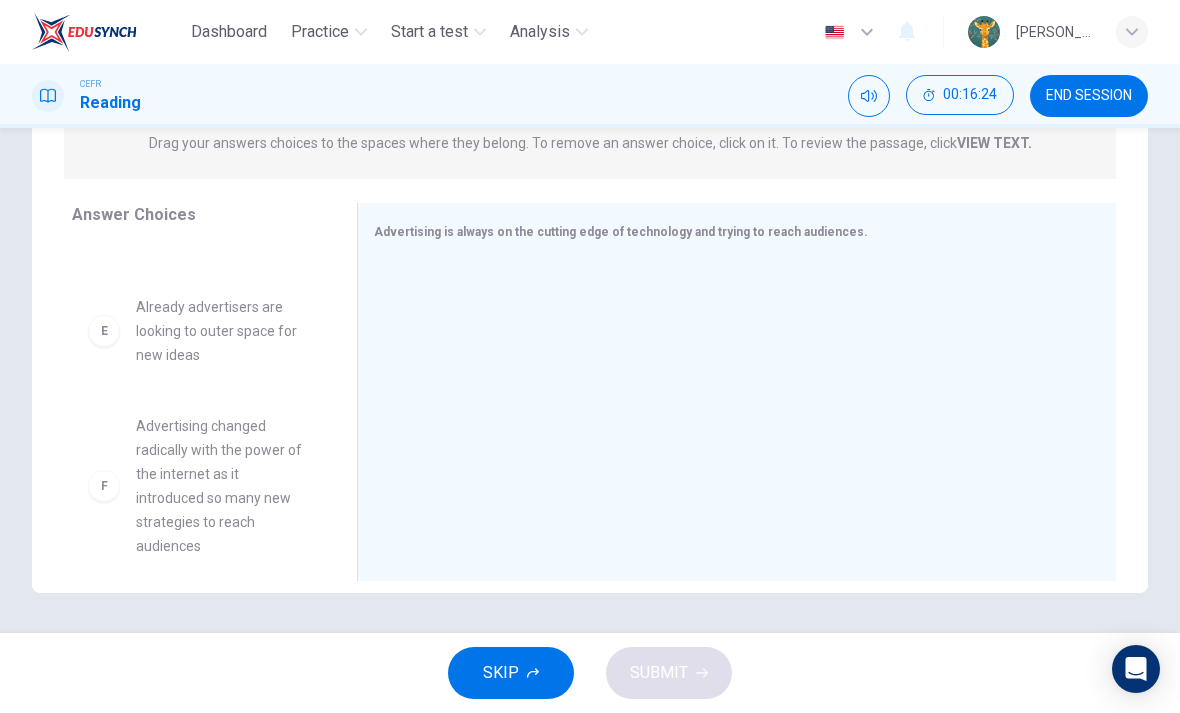 click on "A The business of advertising lags behind the rapid development and evolution of other fields B Advertisers were quick to embrace social media to reach consumers C Advertising is a tradition-dominated field that holds fast to their roots D Businesses avoid advertising companies and strategies that get too close to customers E Already advertisers are looking to outer space for new ideas" at bounding box center (206, 397) 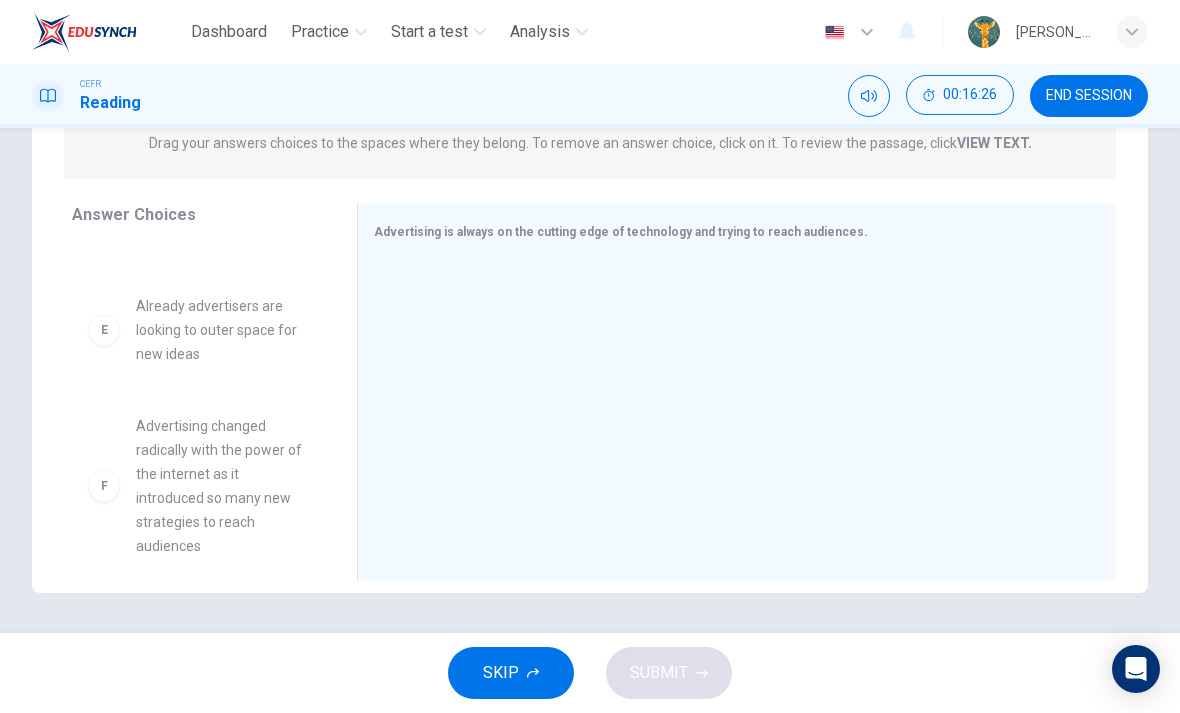 scroll, scrollTop: 492, scrollLeft: 0, axis: vertical 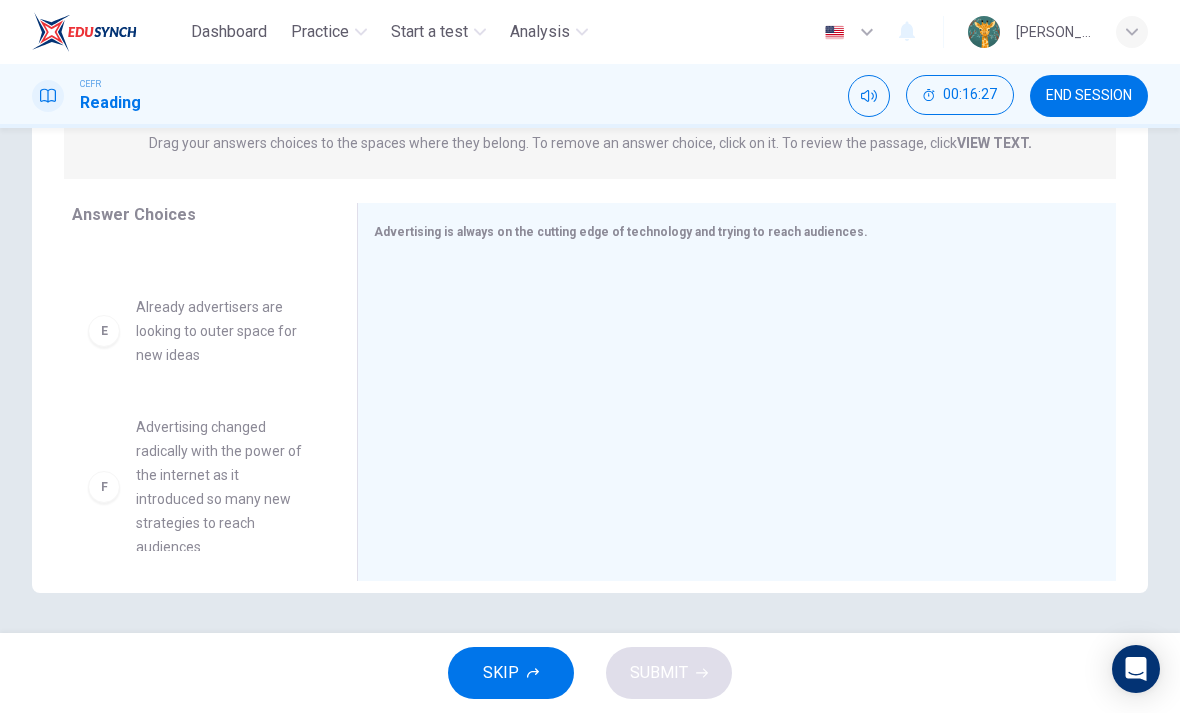 click on "A The business of advertising lags behind the rapid development and evolution of other fields B Advertisers were quick to embrace social media to reach consumers C Advertising is a tradition-dominated field that holds fast to their roots D Businesses avoid advertising companies and strategies that get too close to customers E Already advertisers are looking to outer space for new ideas F Advertising changed radically with the power of the internet as it introduced so many new strategies to reach audiences" at bounding box center (206, 397) 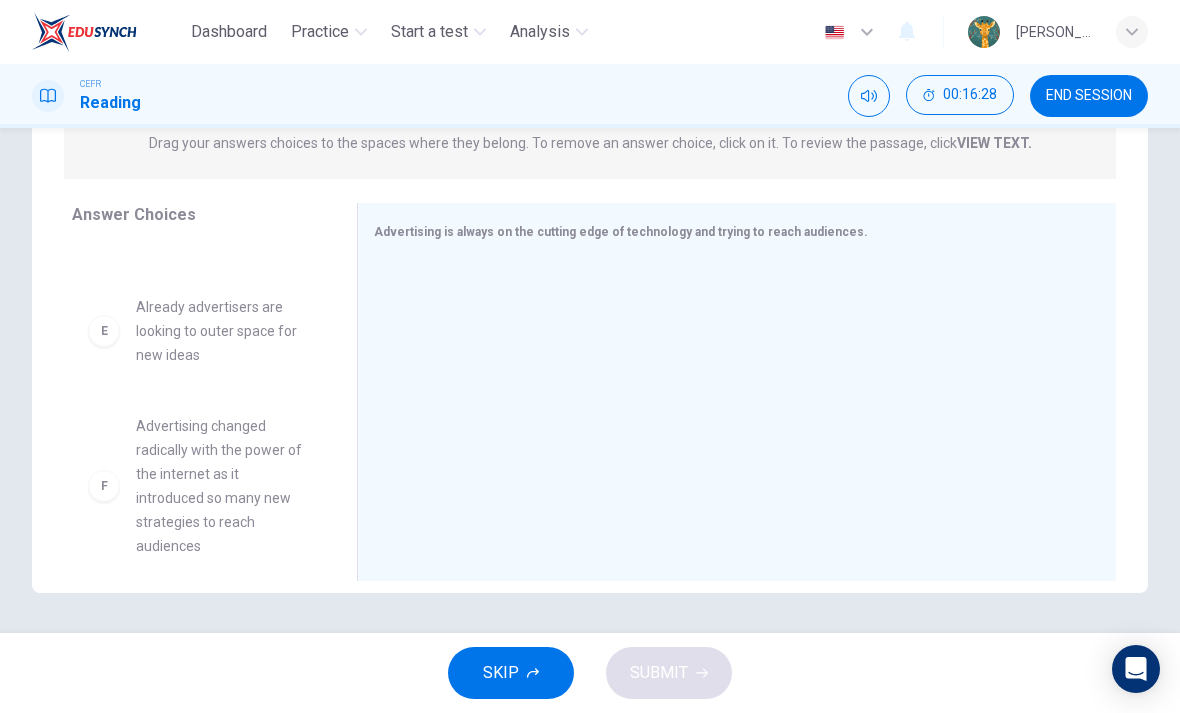 click on "A The business of advertising lags behind the rapid development and evolution of other fields B Advertisers were quick to embrace social media to reach consumers C Advertising is a tradition-dominated field that holds fast to their roots D Businesses avoid advertising companies and strategies that get too close to customers E Already advertisers are looking to outer space for new ideas" at bounding box center [206, 397] 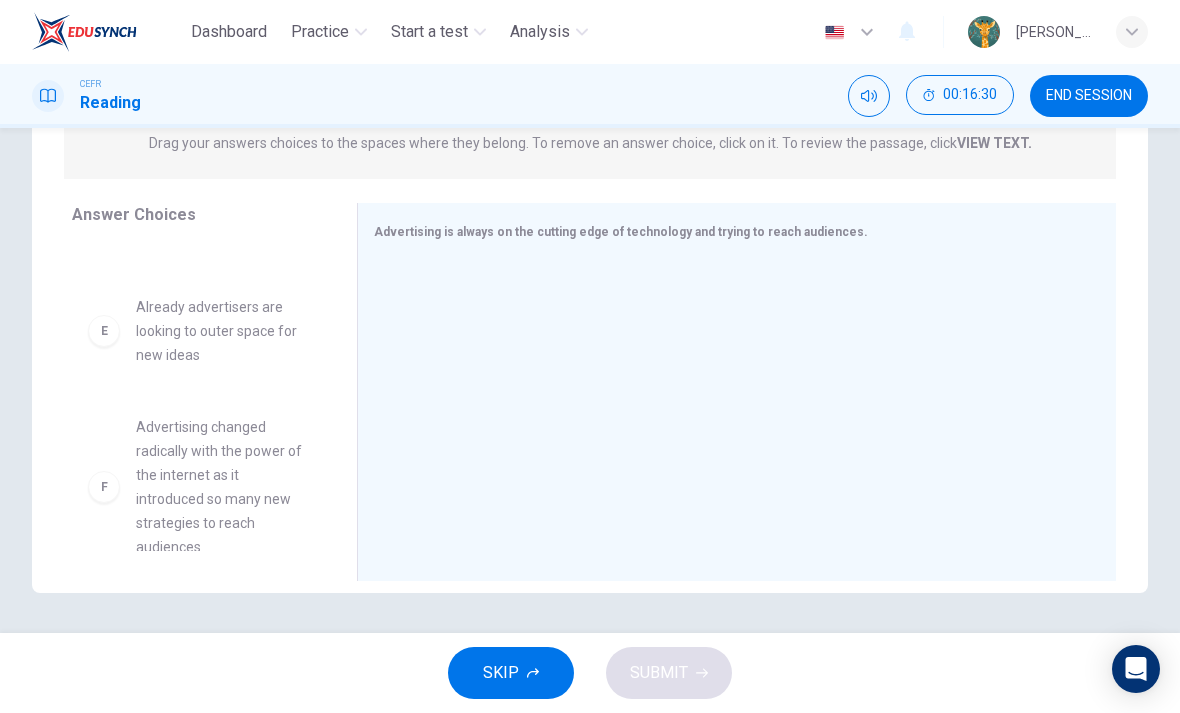 click on "F" at bounding box center (104, 487) 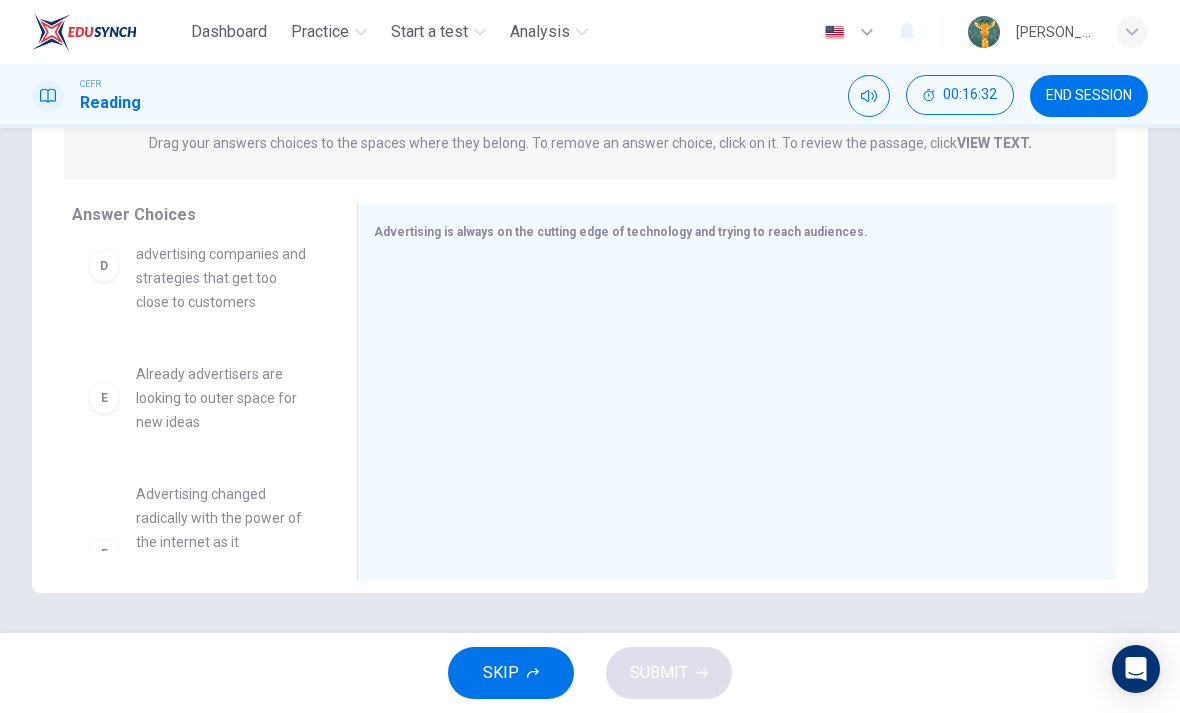 click on "F" at bounding box center [104, 554] 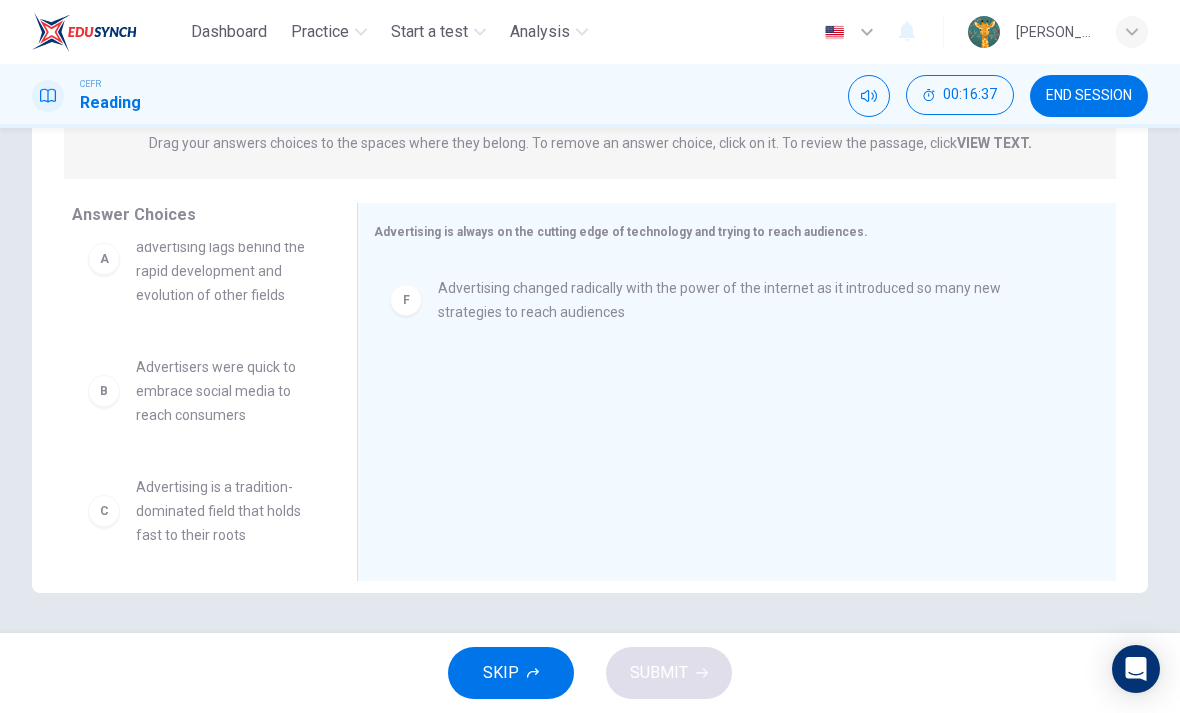 scroll, scrollTop: 46, scrollLeft: 0, axis: vertical 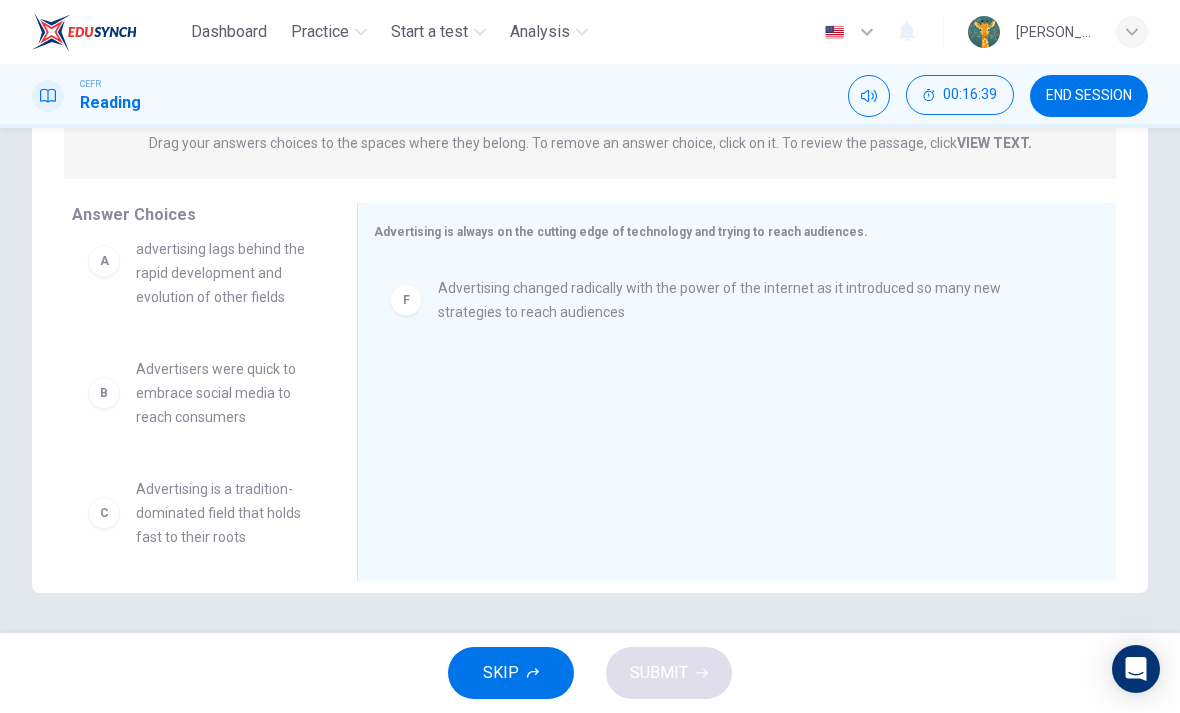 click on "B" at bounding box center (104, 393) 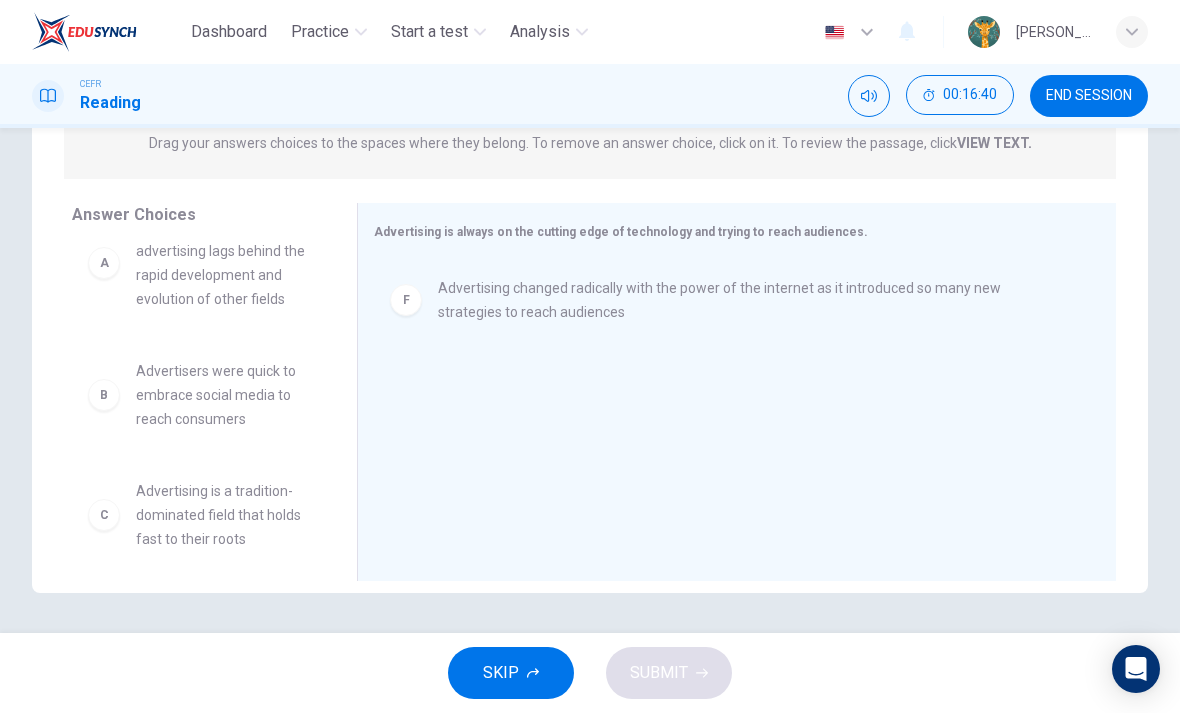 scroll, scrollTop: 42, scrollLeft: 0, axis: vertical 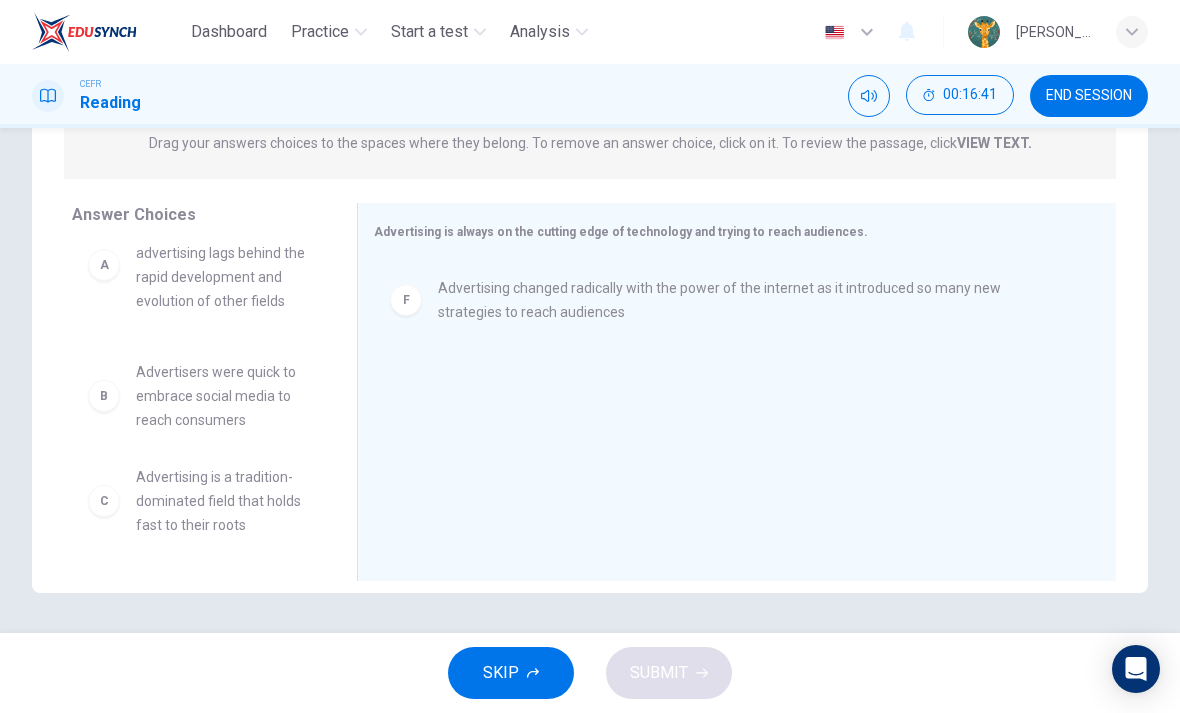 click on "A The business of advertising lags behind the rapid development and evolution of other fields C Advertising is a tradition-dominated field that holds fast to their roots D Businesses avoid advertising companies and strategies that get too close to customers E Already advertisers are looking to outer space for new ideas" at bounding box center [198, 355] 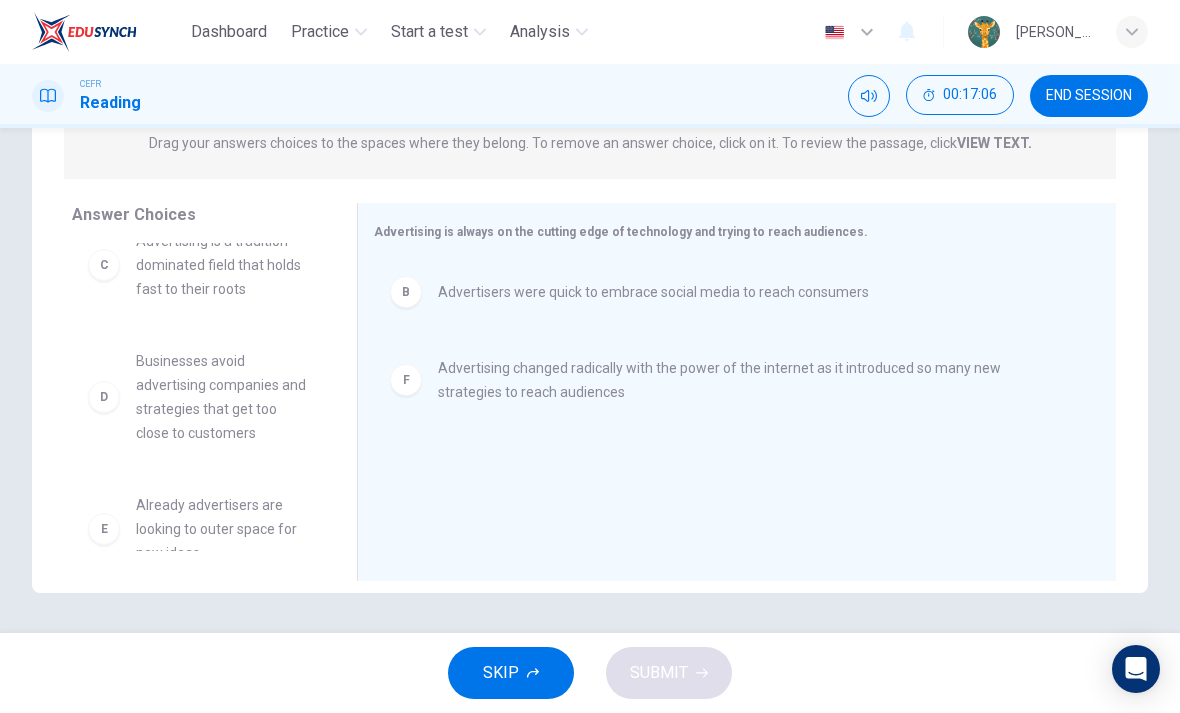 scroll, scrollTop: 180, scrollLeft: 0, axis: vertical 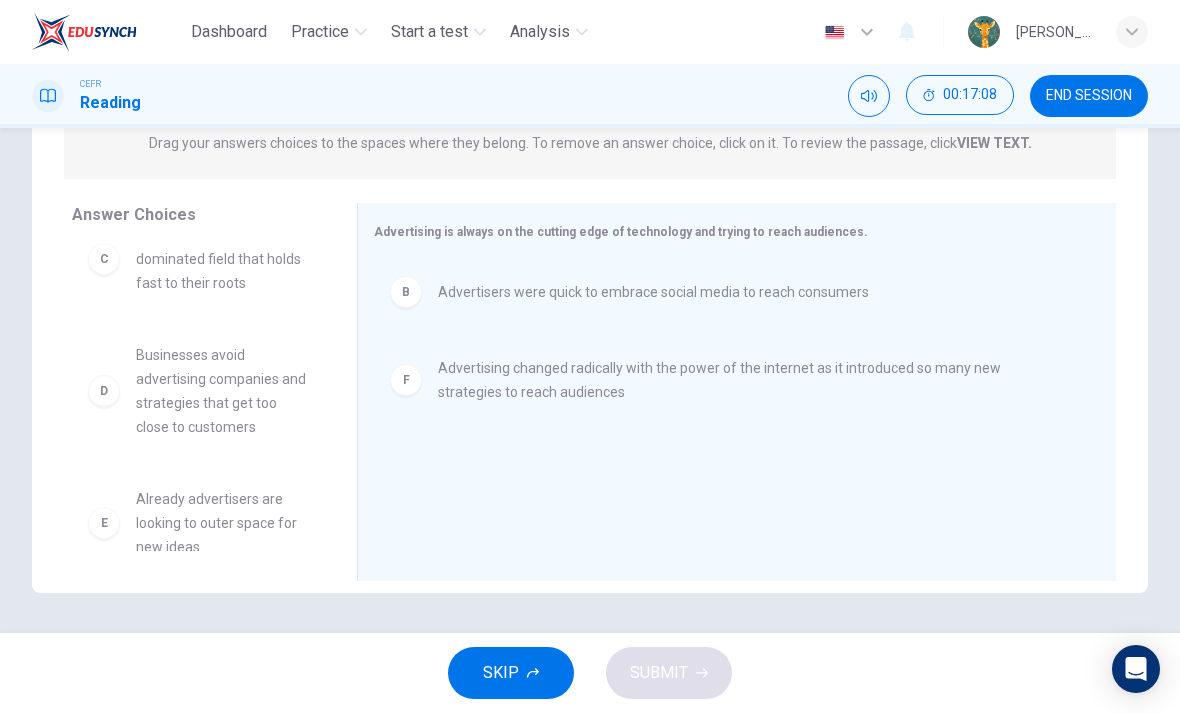 click on "D" at bounding box center (104, 391) 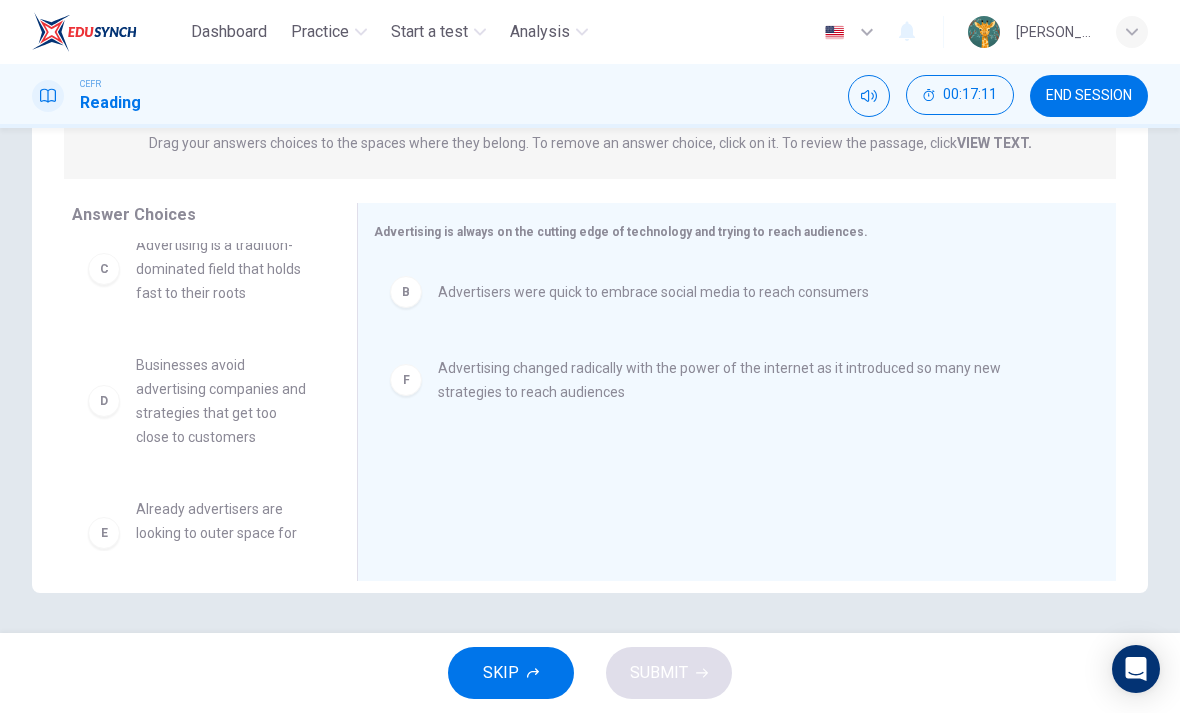 scroll, scrollTop: 169, scrollLeft: 0, axis: vertical 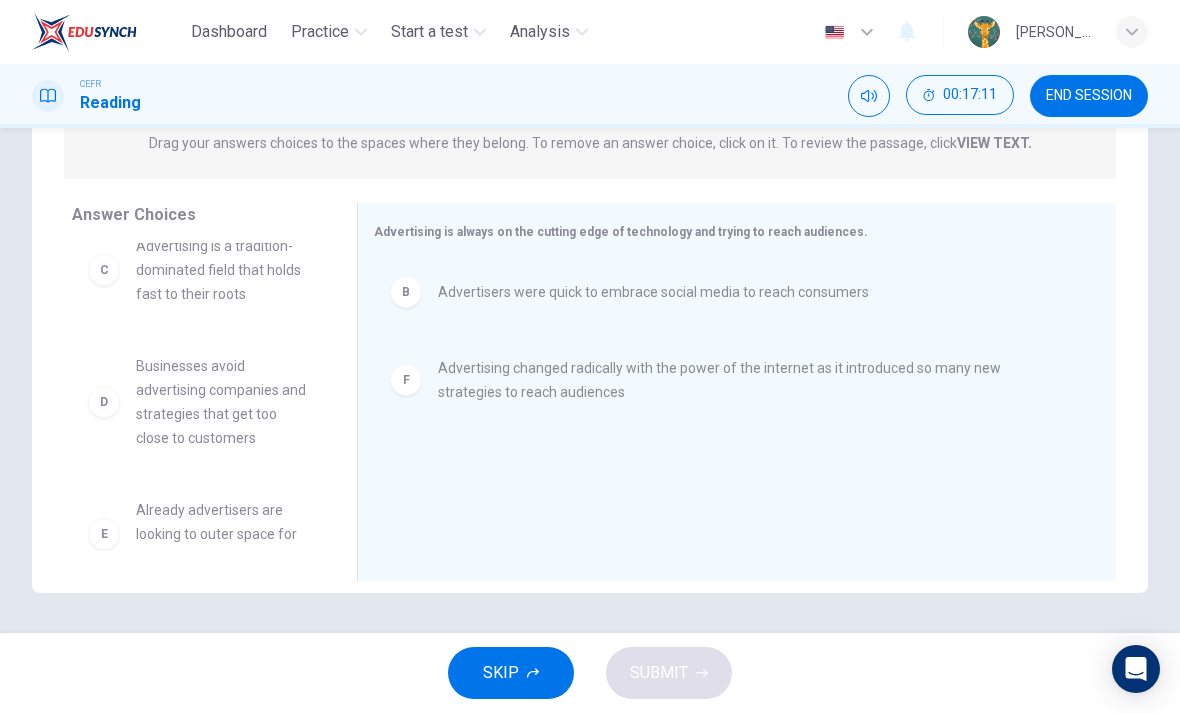 click on "D" at bounding box center (104, 402) 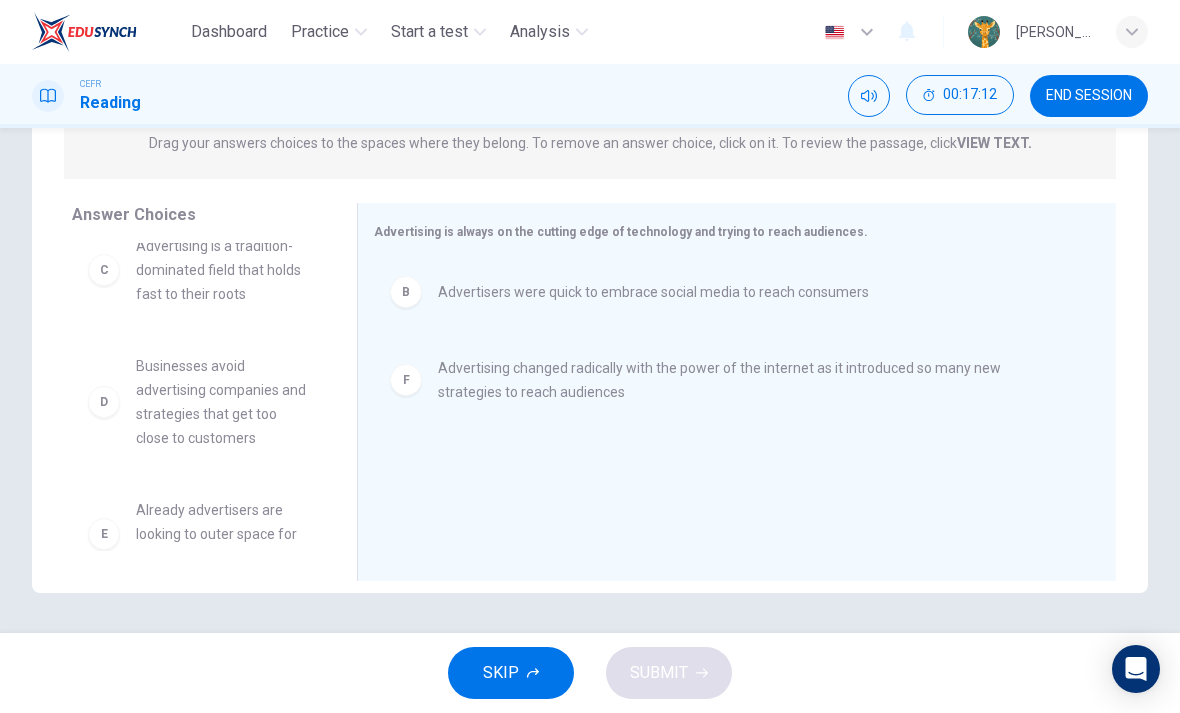 click on "D" at bounding box center [104, 402] 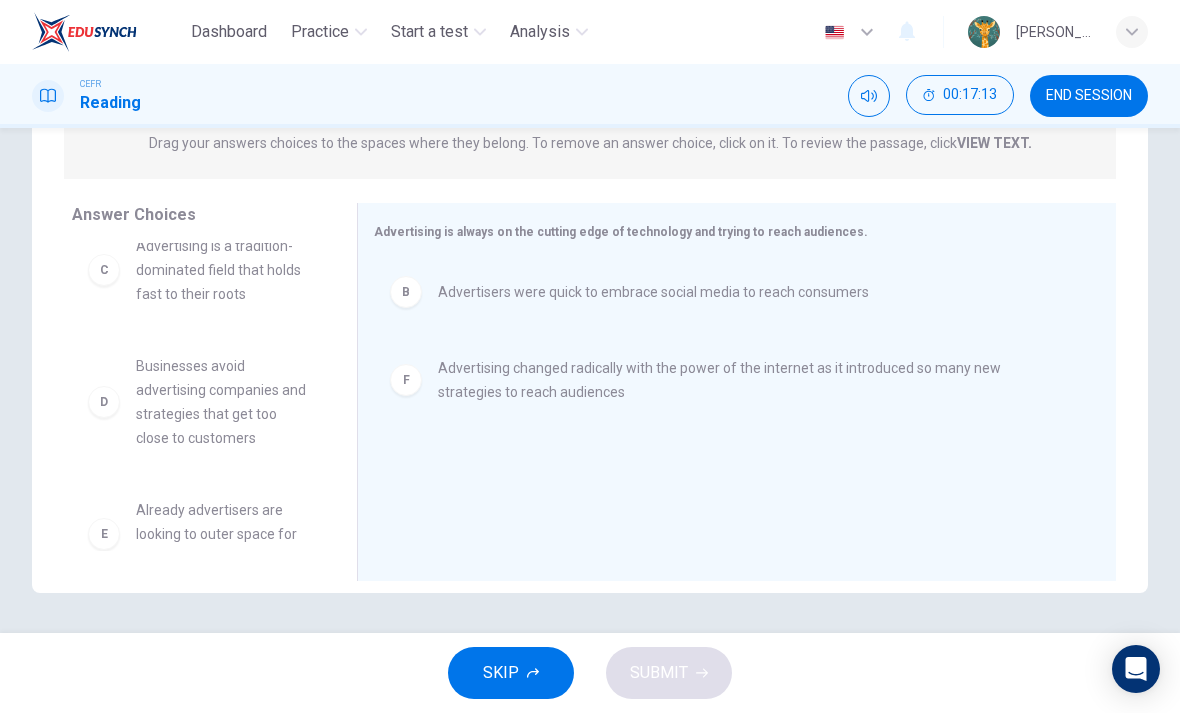 click on "A The business of advertising lags behind the rapid development and evolution of other fields C Advertising is a tradition-dominated field that holds fast to their roots D Businesses avoid advertising companies and strategies that get too close to customers E Already advertisers are looking to outer space for new ideas" at bounding box center (206, 397) 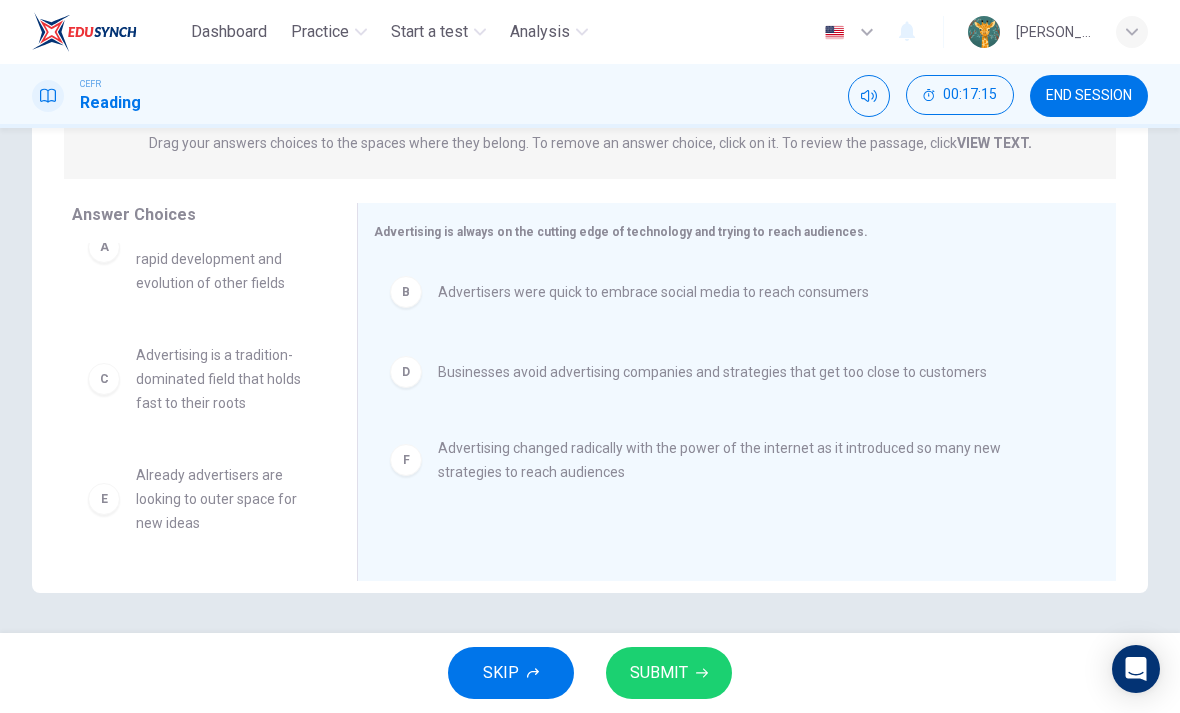 scroll, scrollTop: 60, scrollLeft: 0, axis: vertical 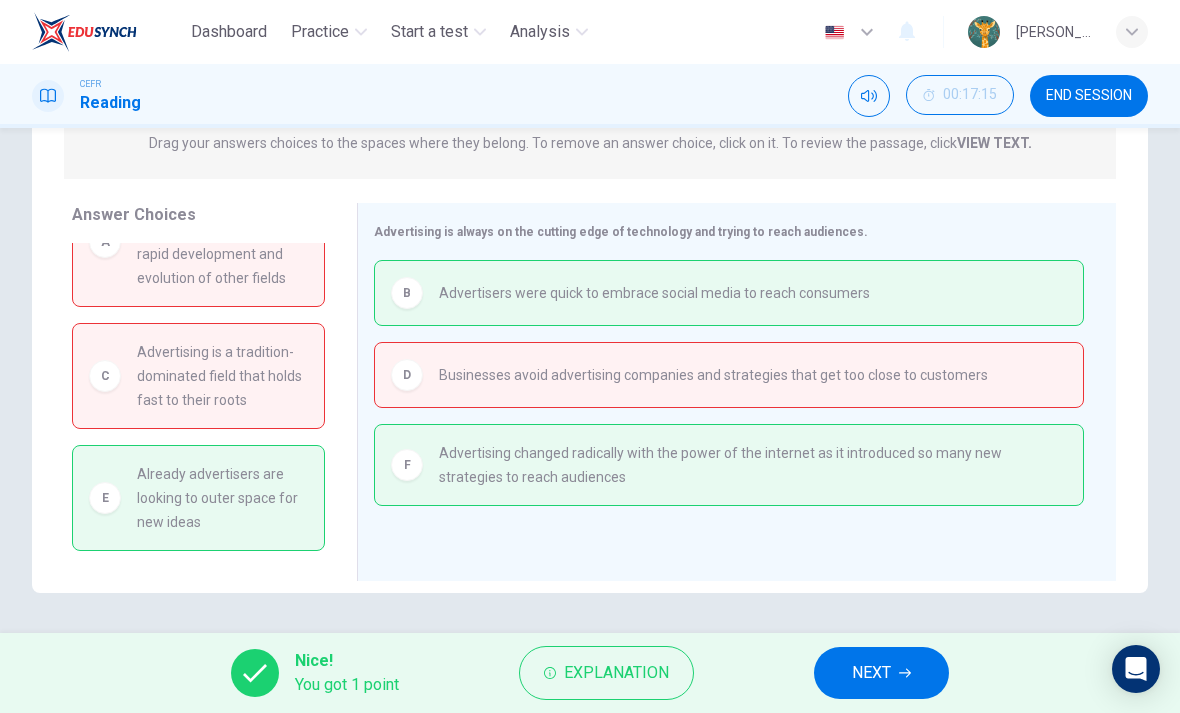 click on "NEXT" at bounding box center [871, 673] 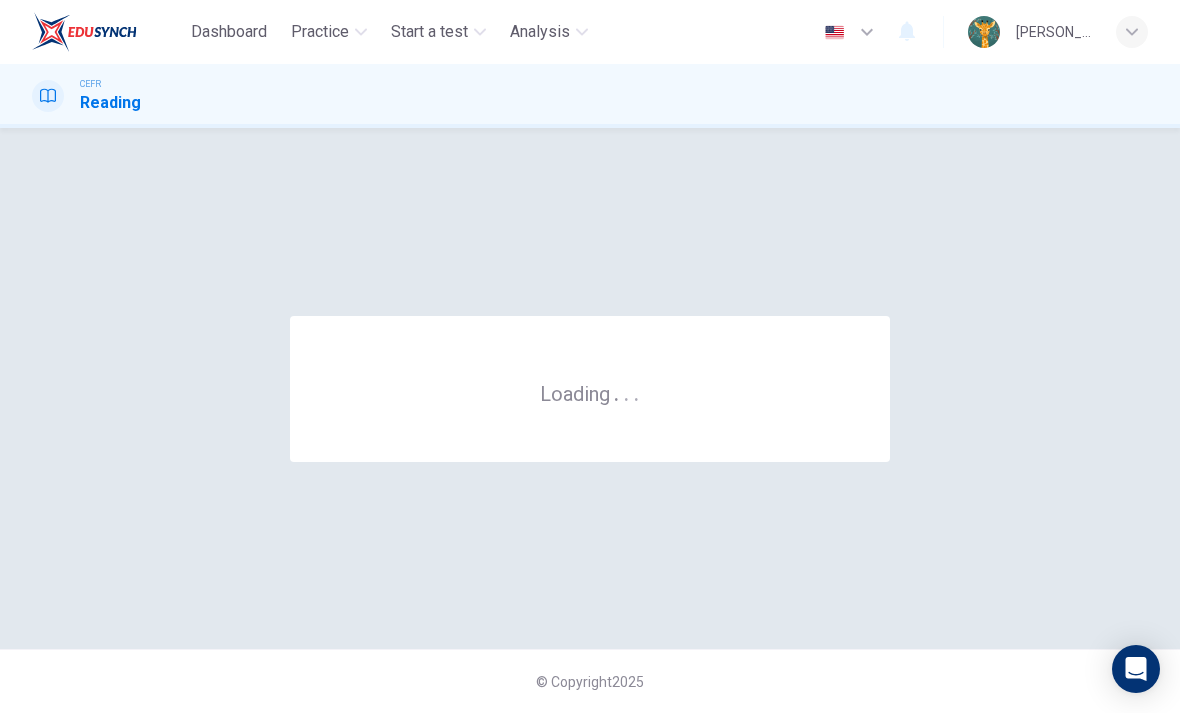 scroll, scrollTop: 0, scrollLeft: 0, axis: both 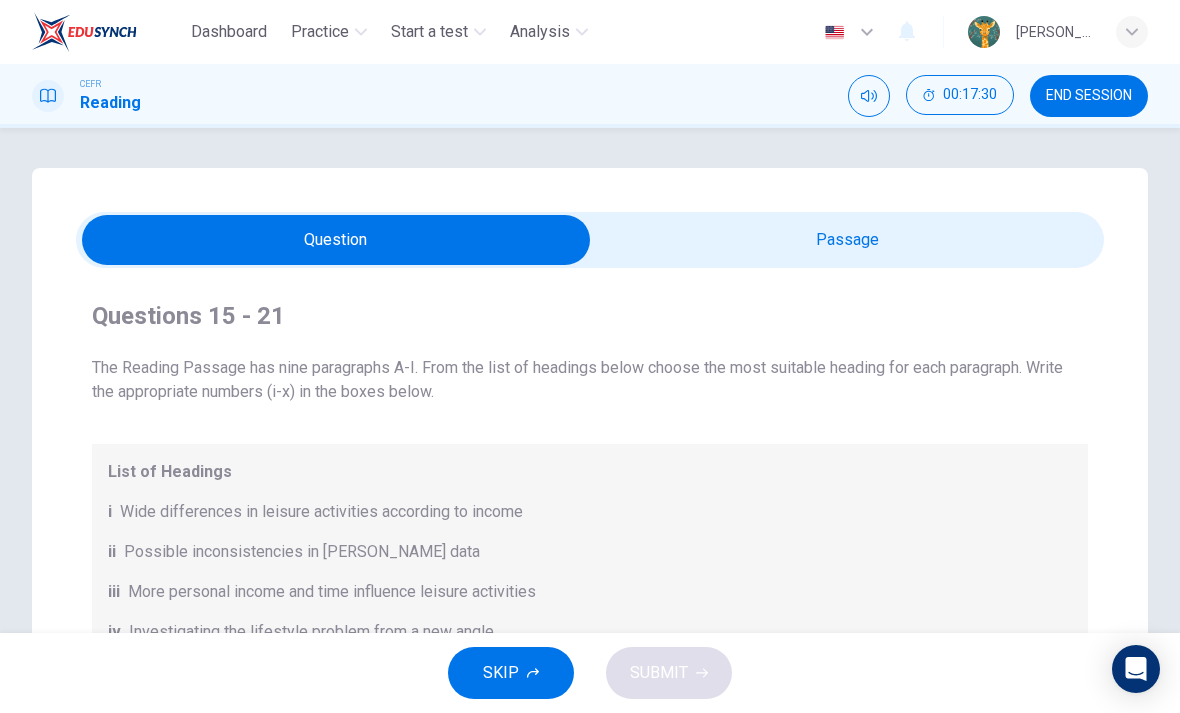 click 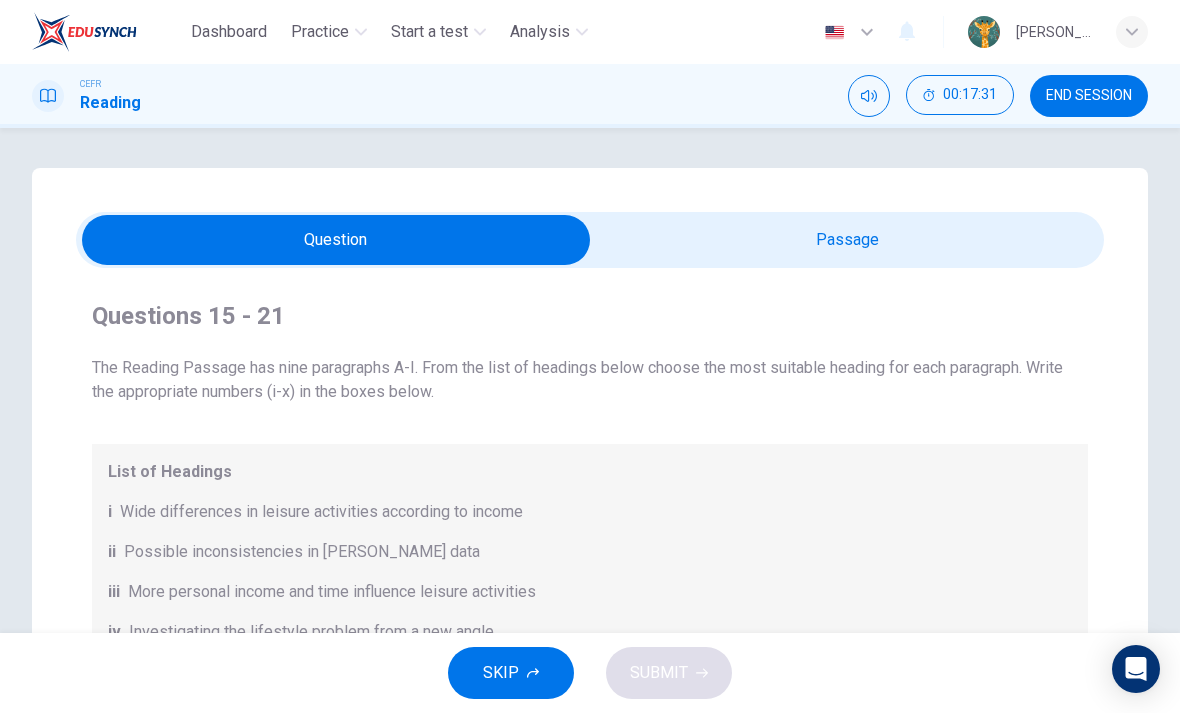 click 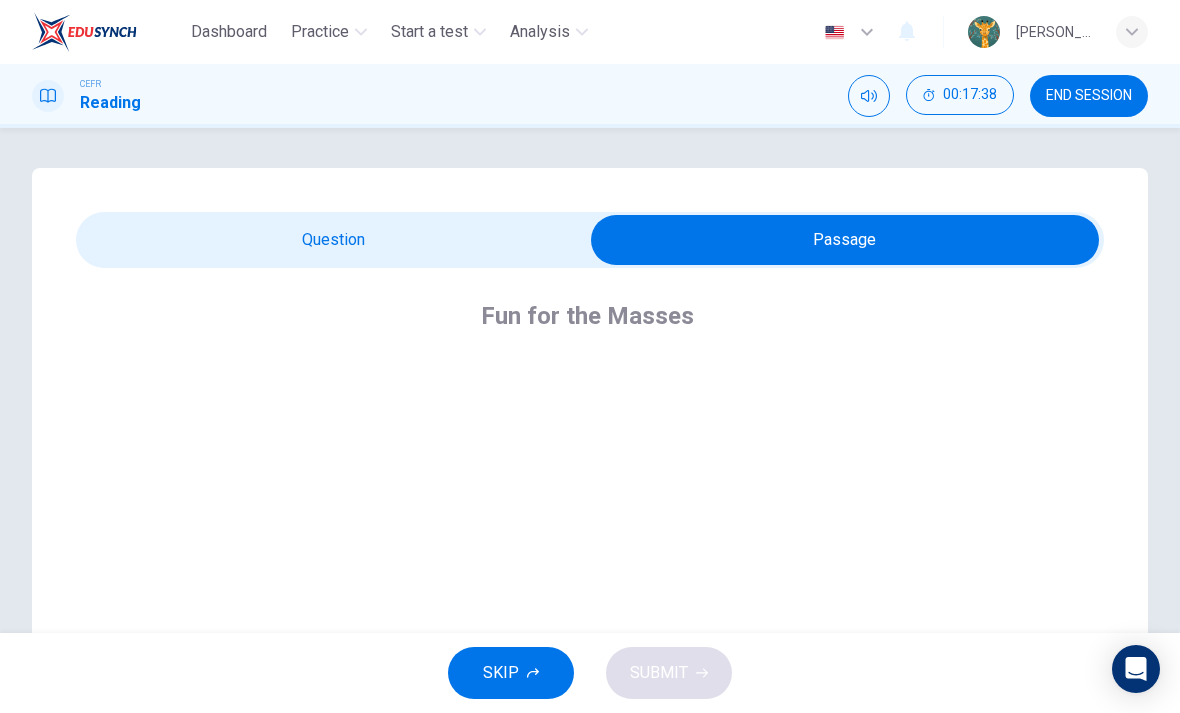 scroll, scrollTop: 252, scrollLeft: 0, axis: vertical 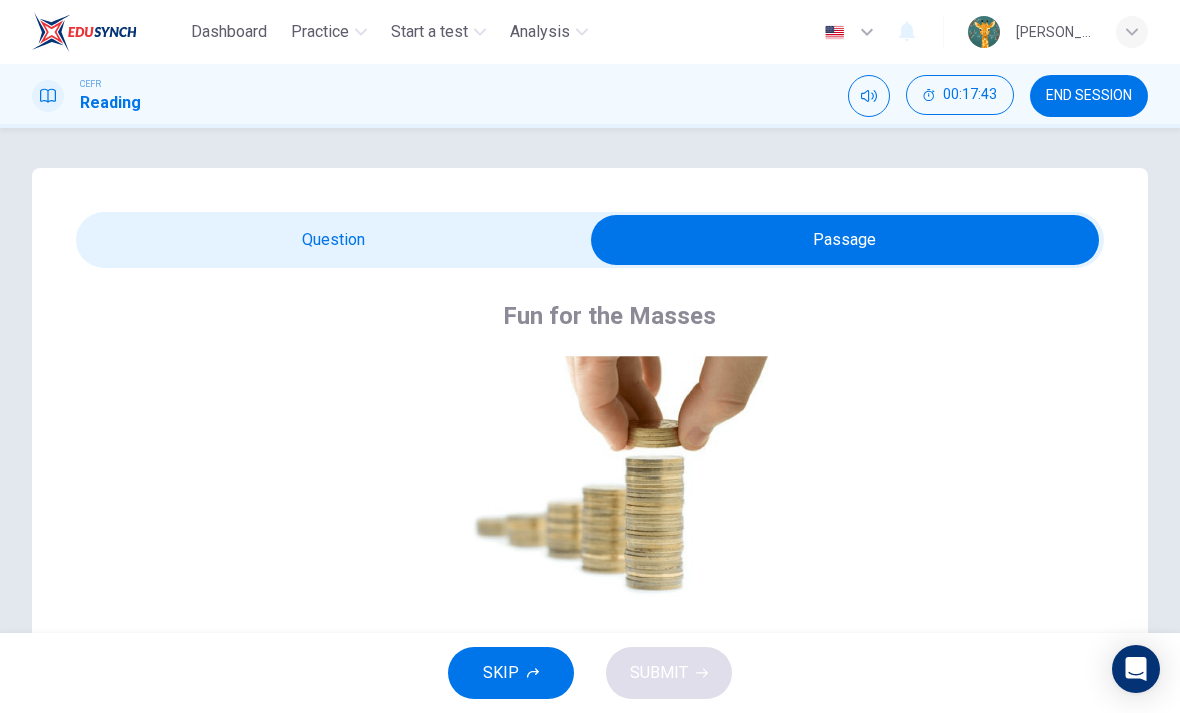 checkbox on "false" 